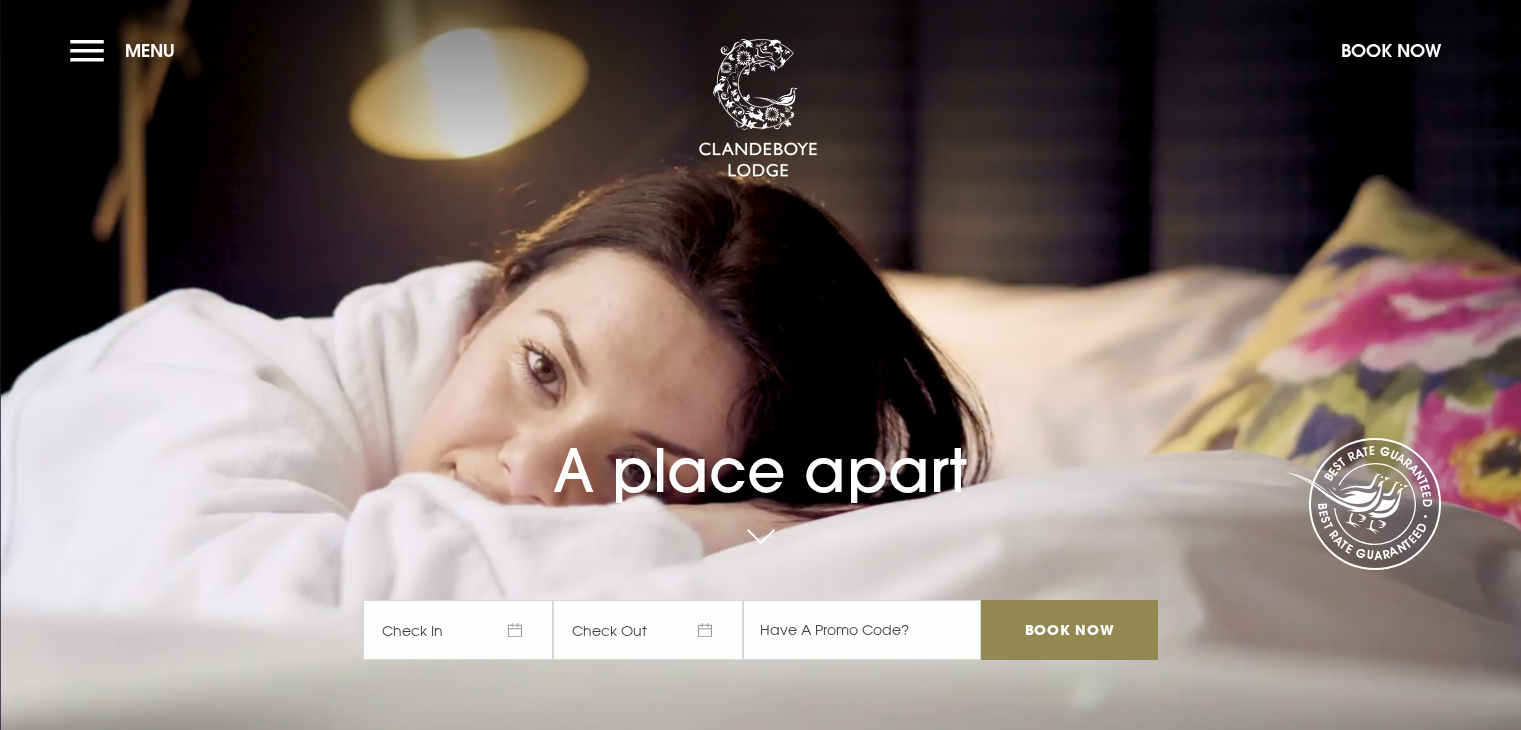 scroll, scrollTop: 0, scrollLeft: 0, axis: both 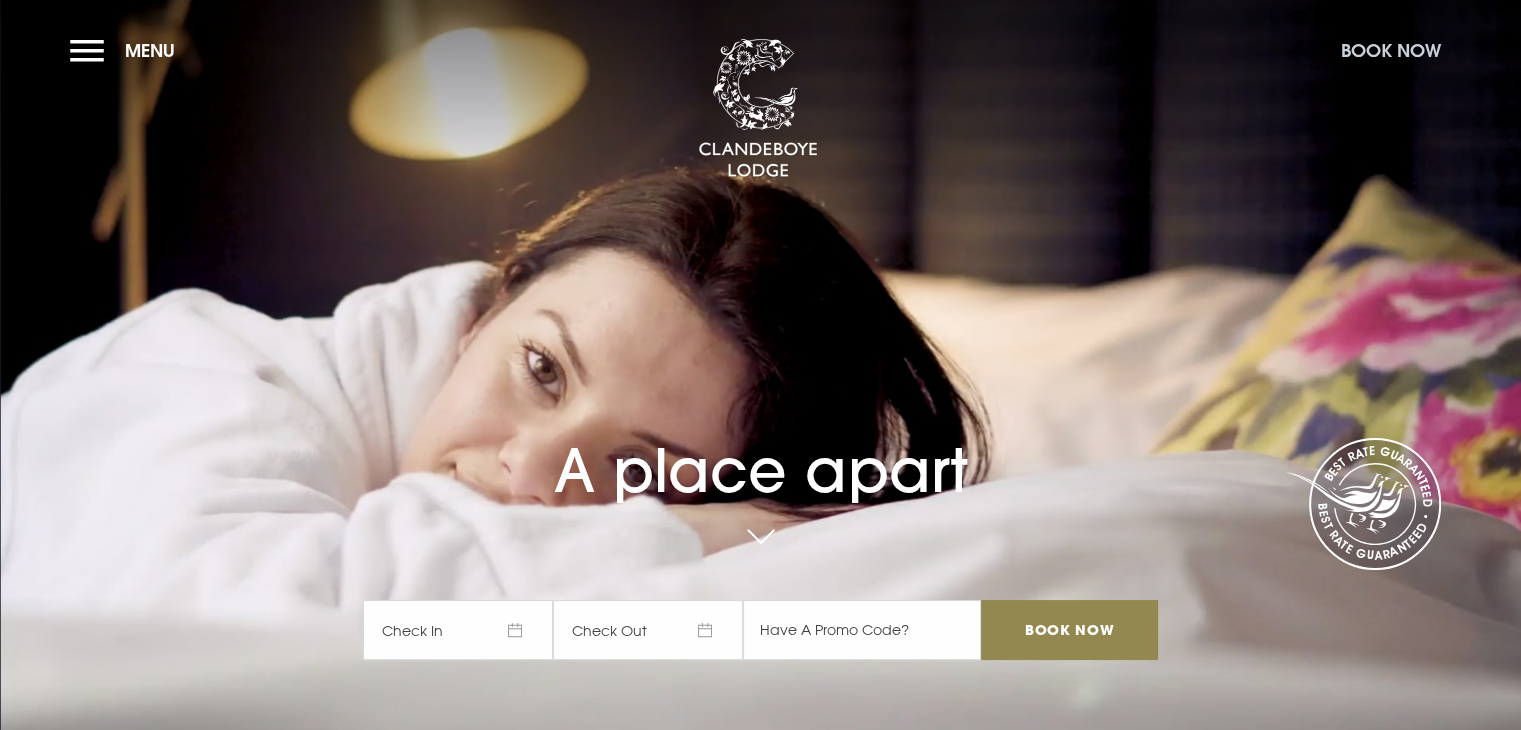 click on "Book Now" at bounding box center [1391, 50] 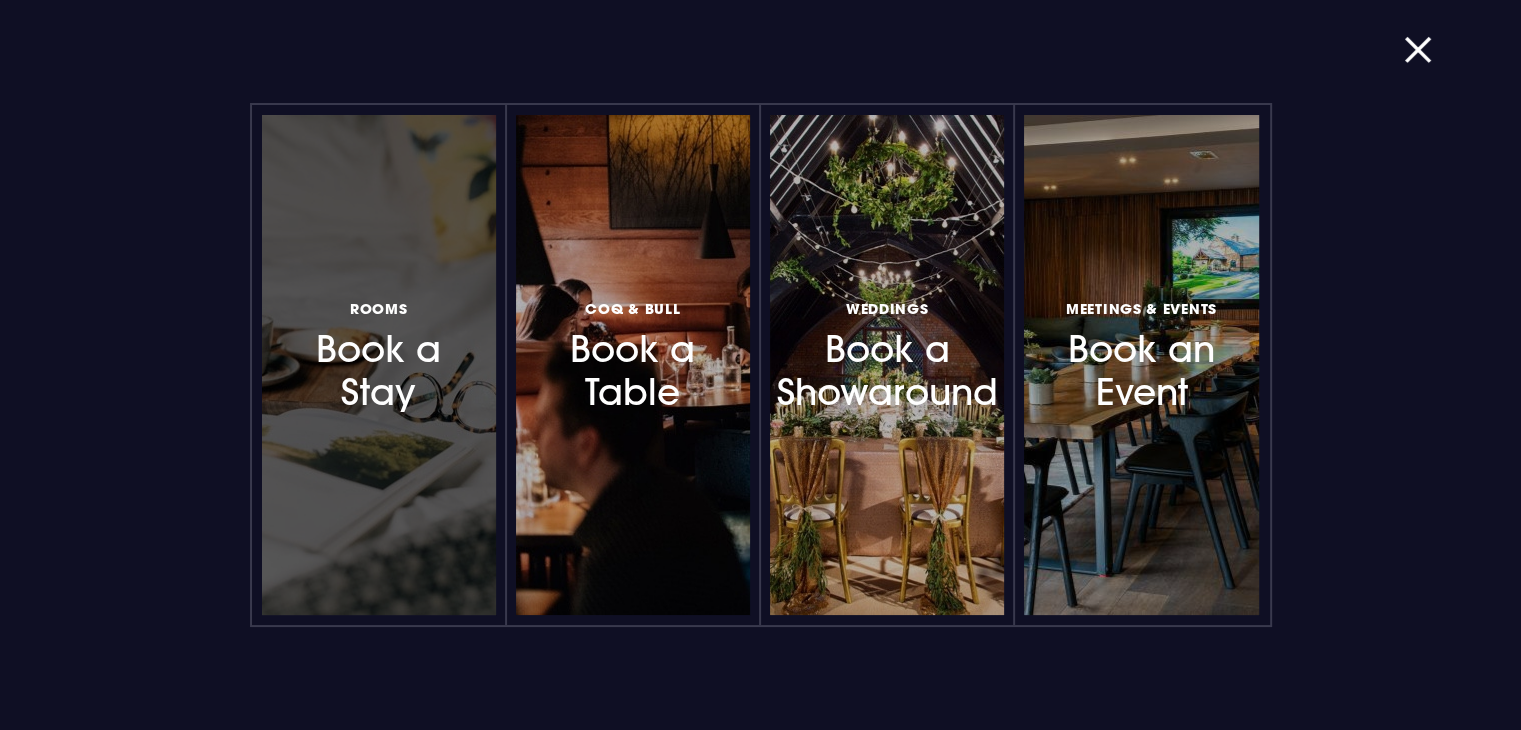 click on "Rooms
Book a Stay" at bounding box center (379, 354) 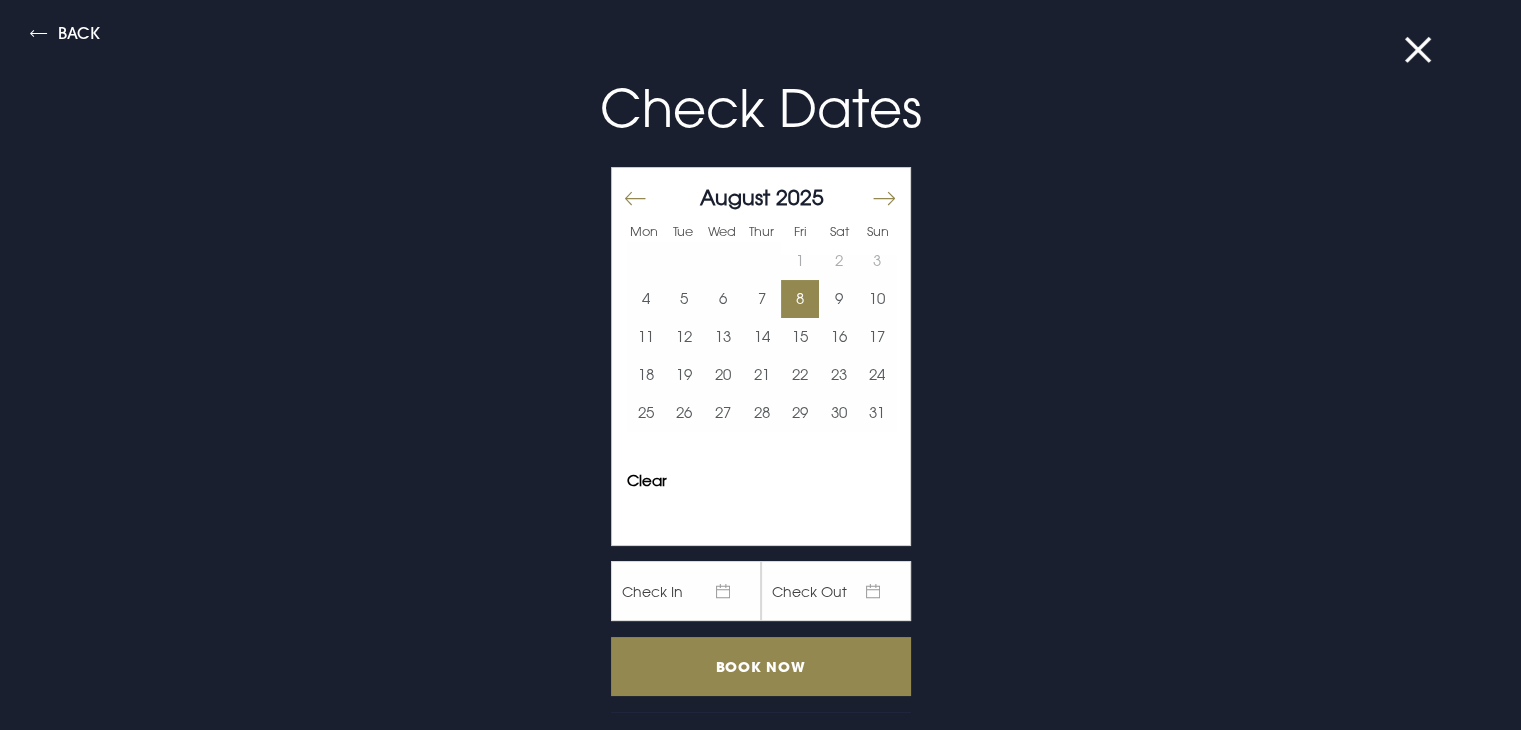 click on "8" at bounding box center [800, 299] 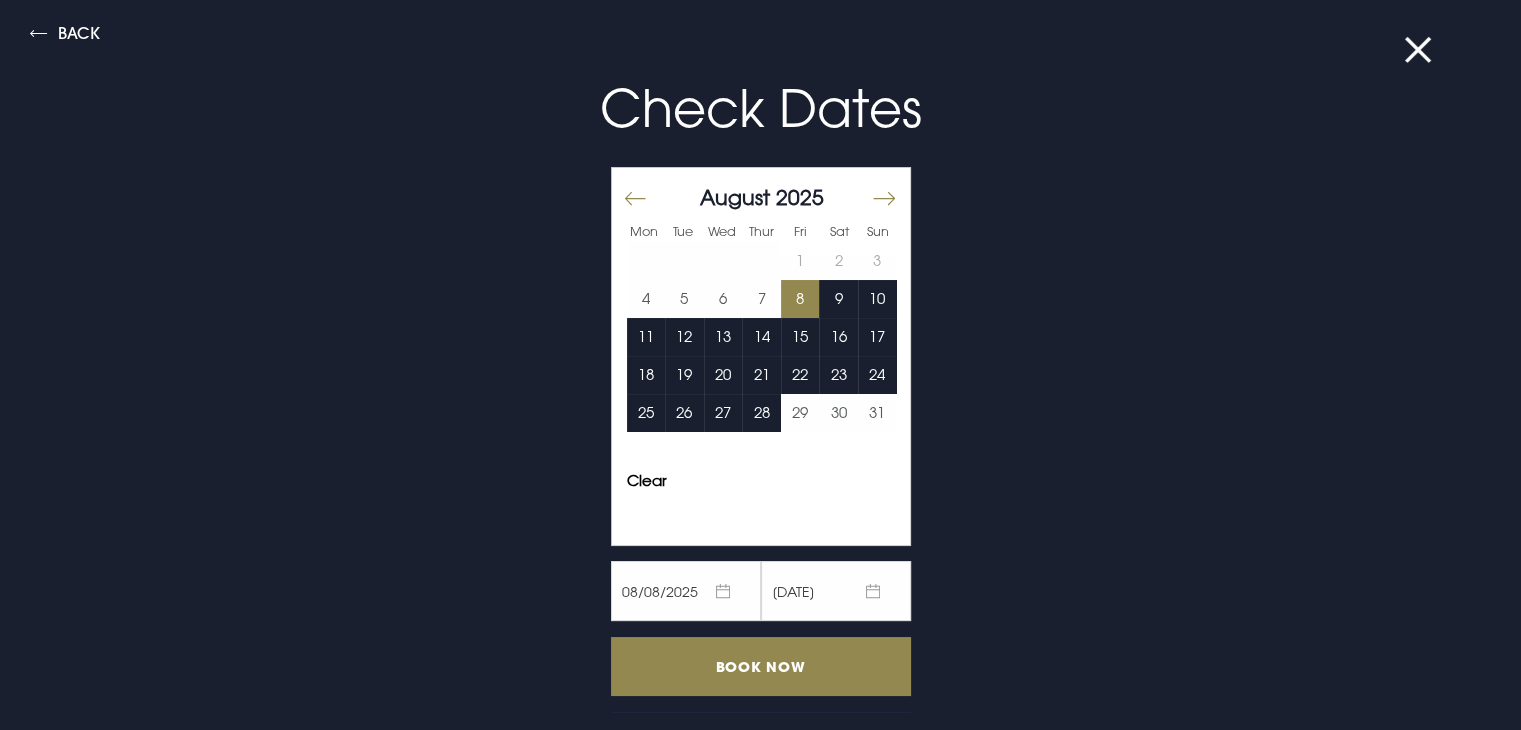 click on "Check Dates         Mon Tue Wed Thur Fri Sat Sun   July   2025   1 2 3 4 5 6 7 8 9 10 11 12 13 14 15 16 17 18 19 20 21 22 23 24 25 26 27 28 29 30 31 August   2025   1 2 3 4 5 6 7 8 9 10 11 12 13 14 15 16 17 18 19 20 21 22 23 24 25 26 27 28 29 30 31 September   2025   1 2 3 4 5 6 7 8 9 10 11 12 13 14 15 16 17 18 19 20 21 22 23 24 25 26 27 28 29 30   Keyboard Shortcuts   X   ↵  Select the date in focus  ←/→  Move backward (left) and forward (right) by one day.  ↑/↓  Move backward (up) and forward (down) by one week.  PgUp/PgDn  Switch months.  Home/End  Go to the first or last day of a week.  Esc  Close this panel  ?  Open this panel    Clear   Apply   ?
08/08/2025
09/08/2025
Book Now
Have a promo code?" at bounding box center [761, 417] 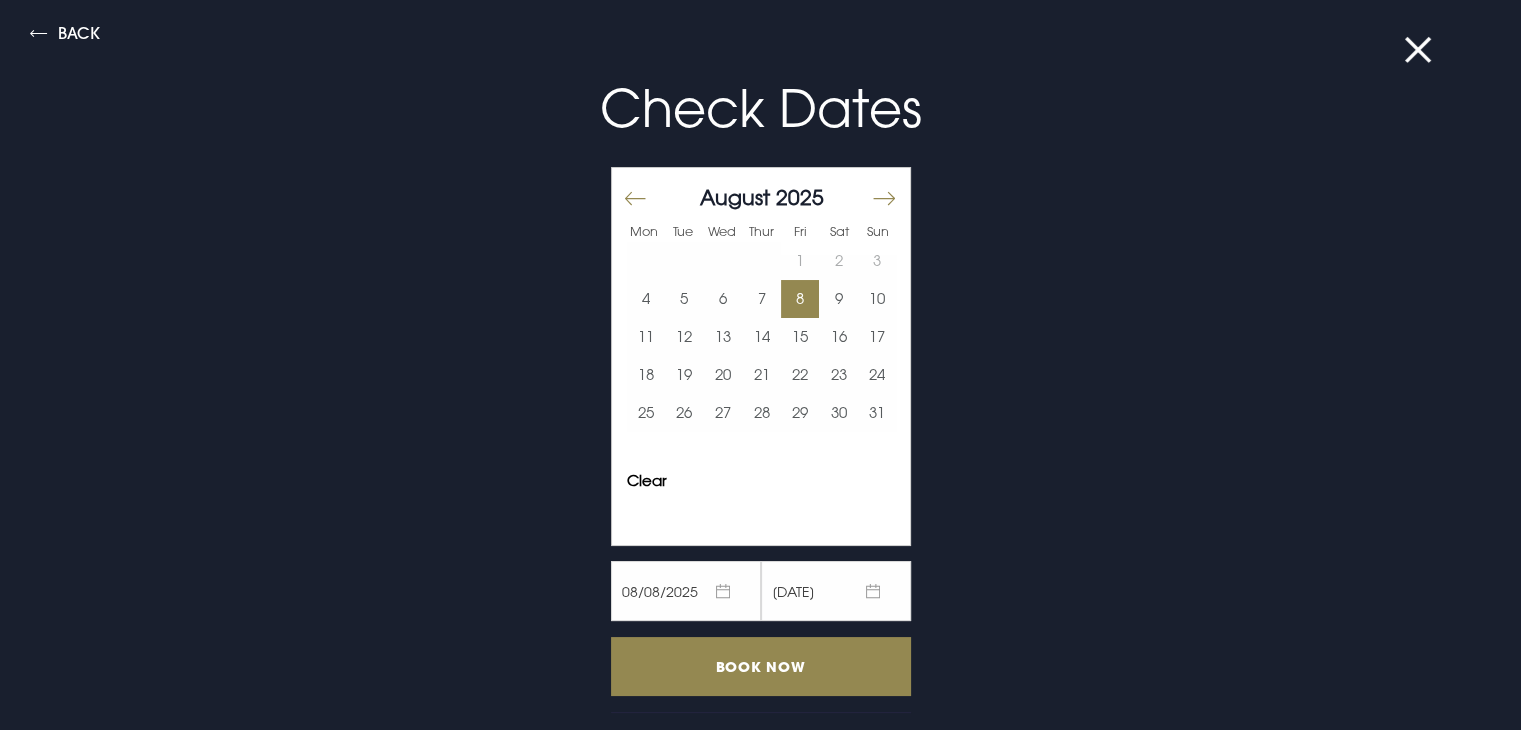 click on "8" at bounding box center (800, 299) 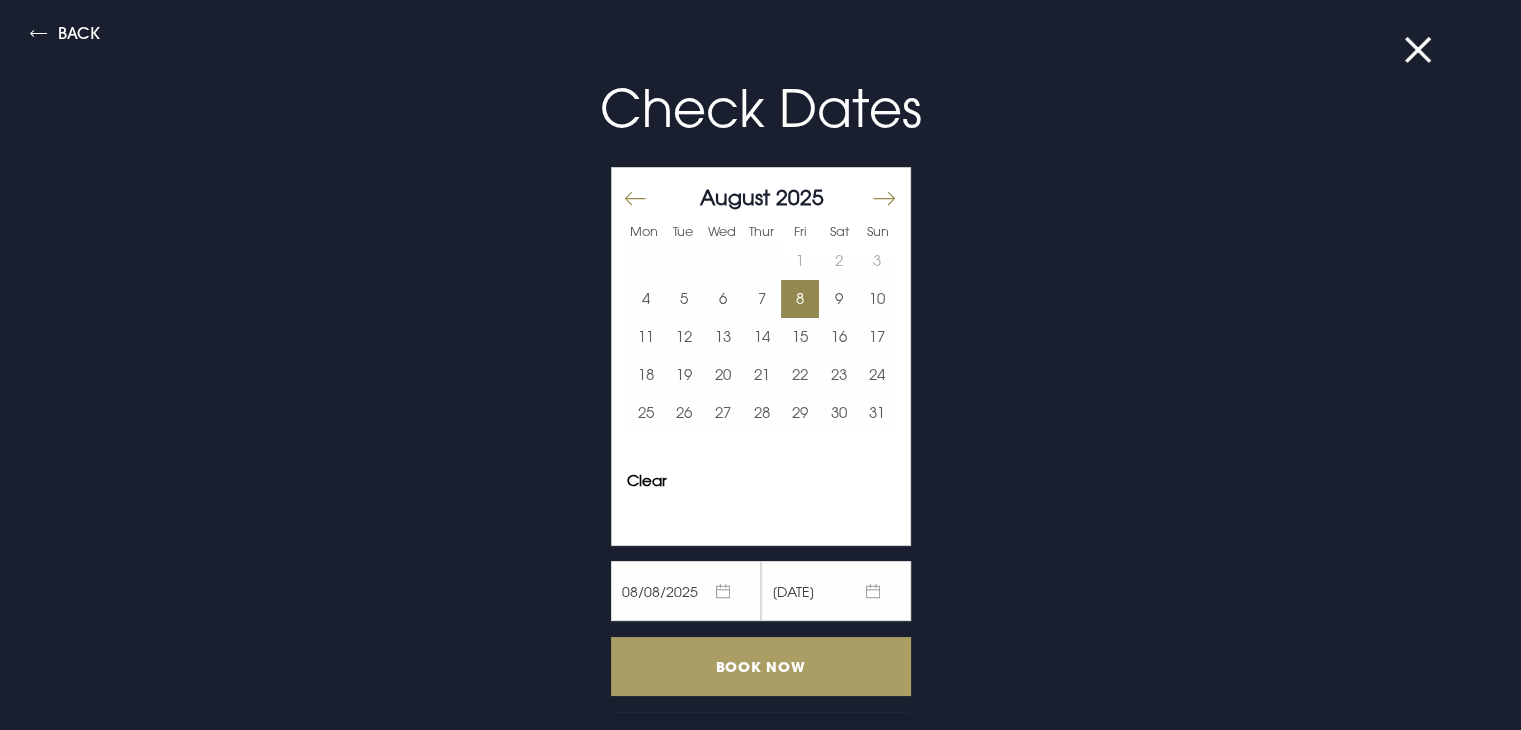 click on "Book Now" at bounding box center (761, 666) 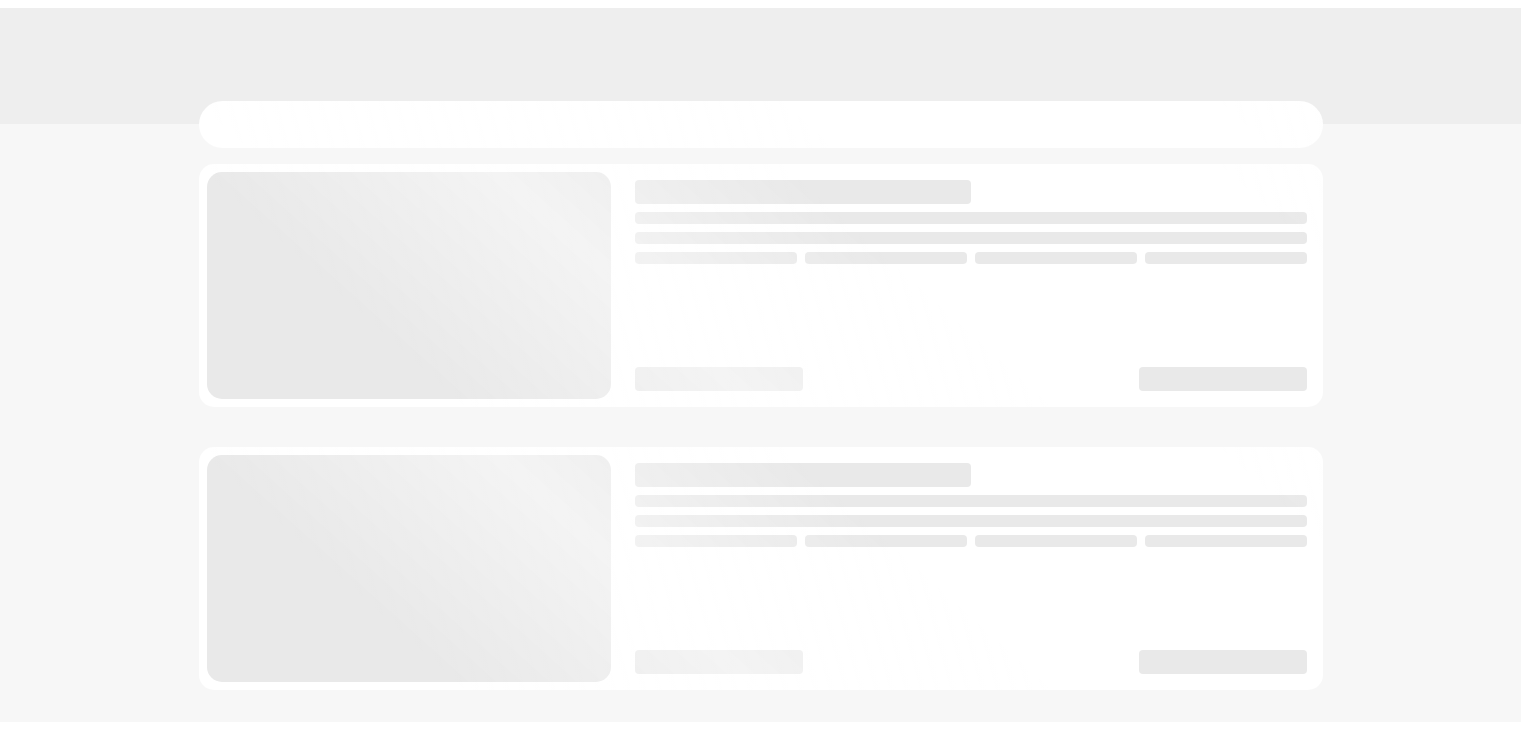scroll, scrollTop: 0, scrollLeft: 0, axis: both 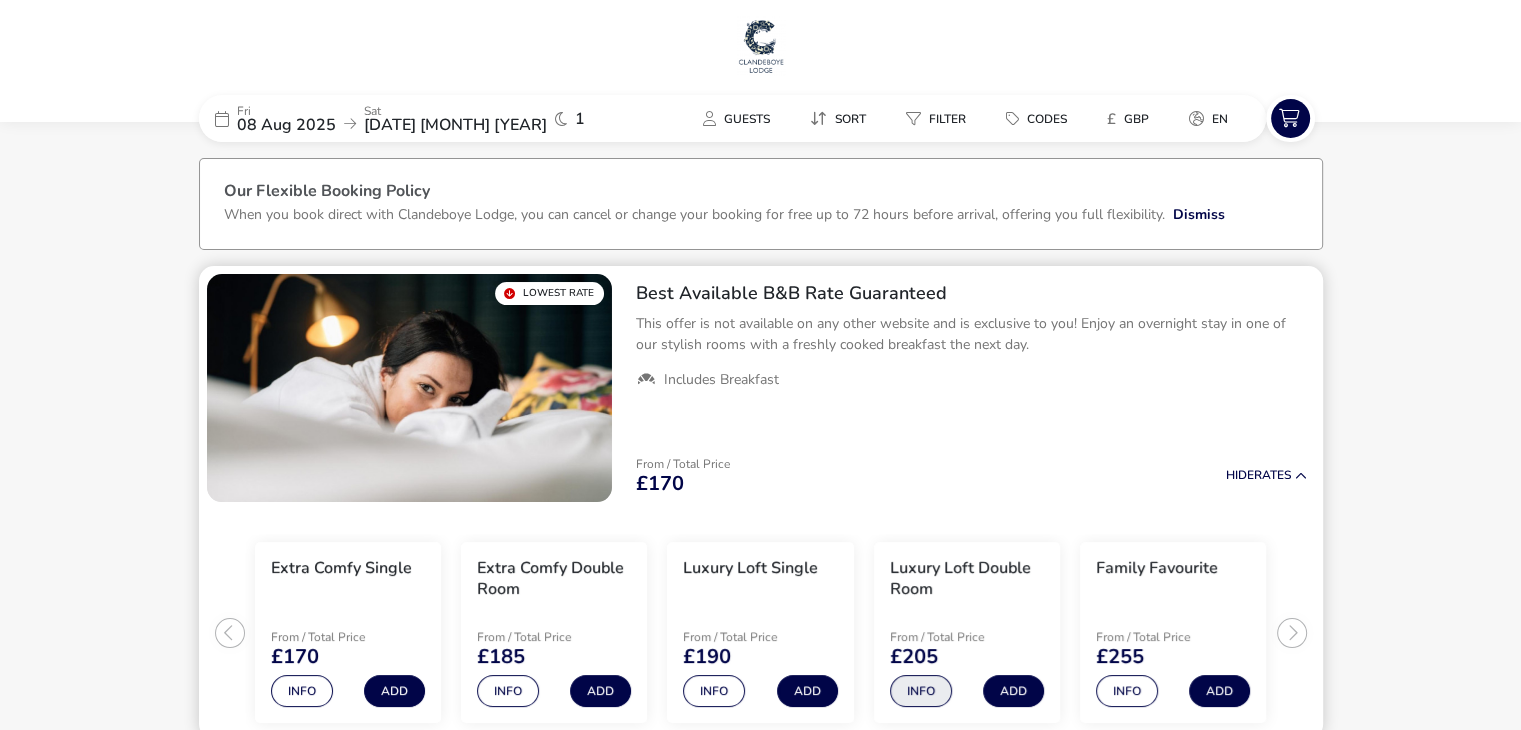 click on "Info" at bounding box center (921, 691) 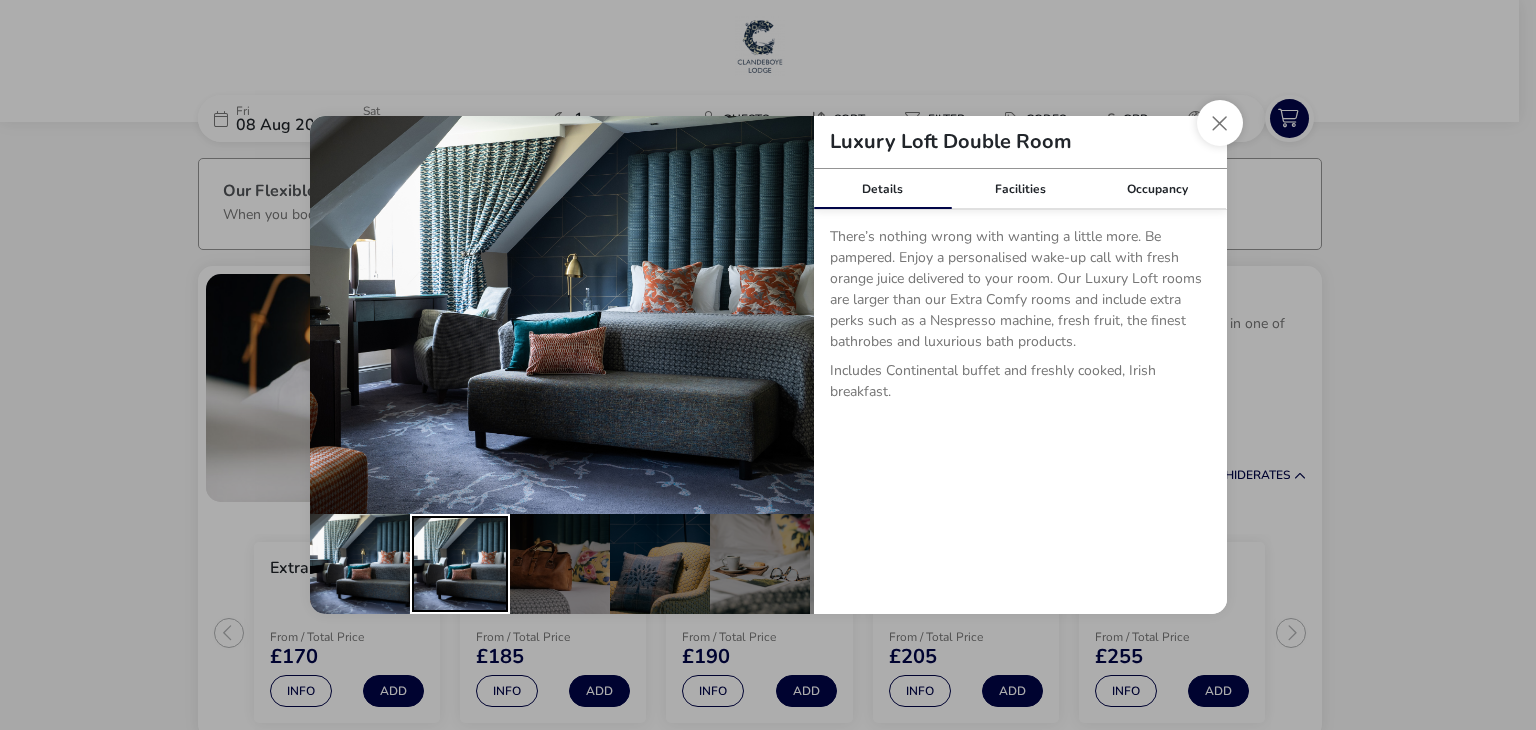 click at bounding box center [460, 564] 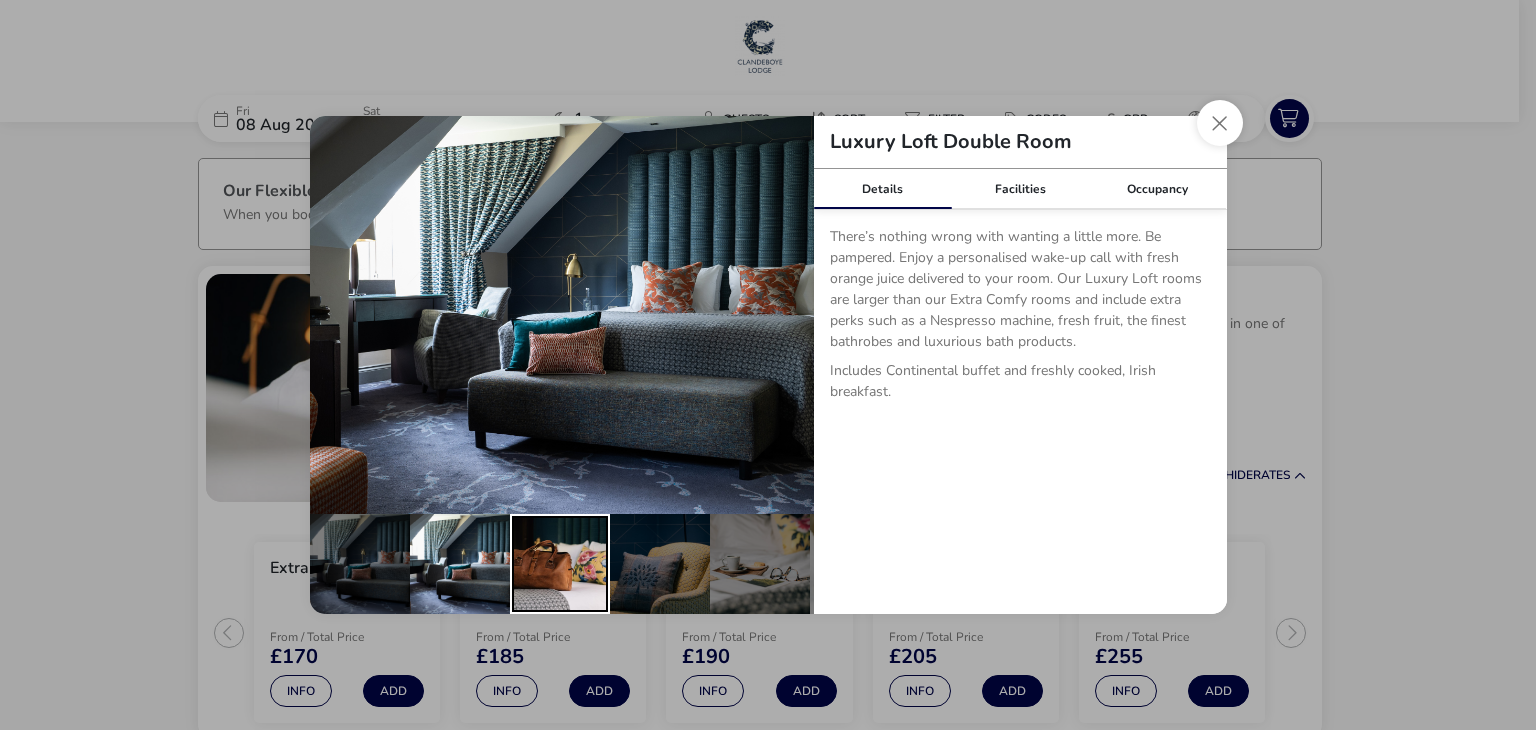 click at bounding box center [560, 564] 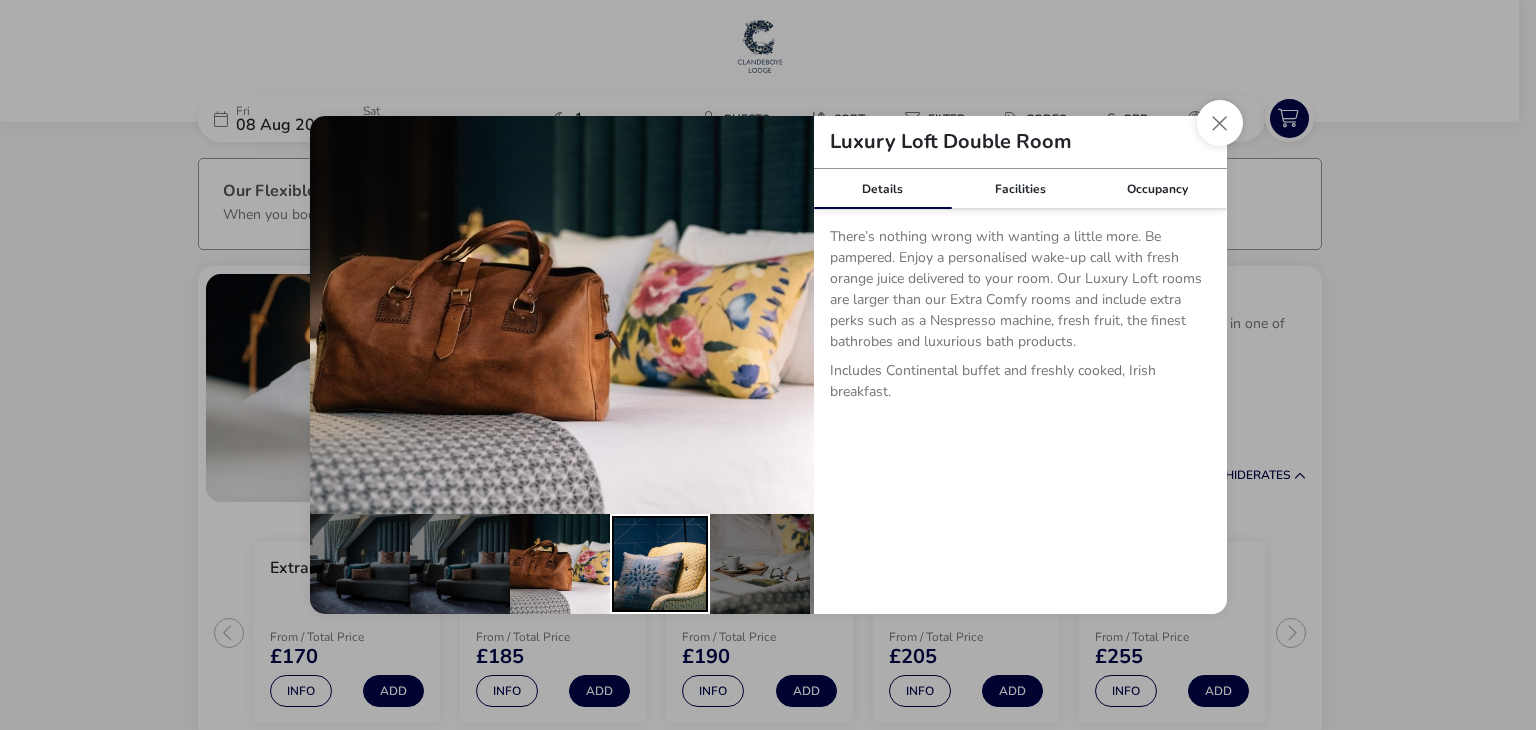 click at bounding box center (660, 564) 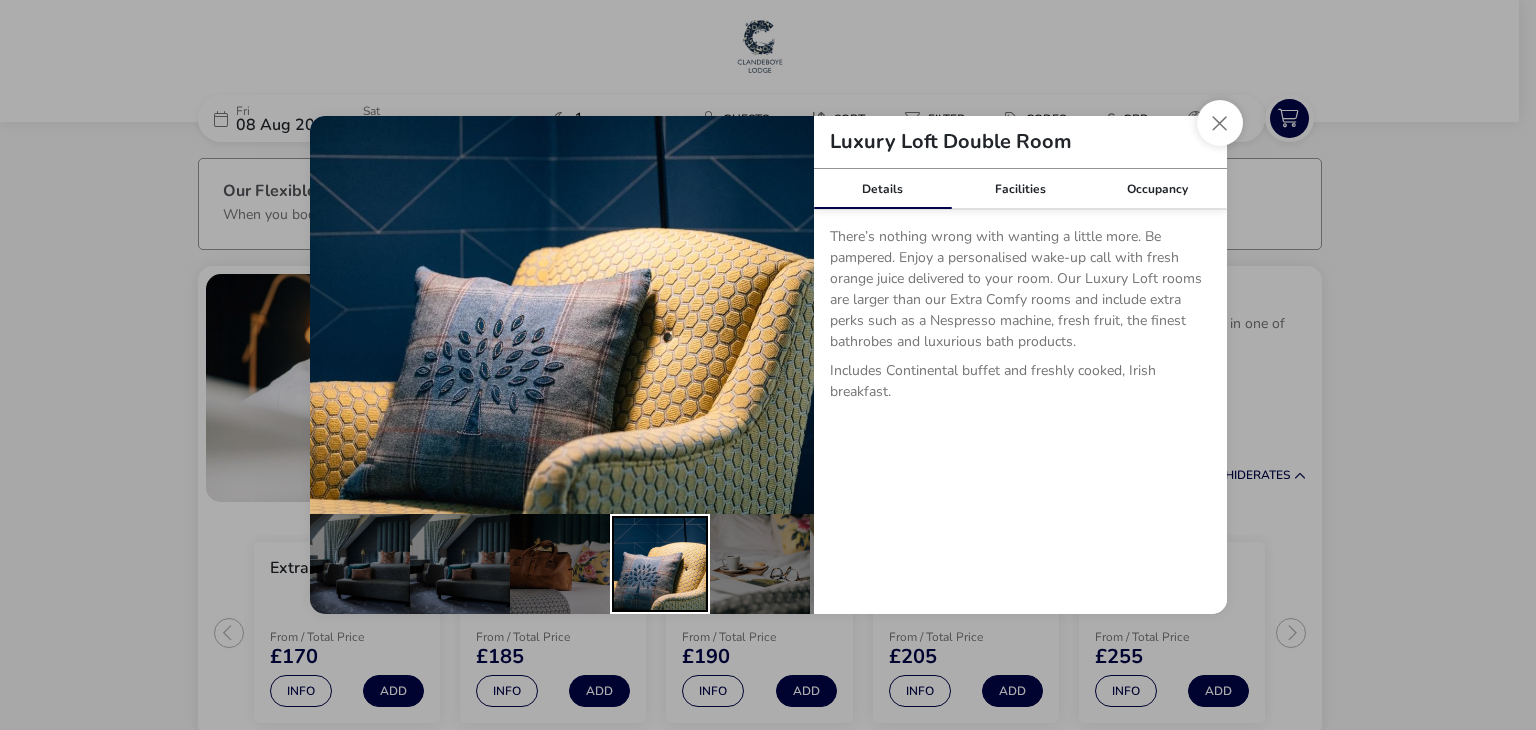 click at bounding box center [660, 564] 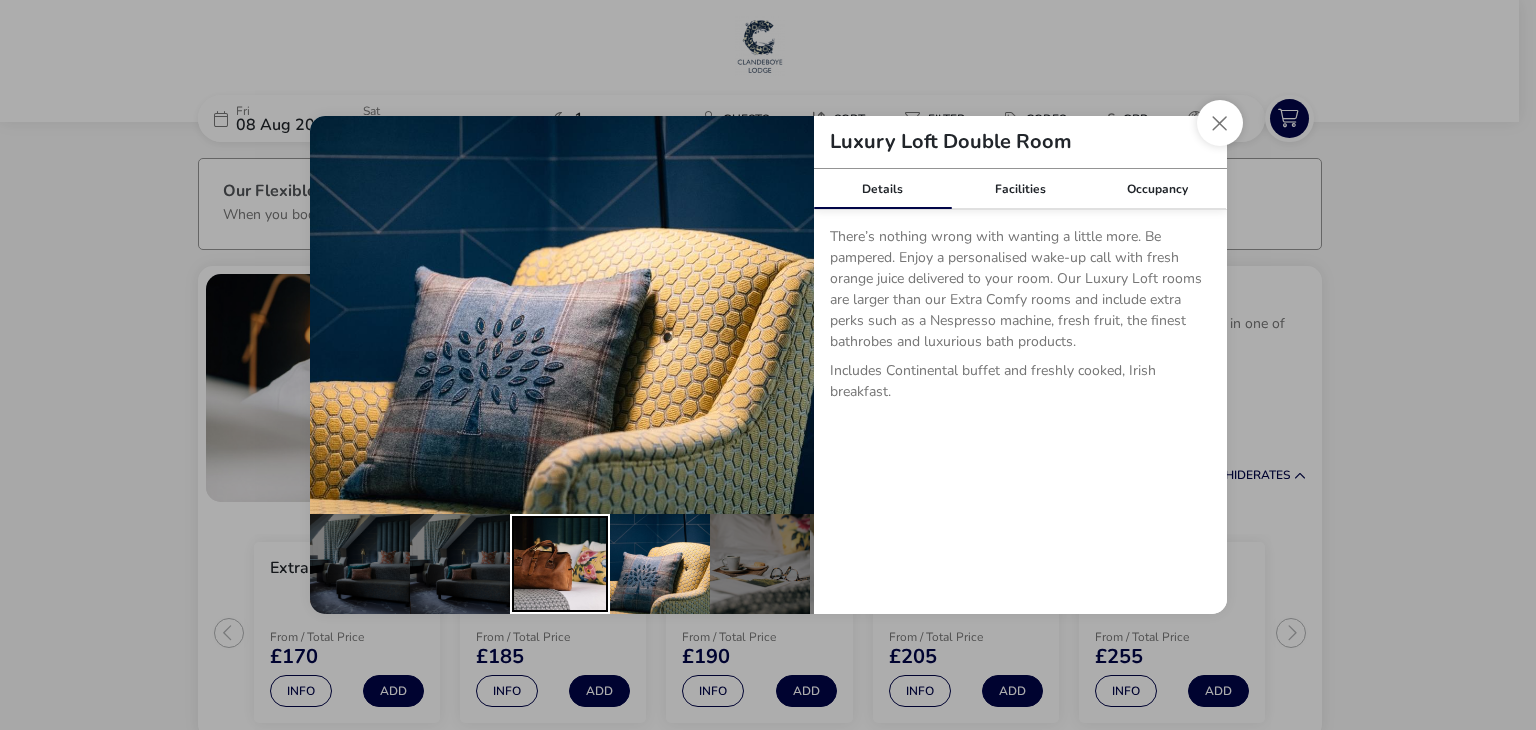 click at bounding box center [560, 564] 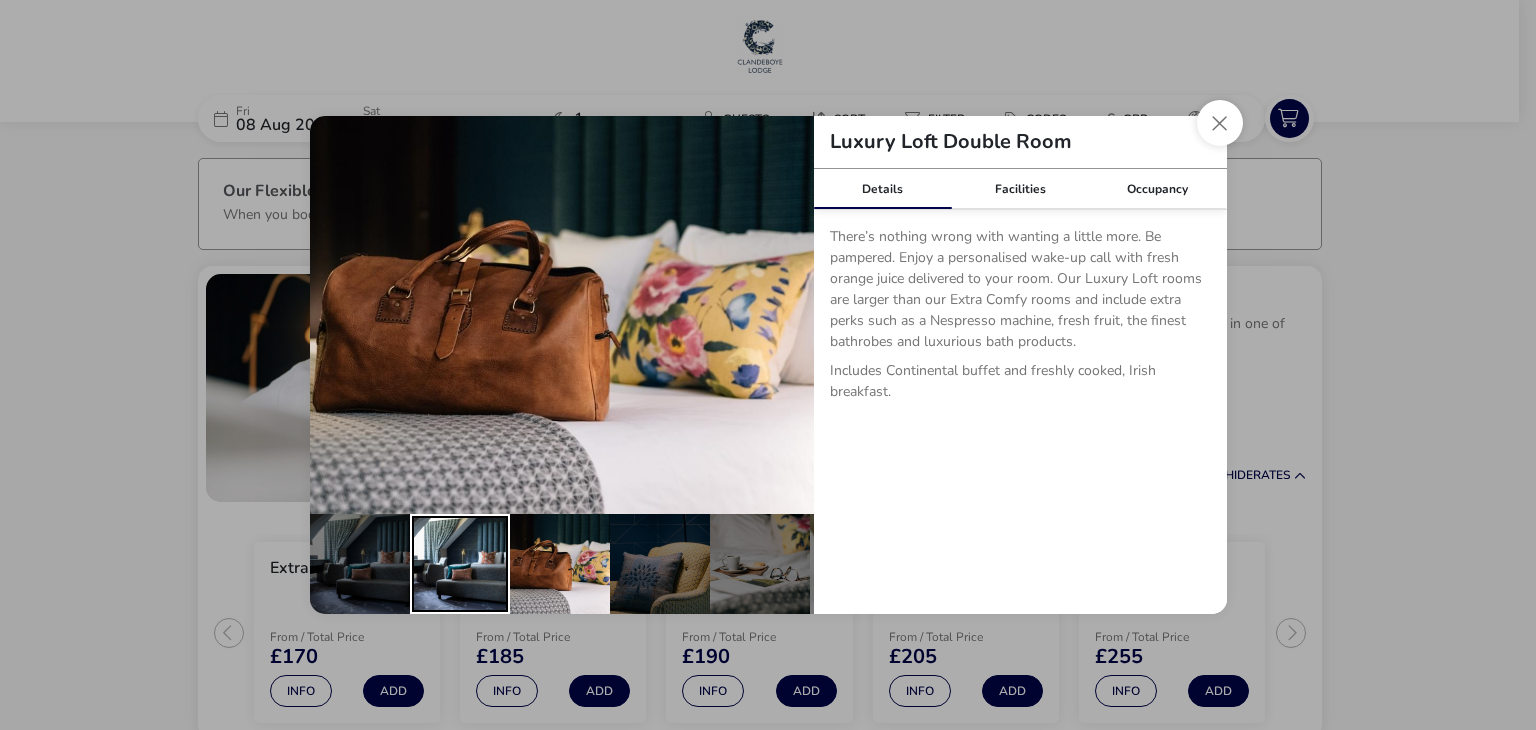 click at bounding box center [460, 564] 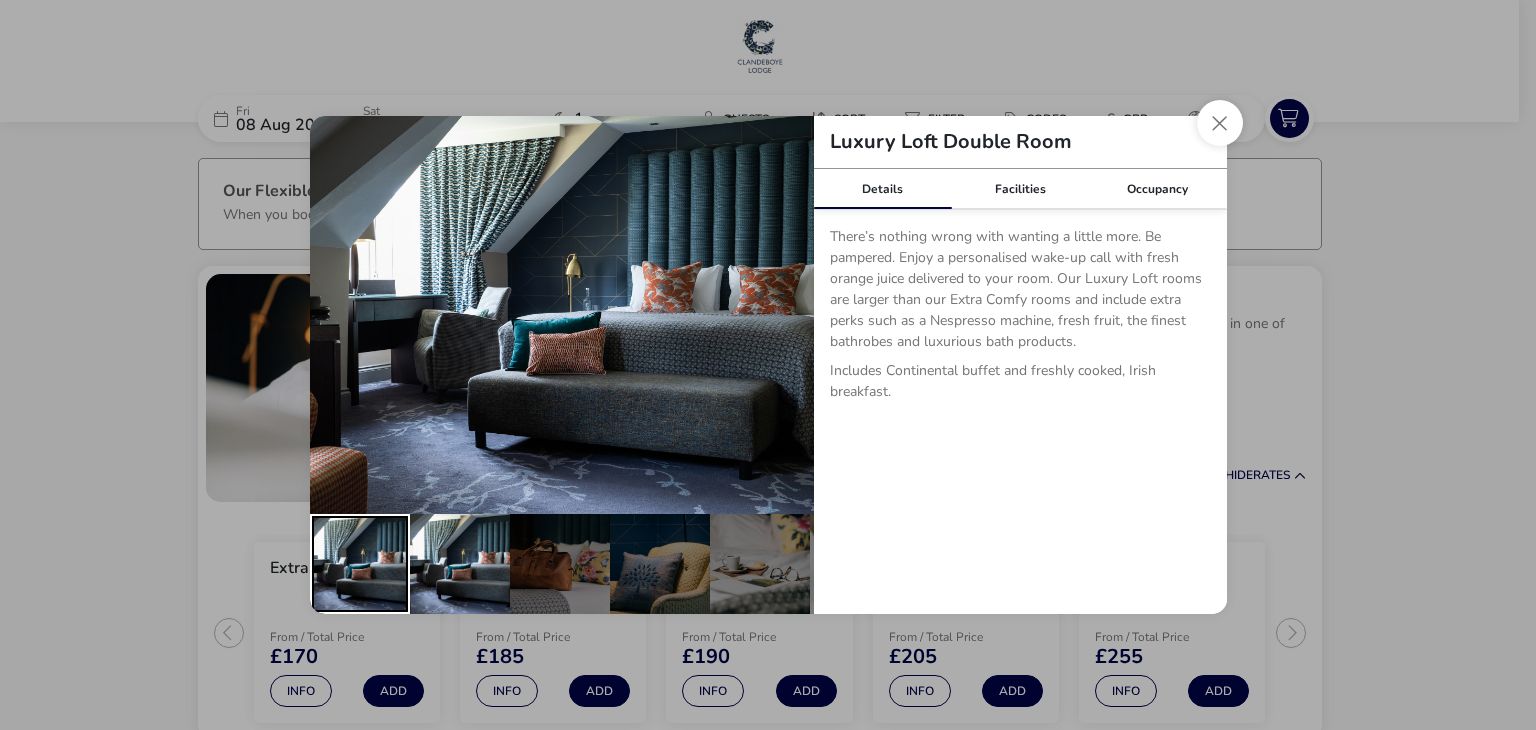 click at bounding box center (360, 564) 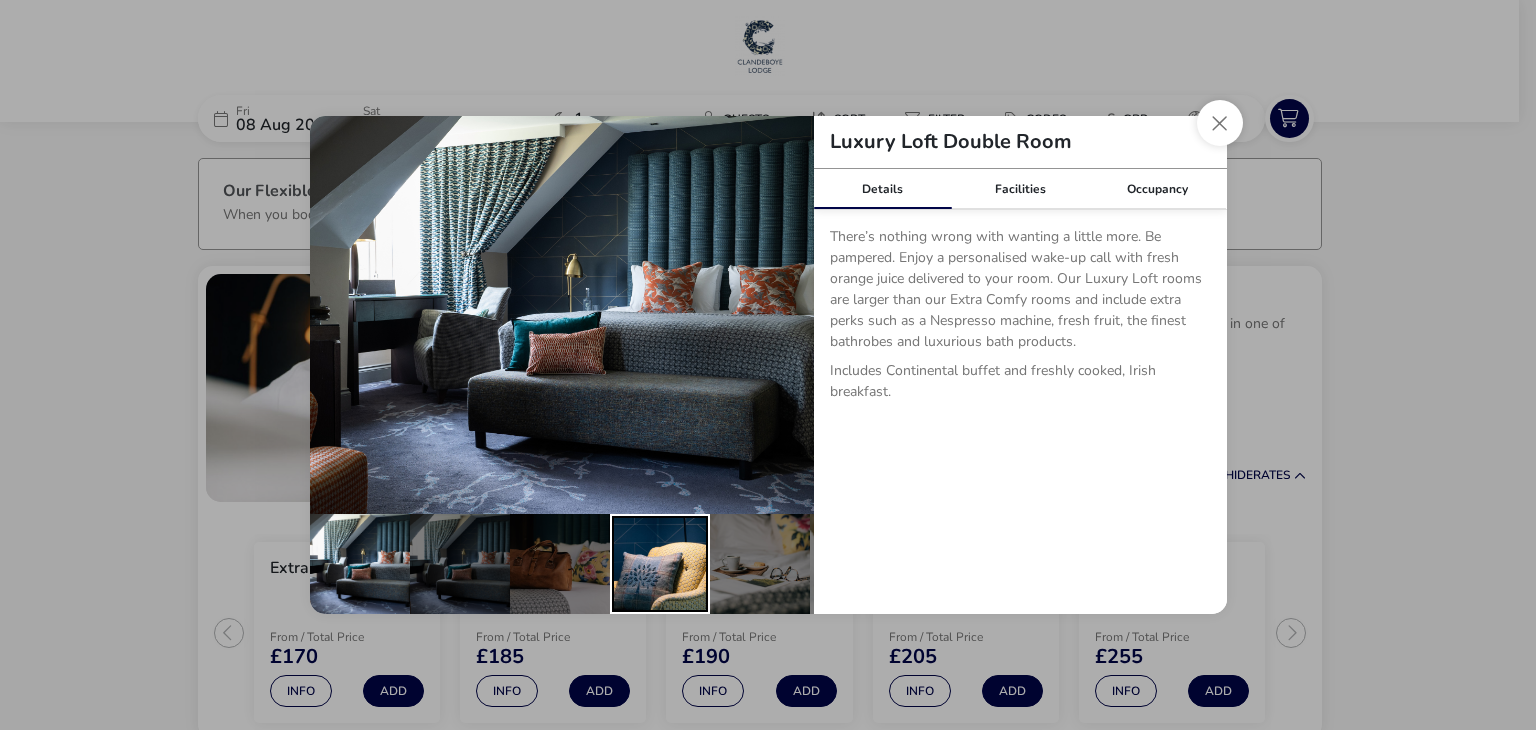 click at bounding box center [660, 564] 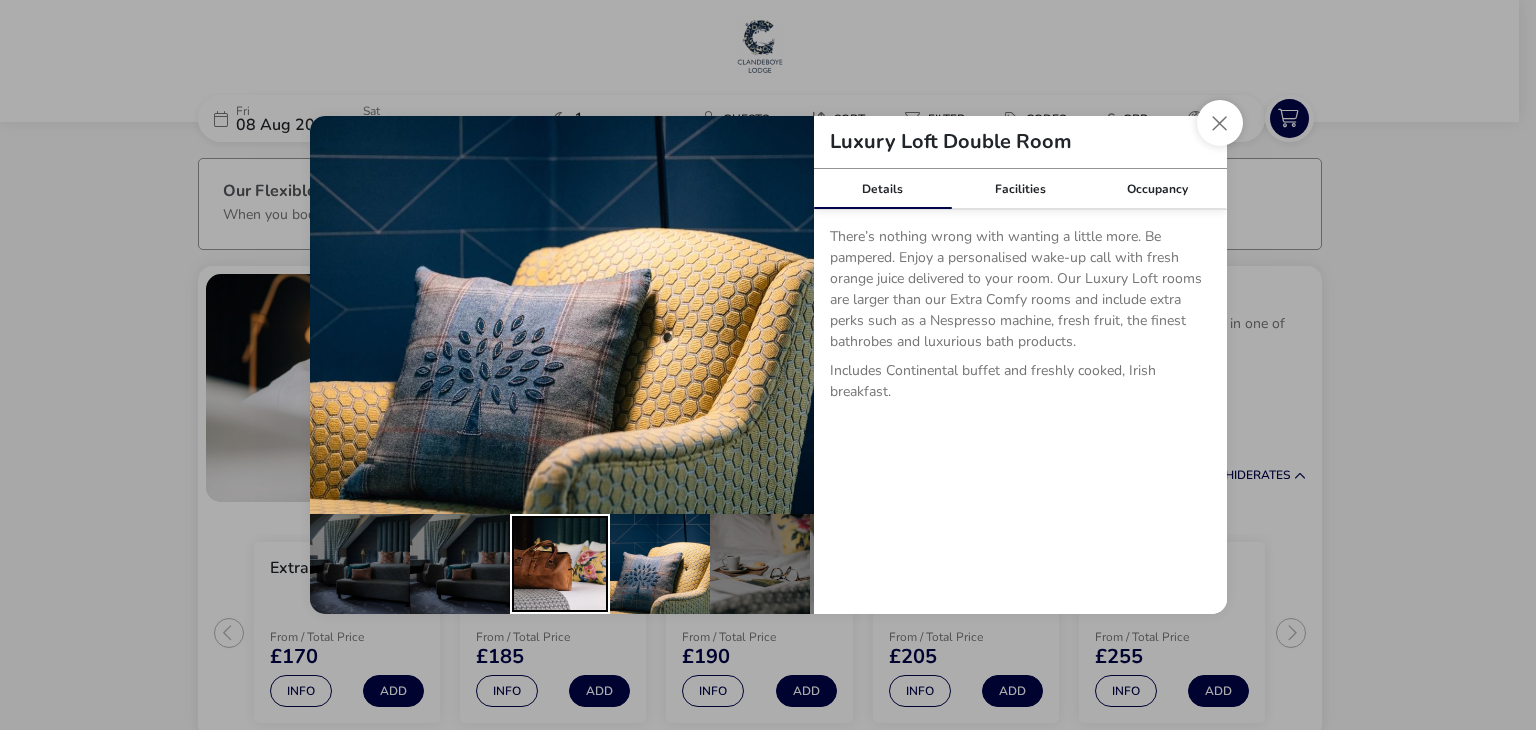 click at bounding box center (560, 564) 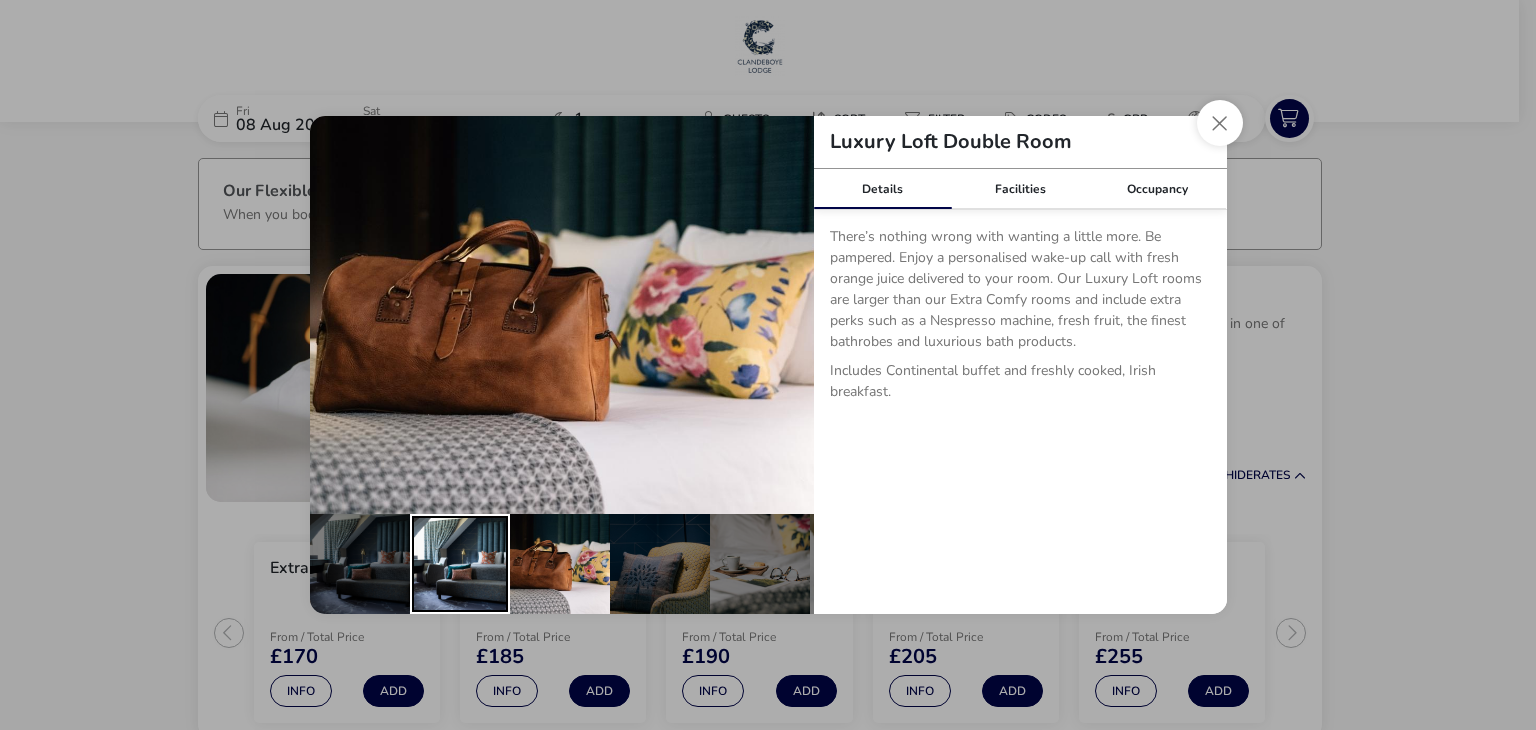 click at bounding box center [460, 564] 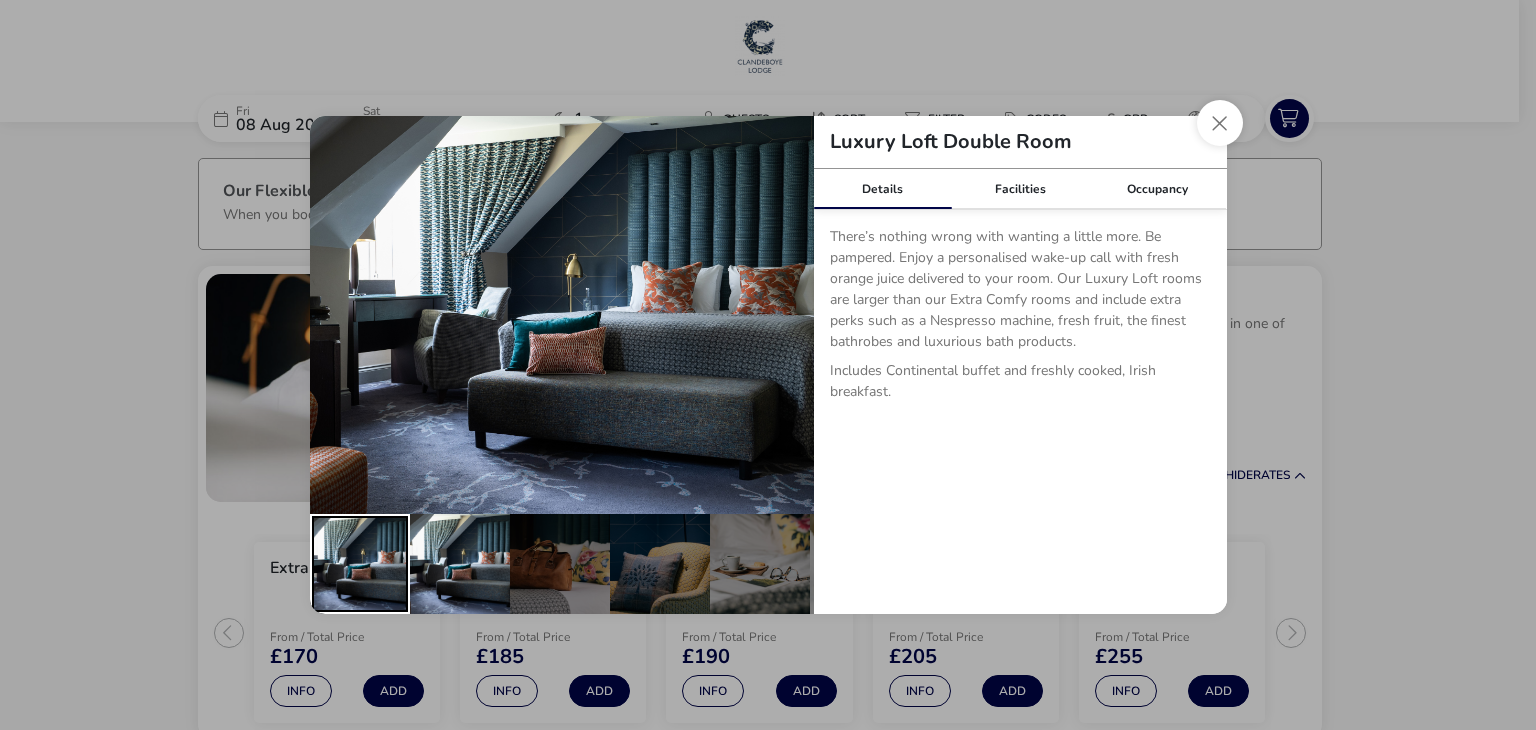 click at bounding box center [360, 564] 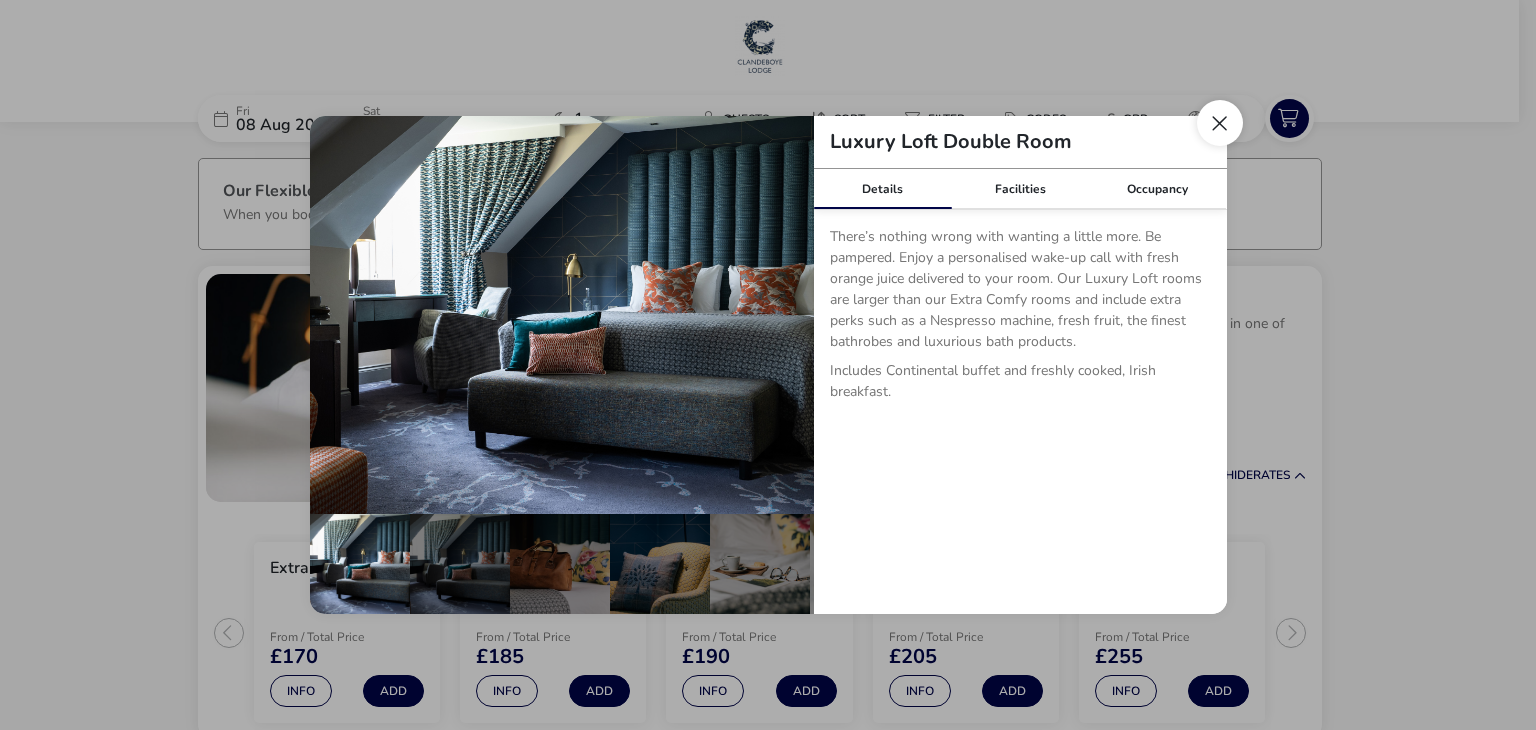click at bounding box center [1220, 123] 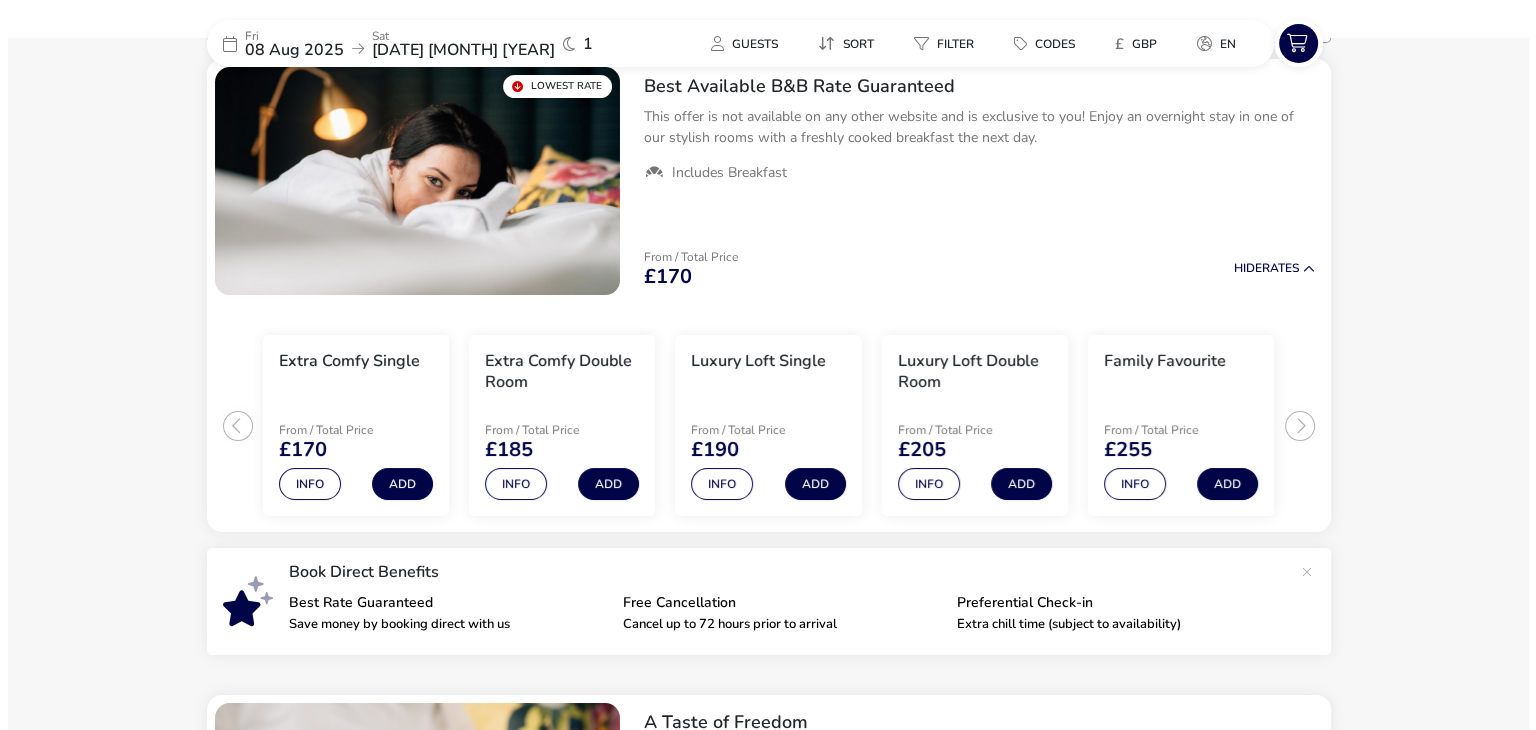scroll, scrollTop: 160, scrollLeft: 0, axis: vertical 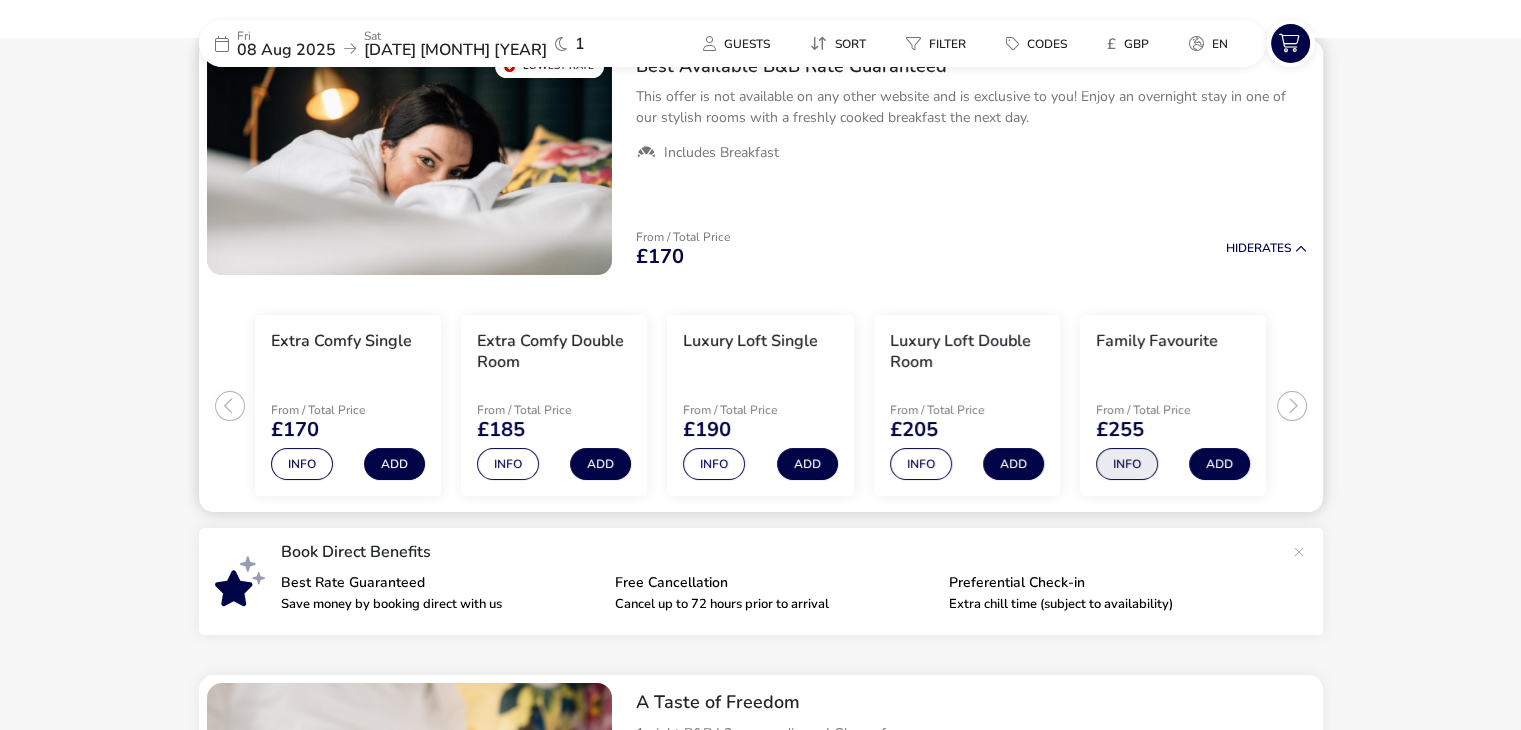 click on "Info" at bounding box center (1127, 464) 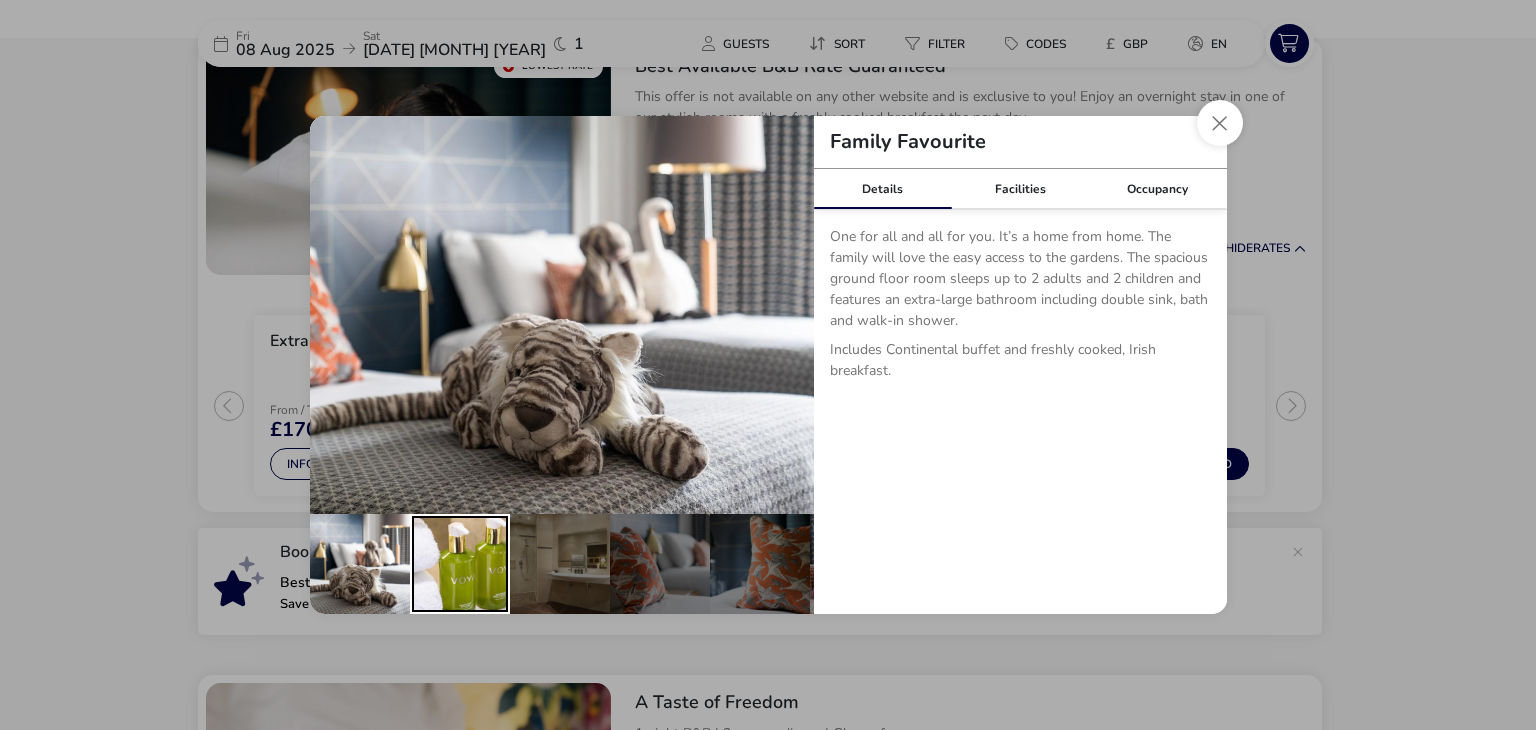 click at bounding box center (460, 564) 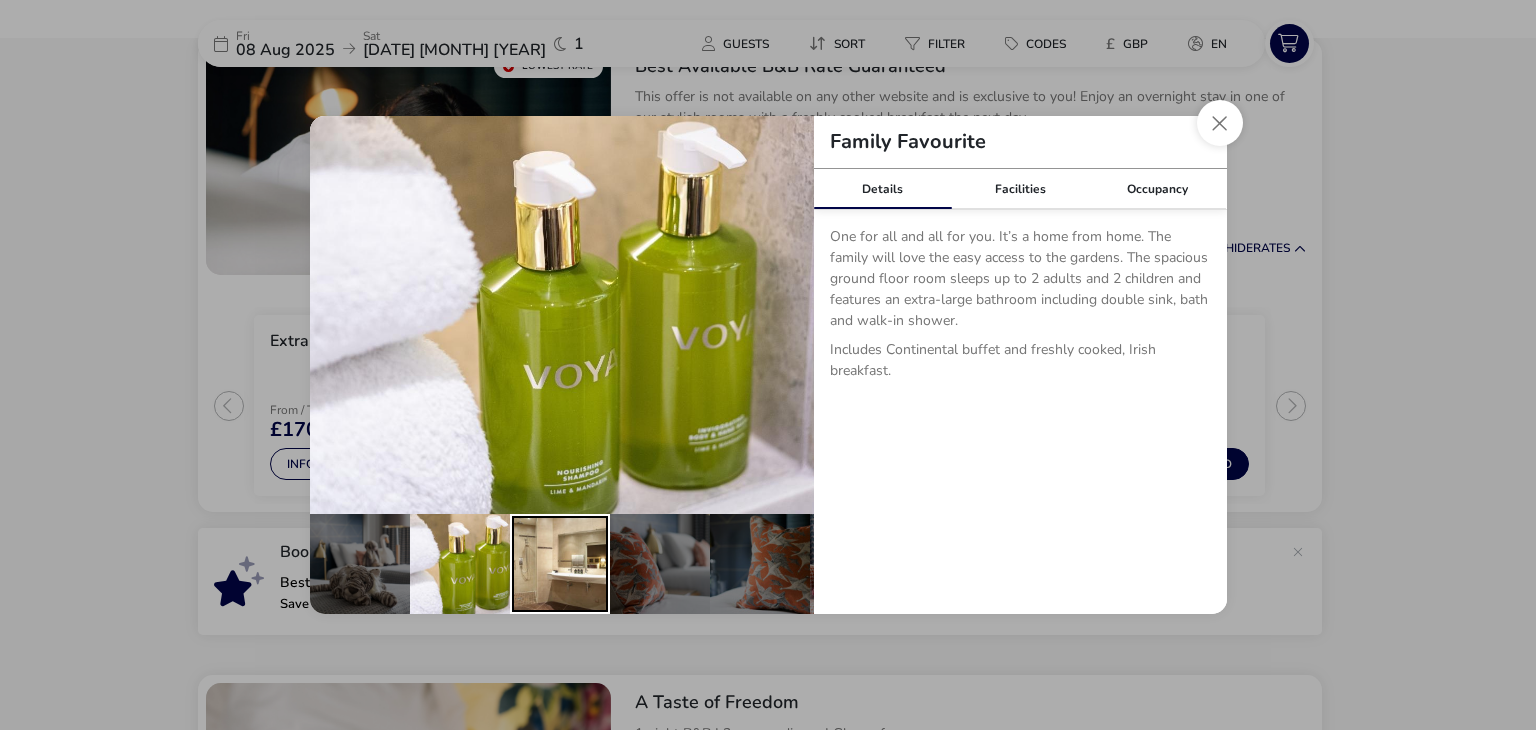 click at bounding box center [560, 564] 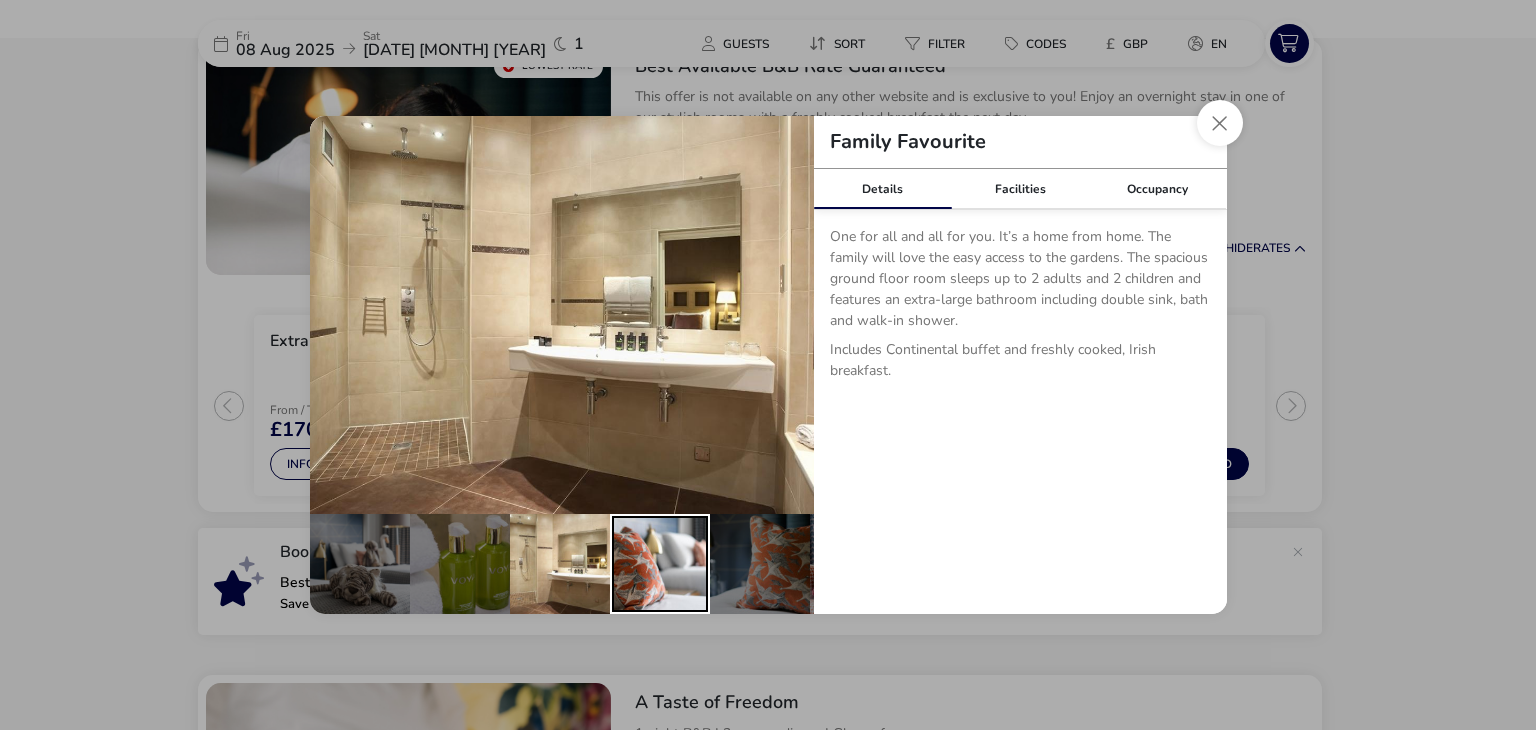 click at bounding box center [660, 564] 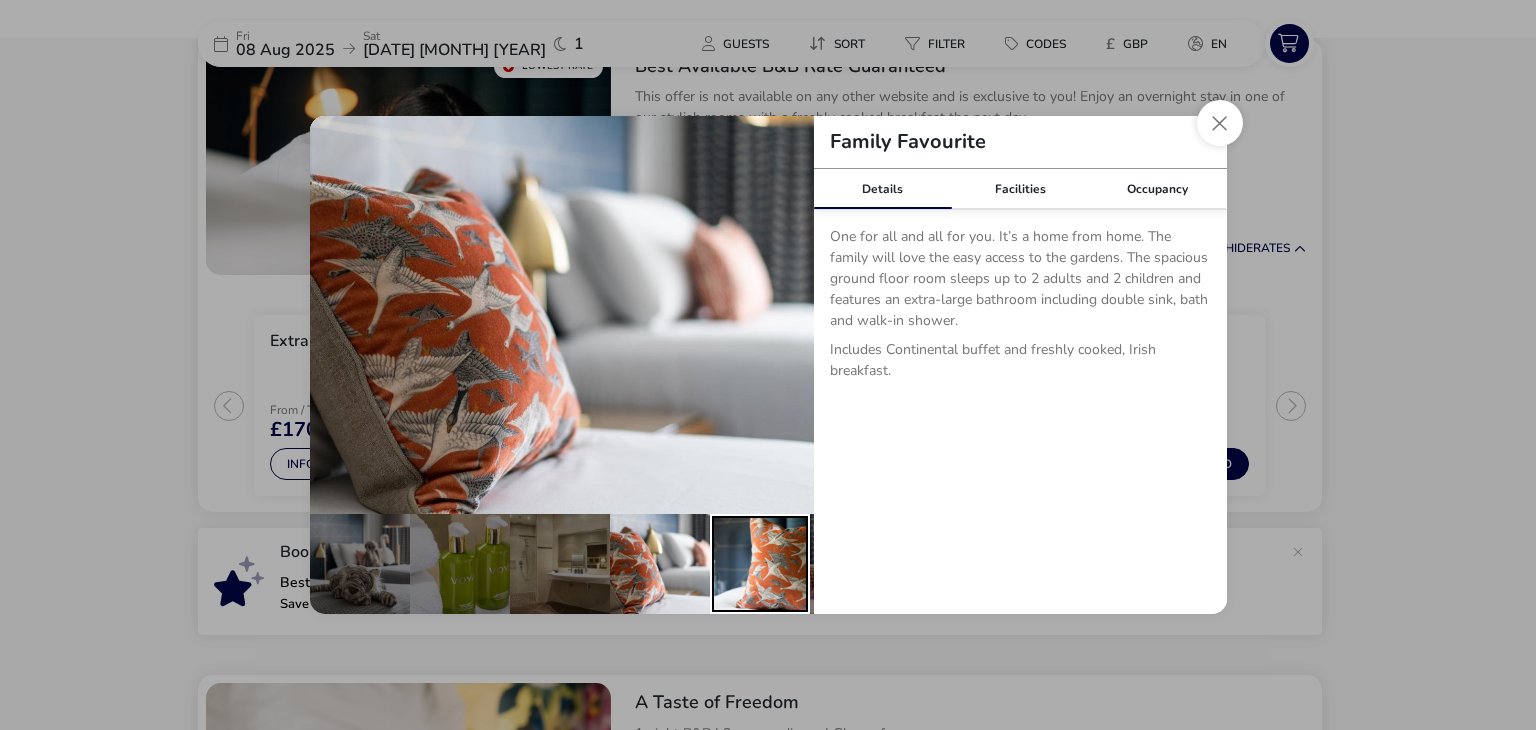click at bounding box center [760, 564] 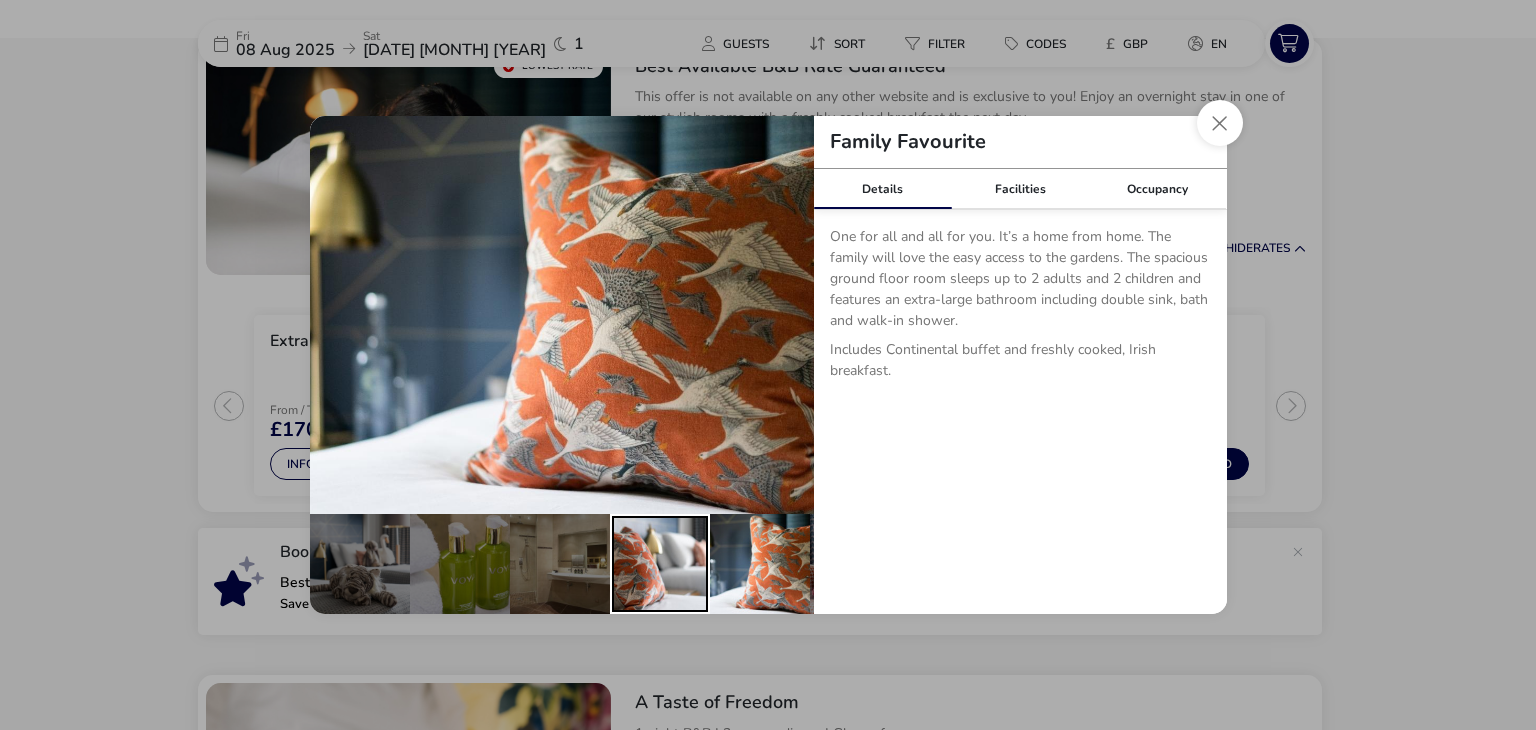 click at bounding box center (660, 564) 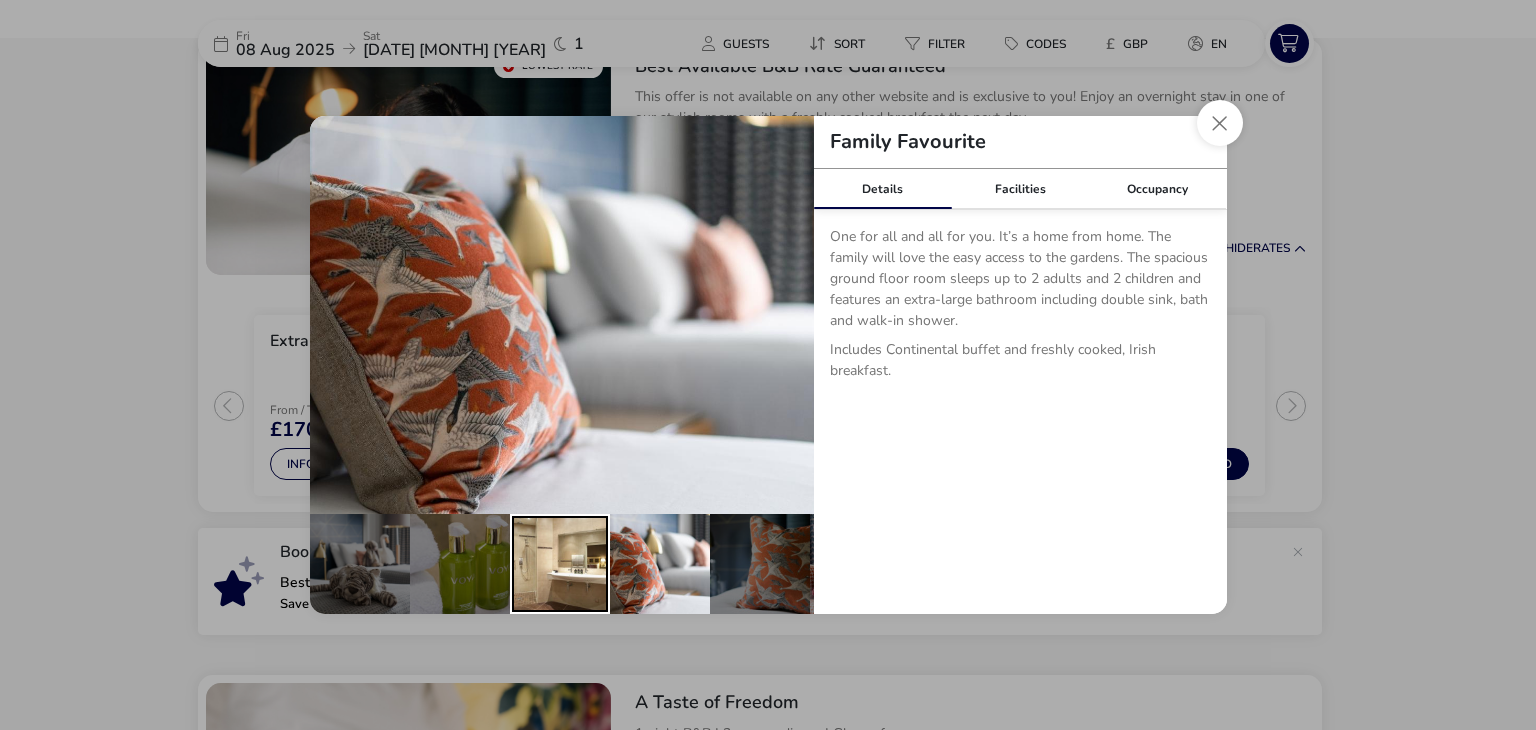 click at bounding box center [560, 564] 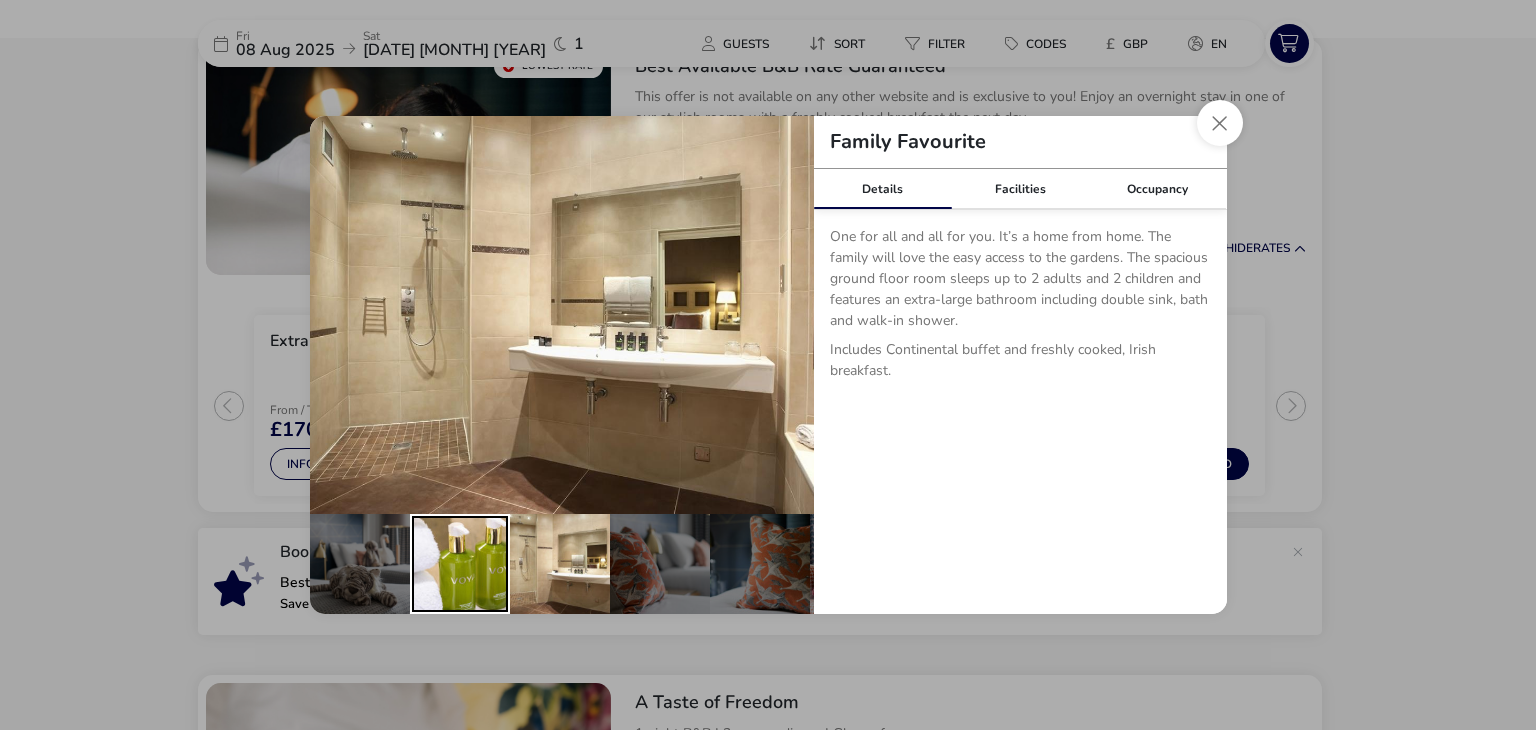 click at bounding box center [460, 564] 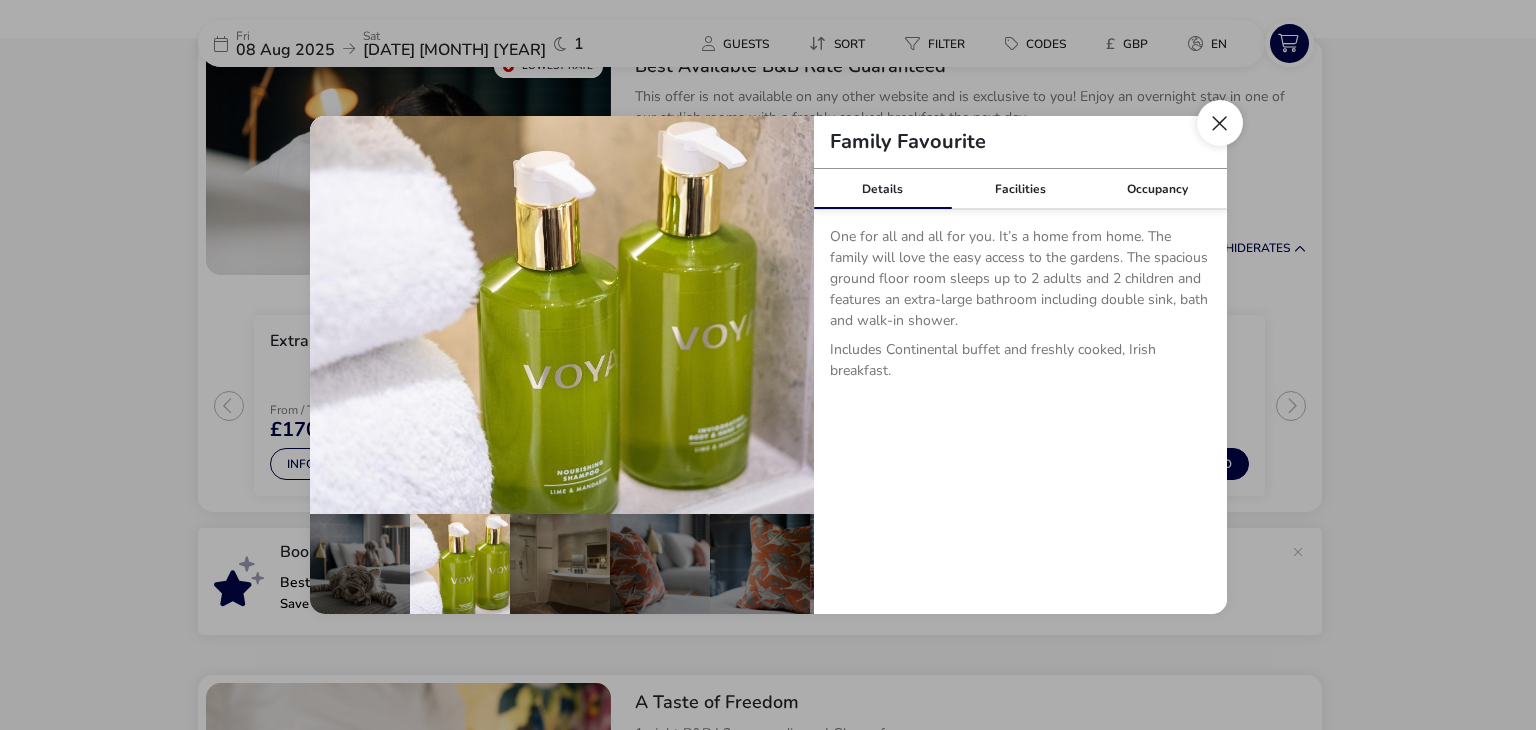 click at bounding box center [1220, 123] 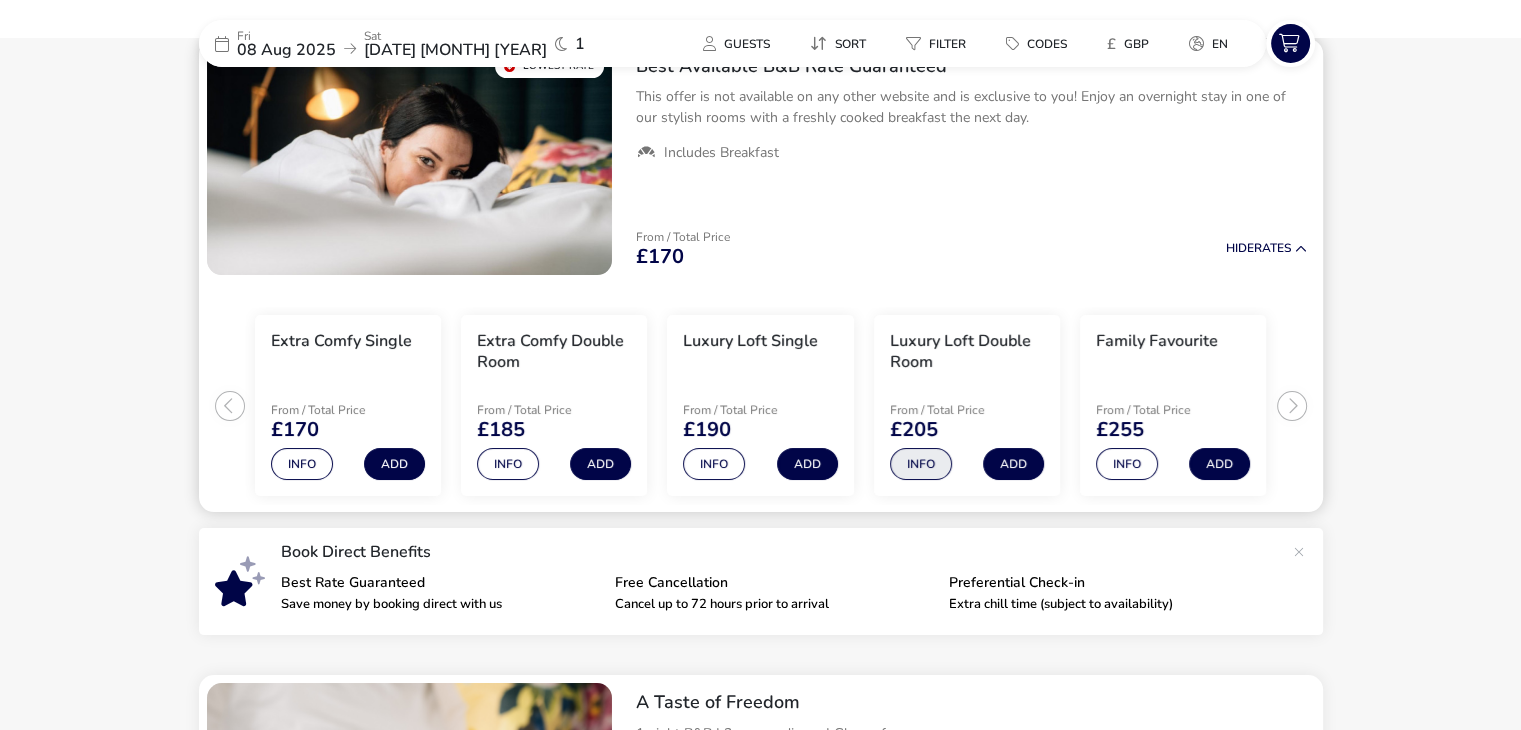 click on "Info" at bounding box center [921, 464] 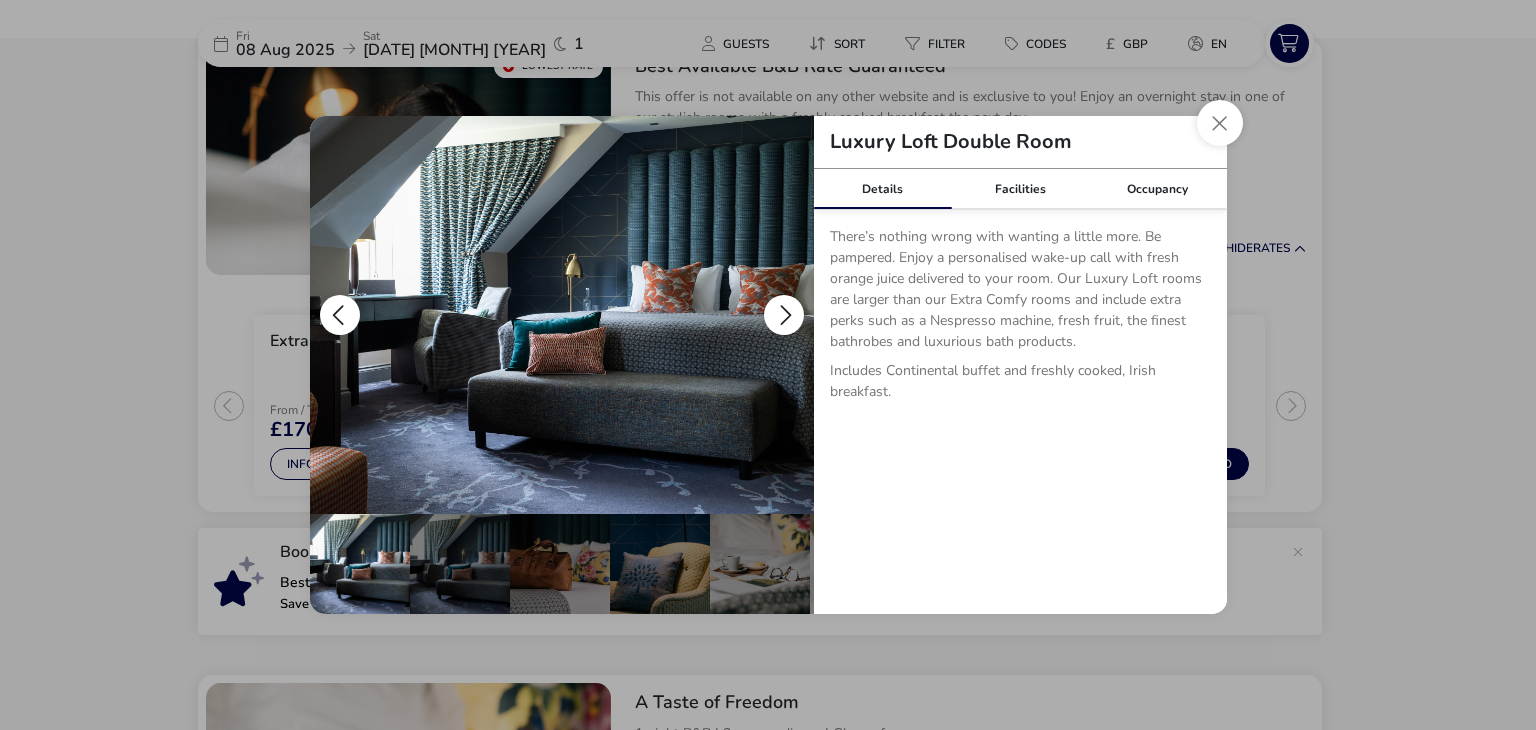 click at bounding box center [562, 315] 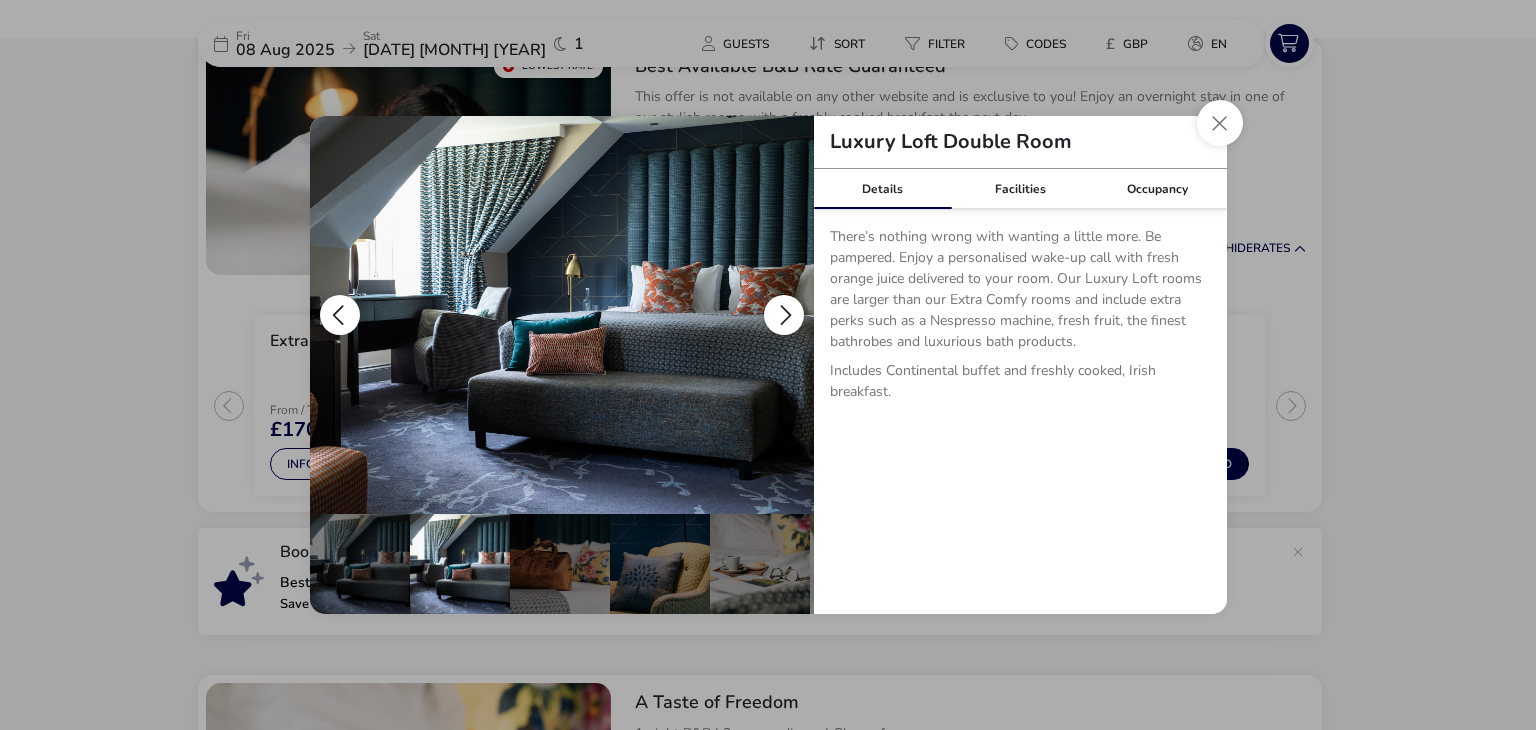 click at bounding box center [784, 315] 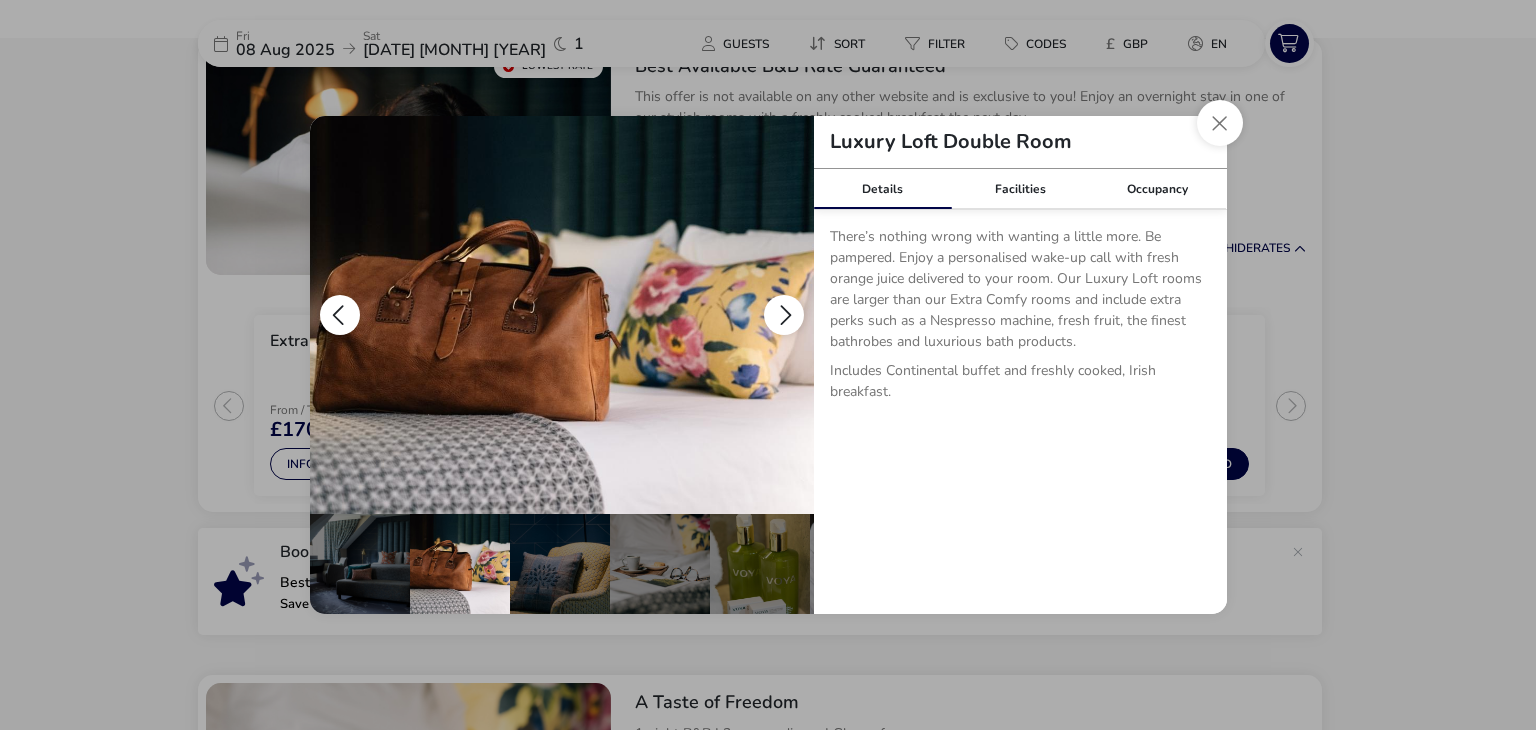 click at bounding box center (784, 315) 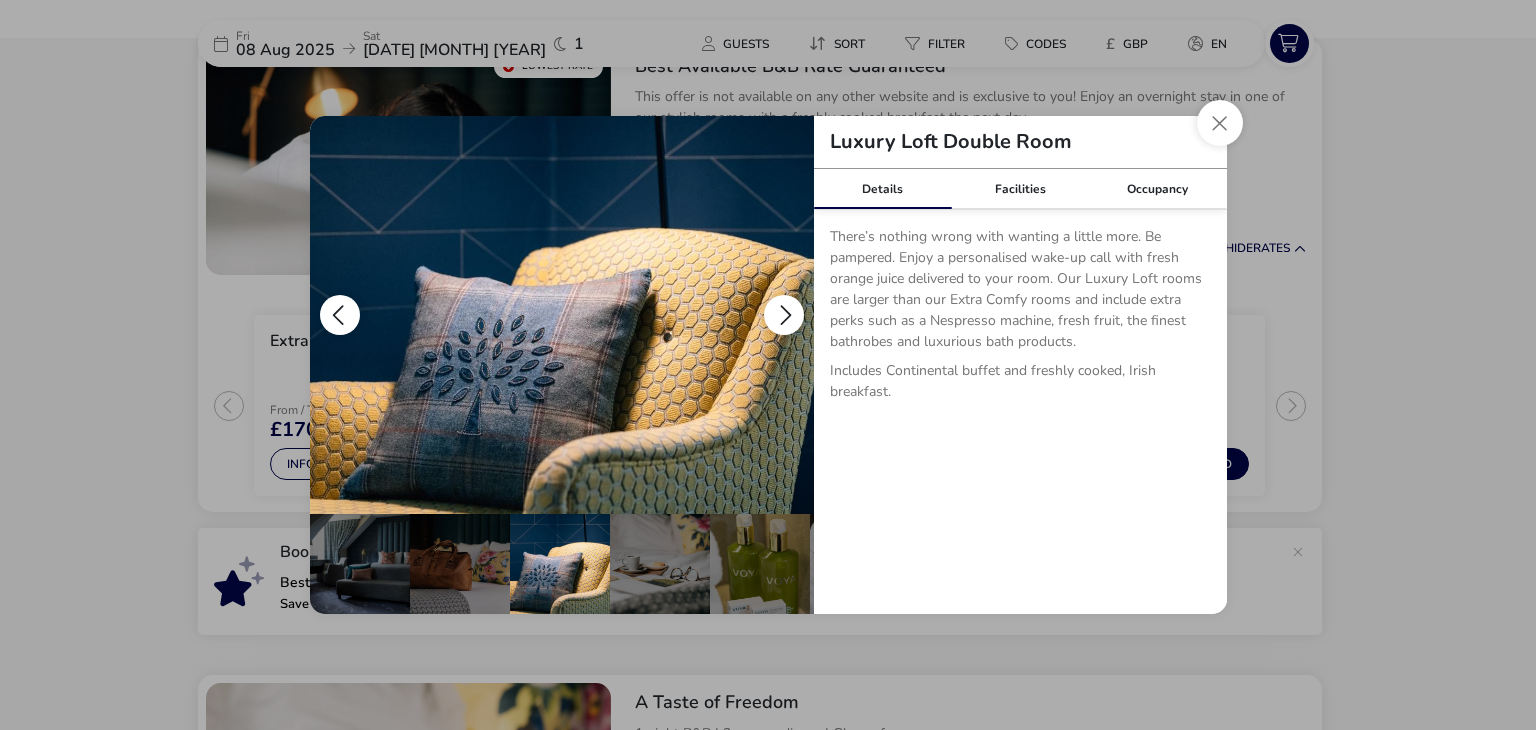 scroll, scrollTop: 0, scrollLeft: 200, axis: horizontal 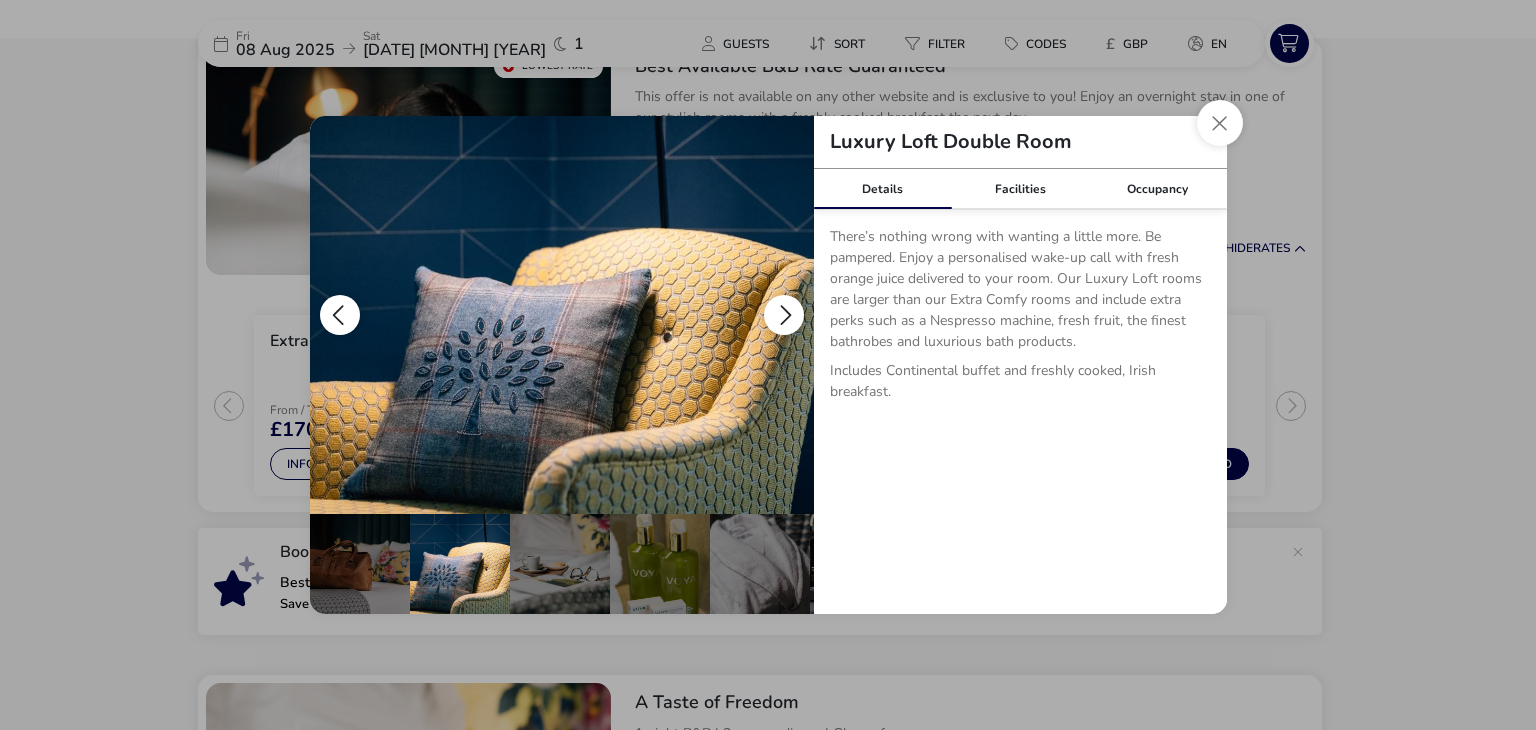 click at bounding box center (784, 315) 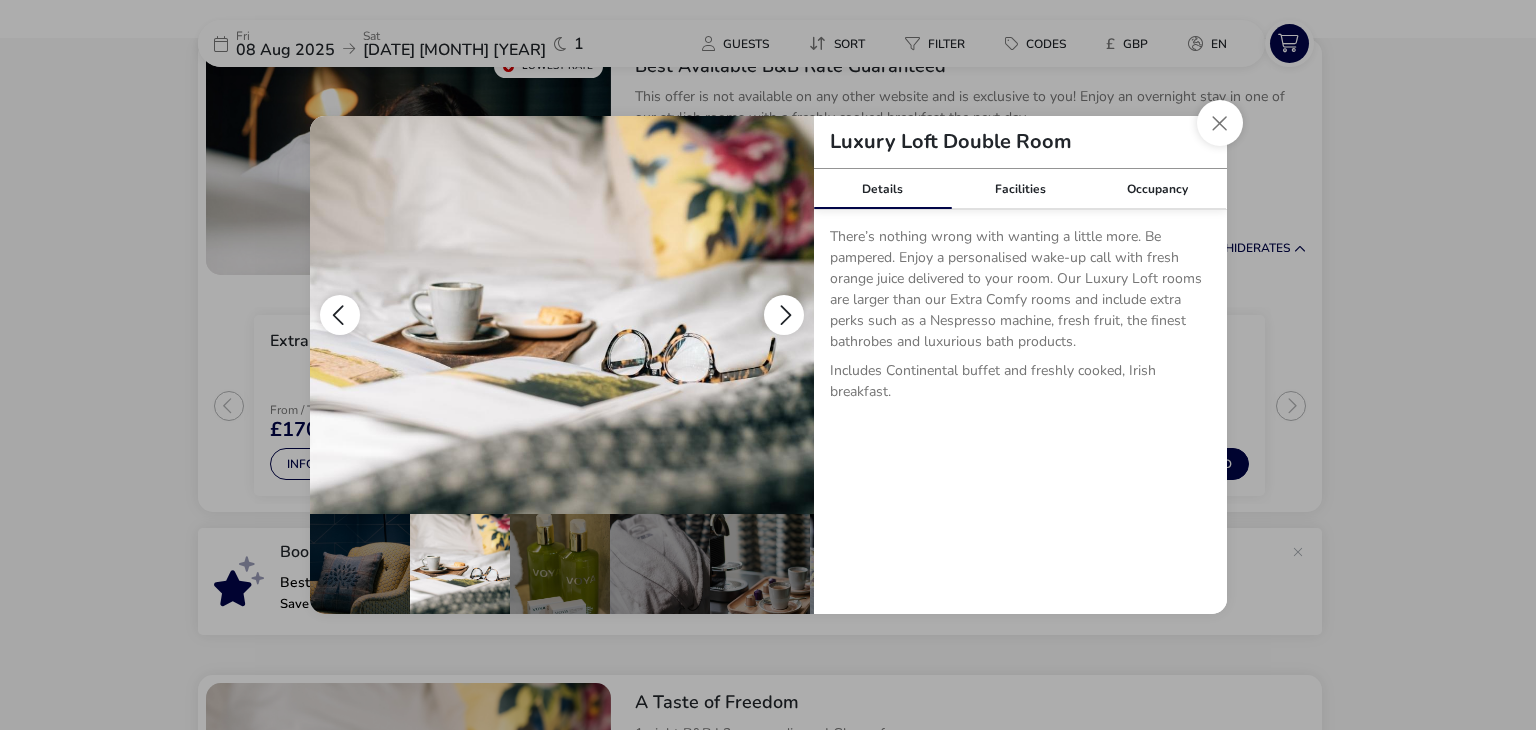 click at bounding box center [784, 315] 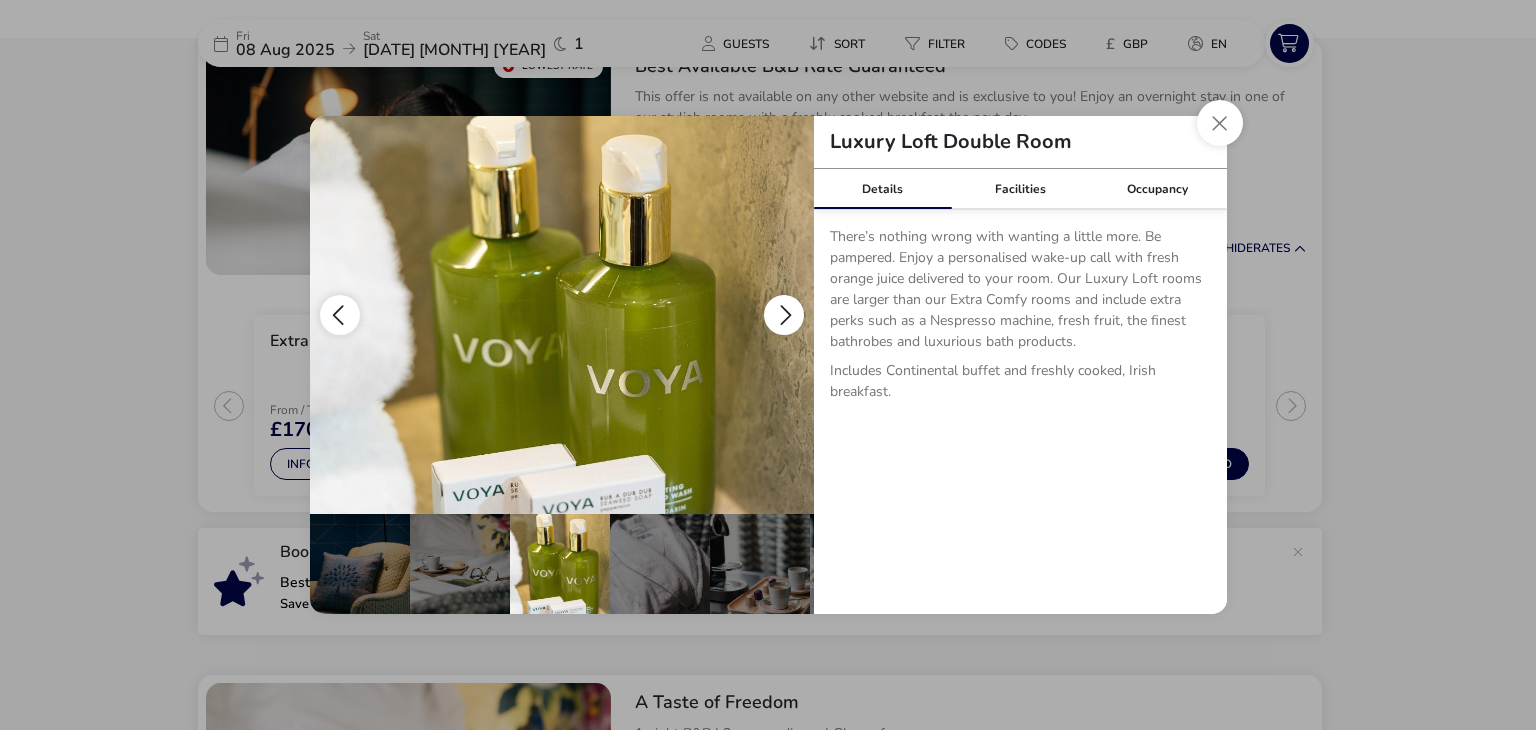scroll, scrollTop: 0, scrollLeft: 400, axis: horizontal 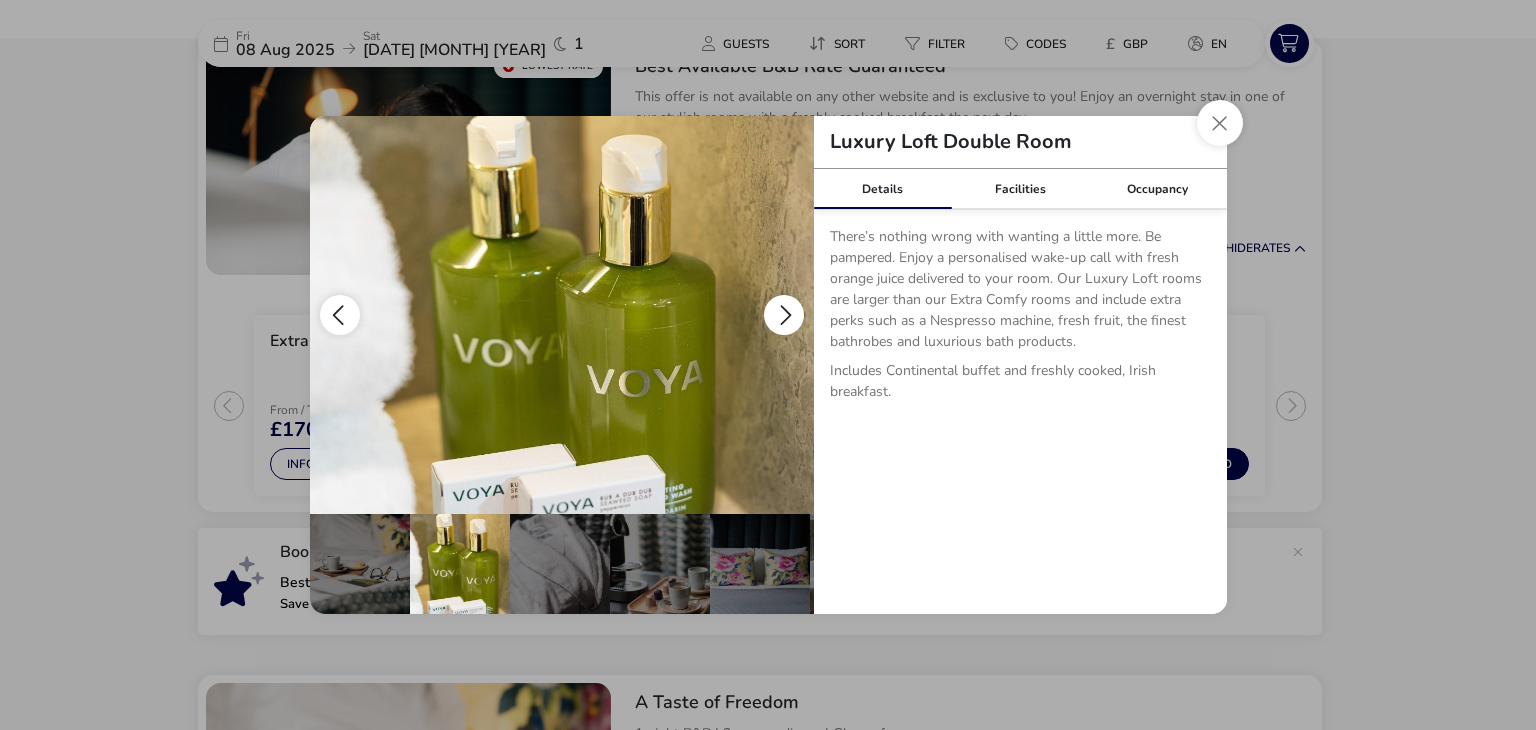 click at bounding box center [784, 315] 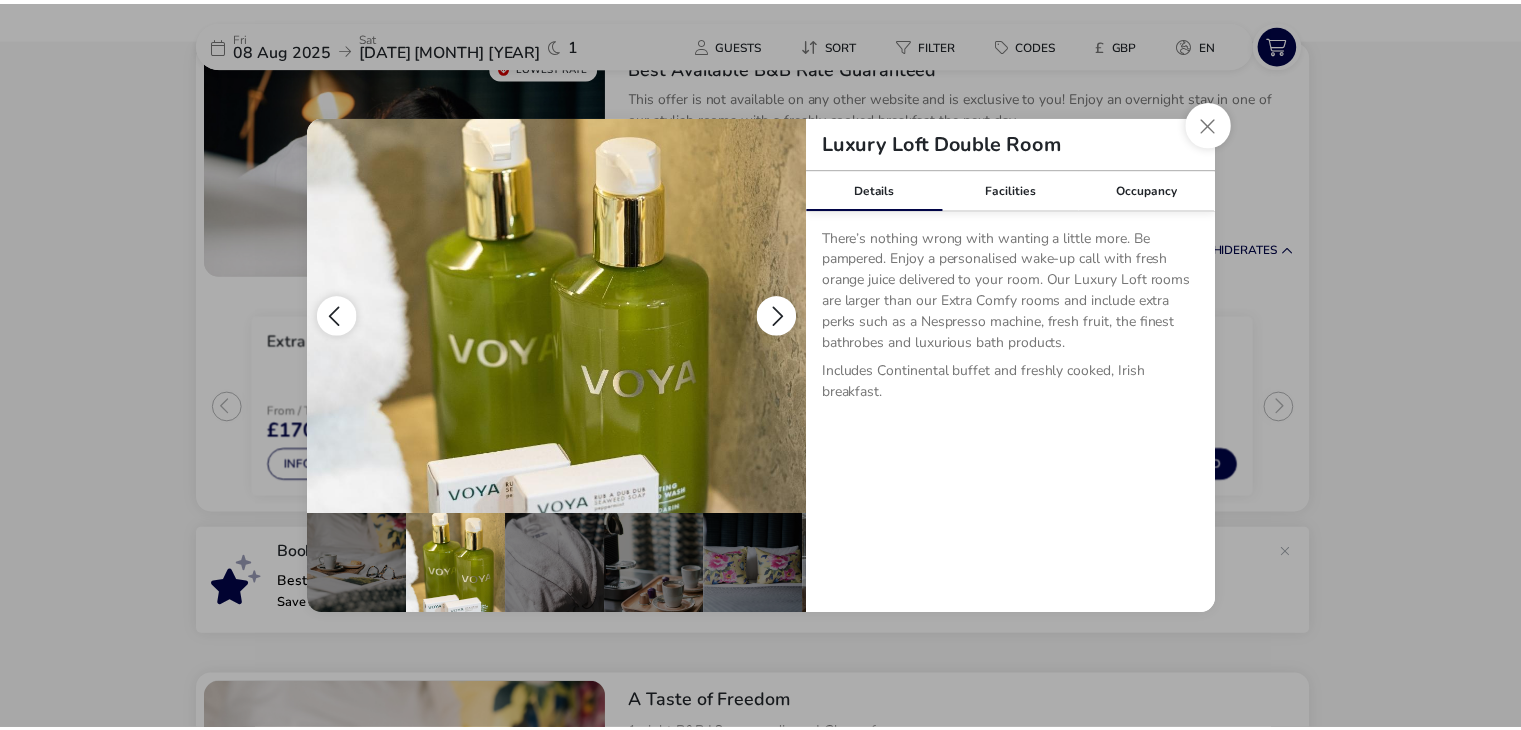 scroll, scrollTop: 0, scrollLeft: 496, axis: horizontal 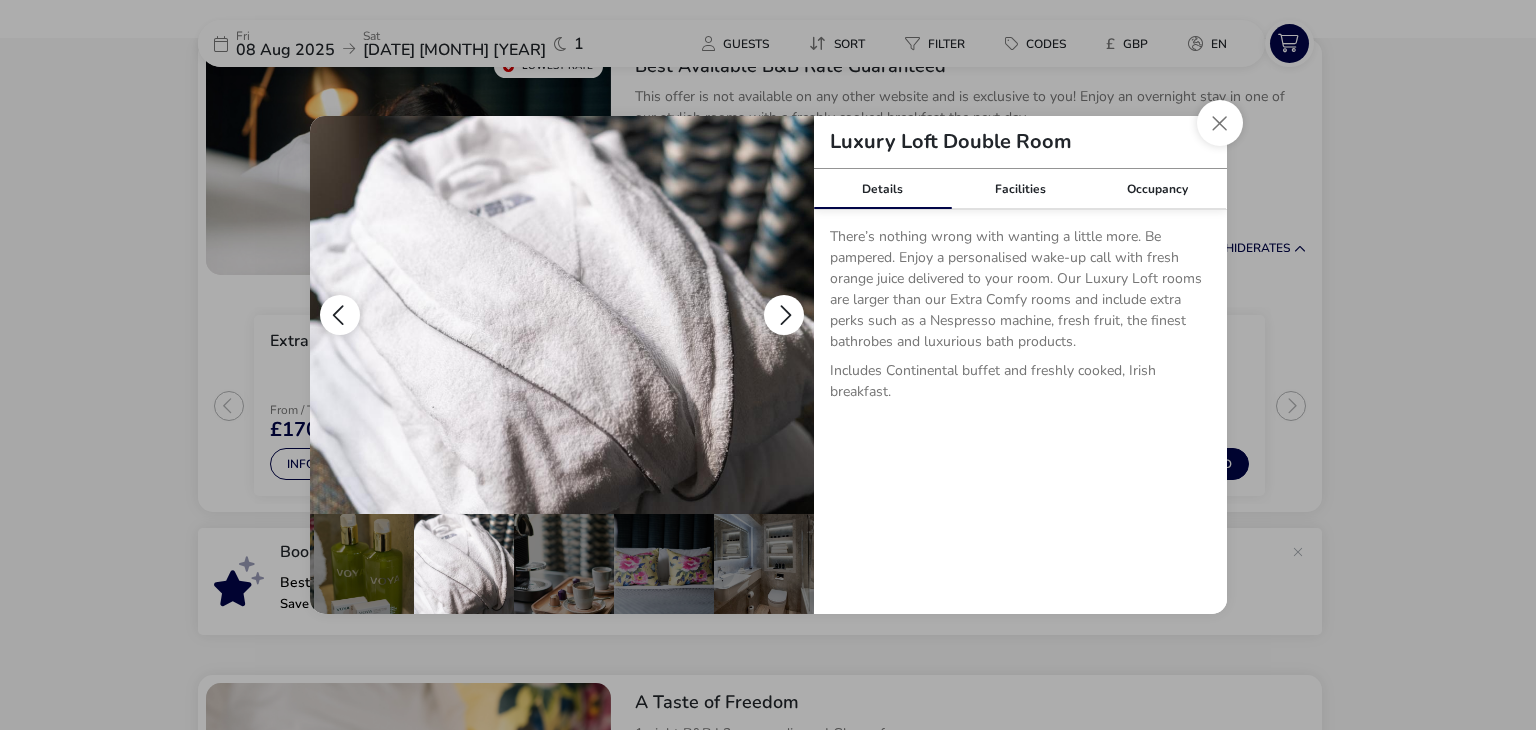 click at bounding box center (784, 315) 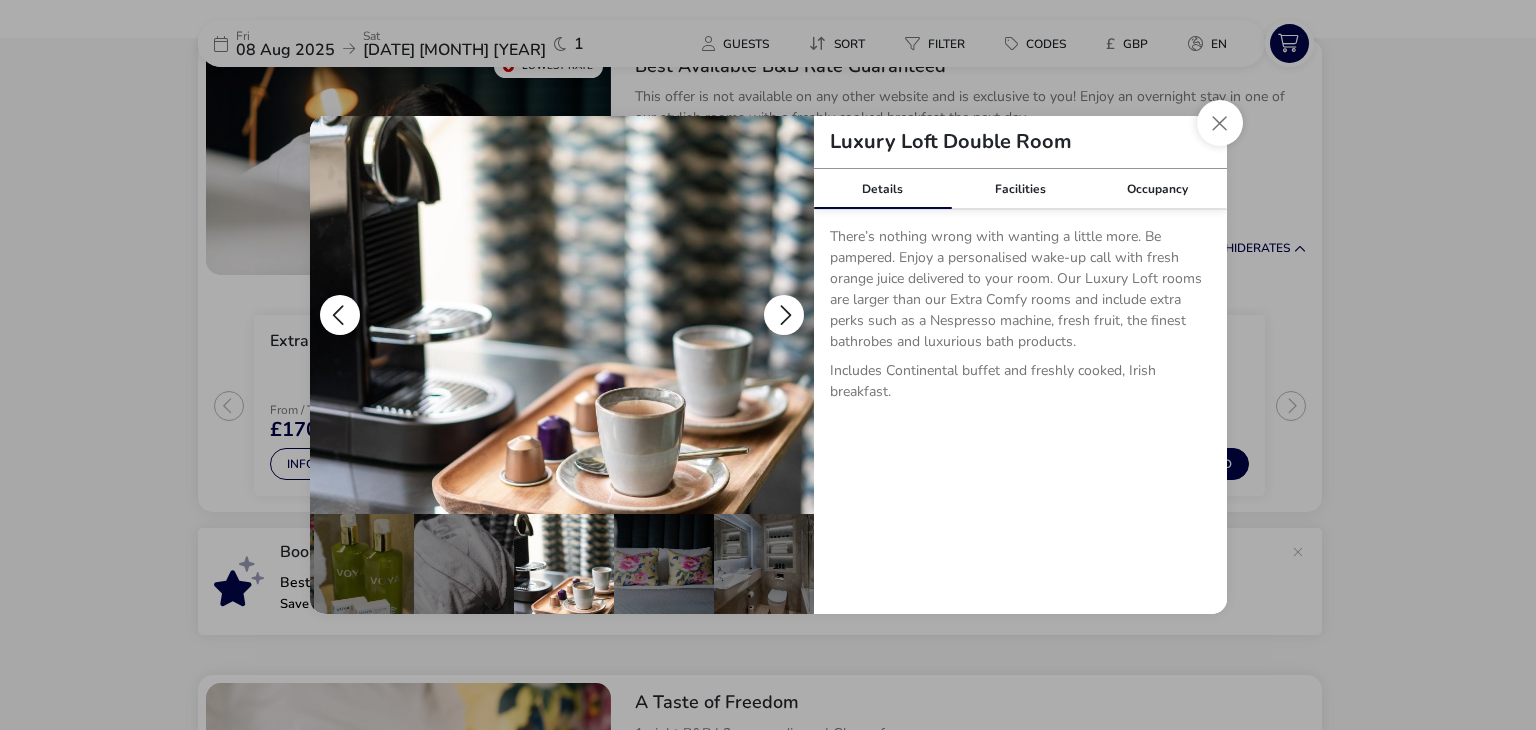 click at bounding box center (784, 315) 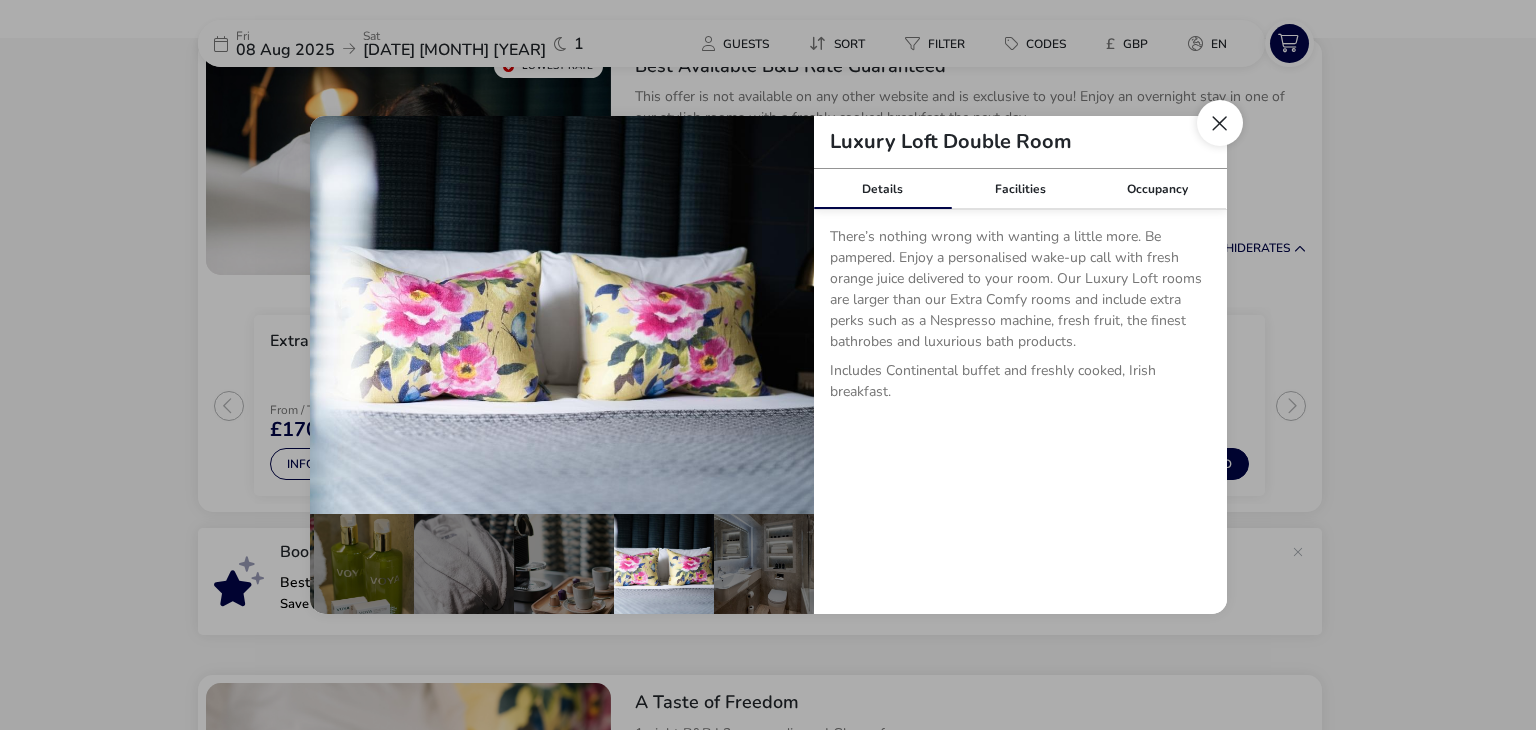 click at bounding box center (1220, 123) 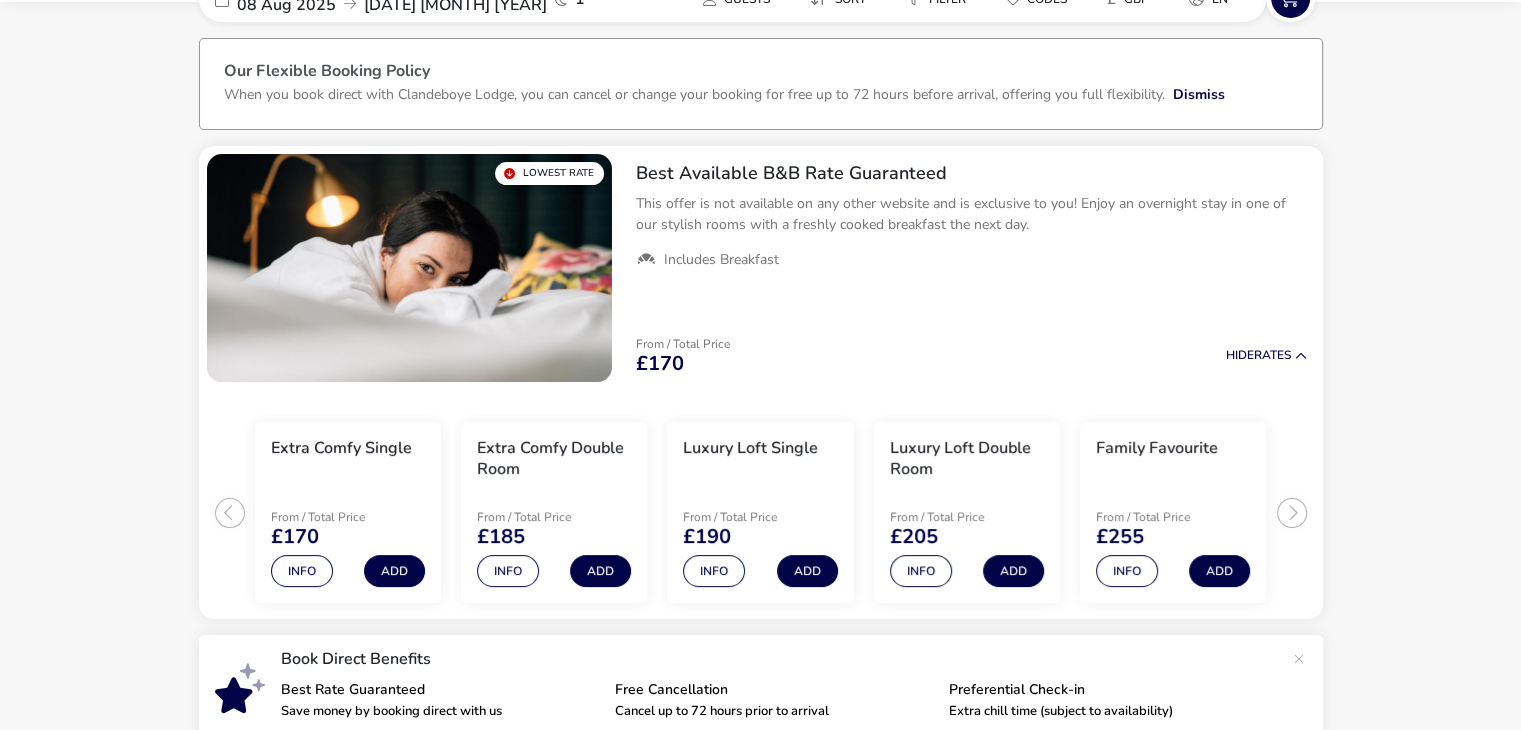 scroll, scrollTop: 0, scrollLeft: 0, axis: both 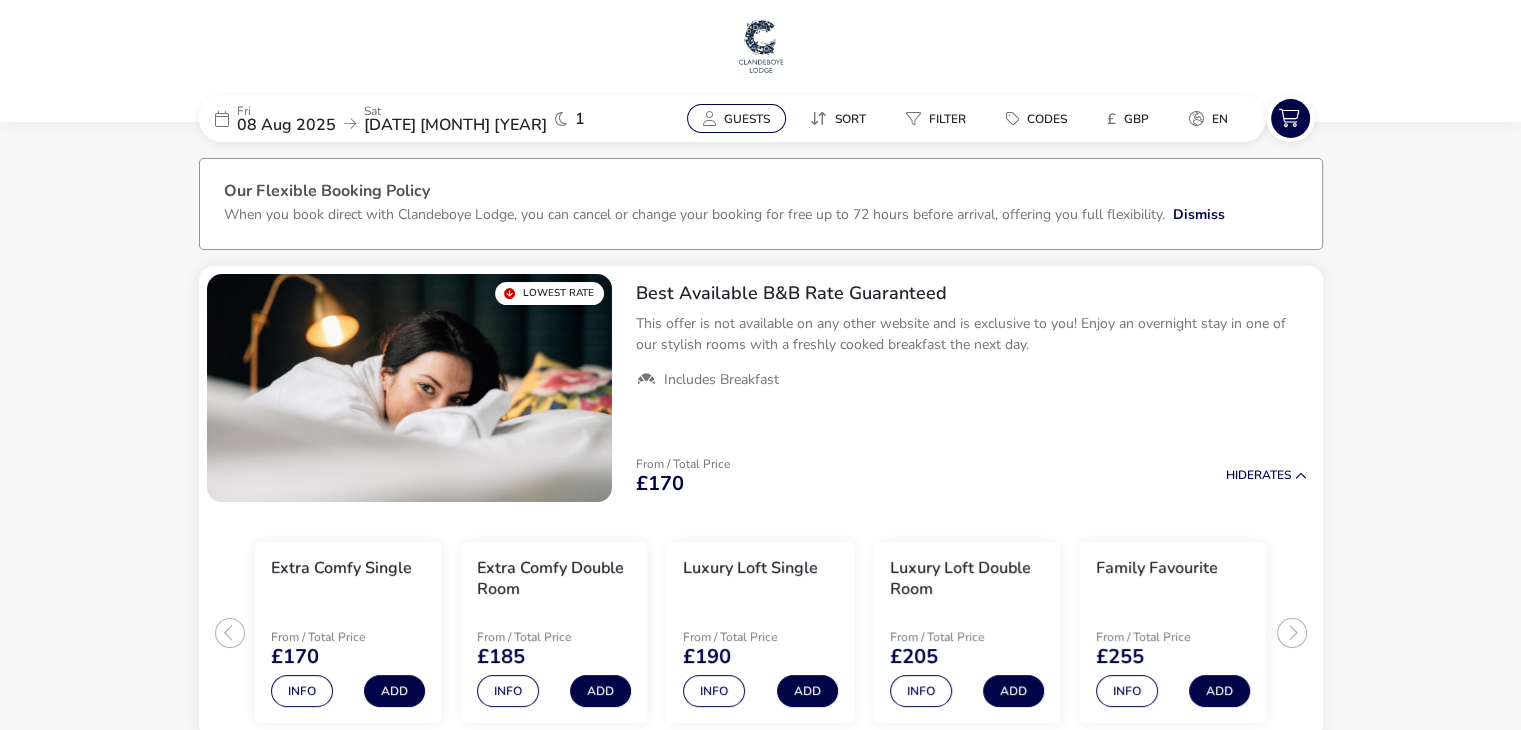 click on "Guests" at bounding box center [747, 119] 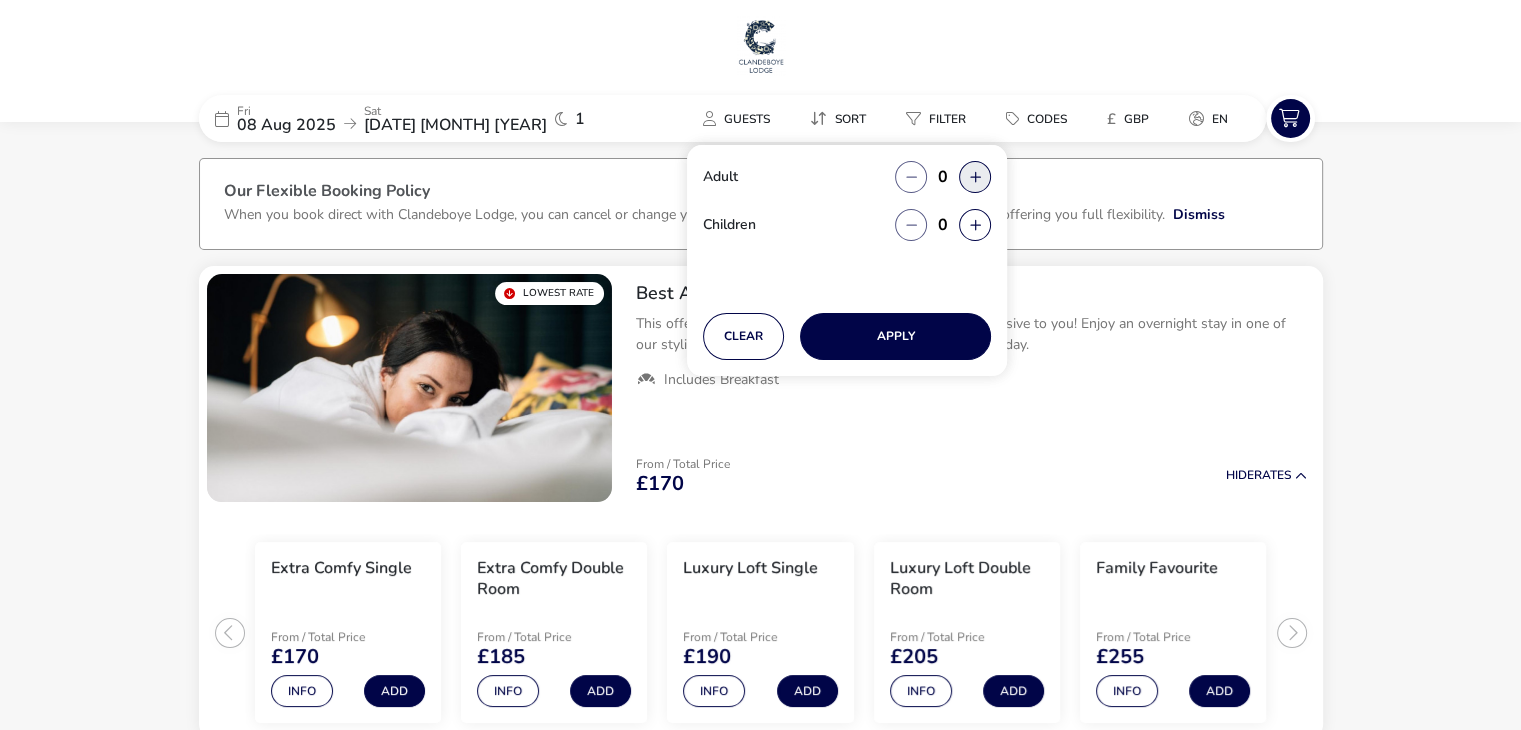 click at bounding box center [975, 177] 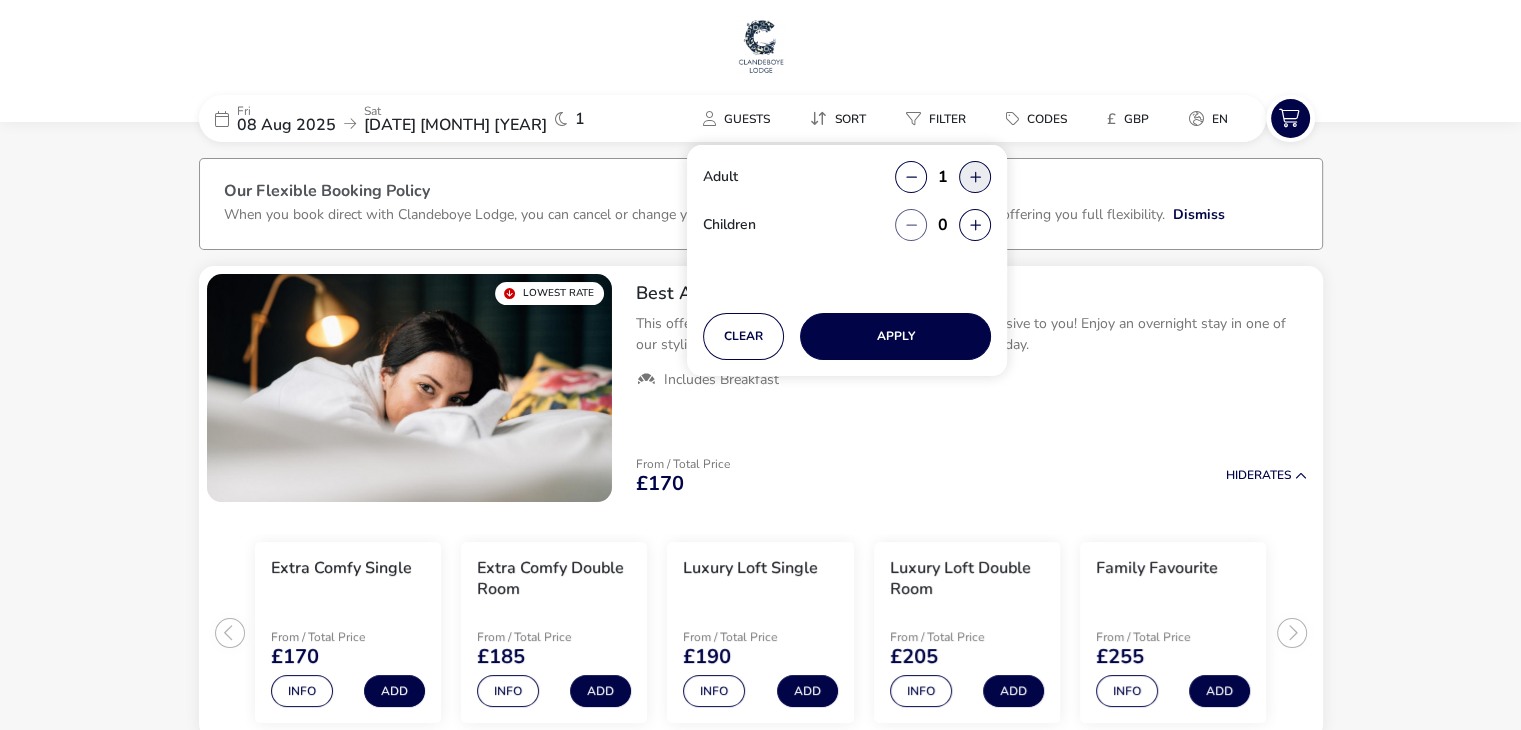 click at bounding box center [975, 177] 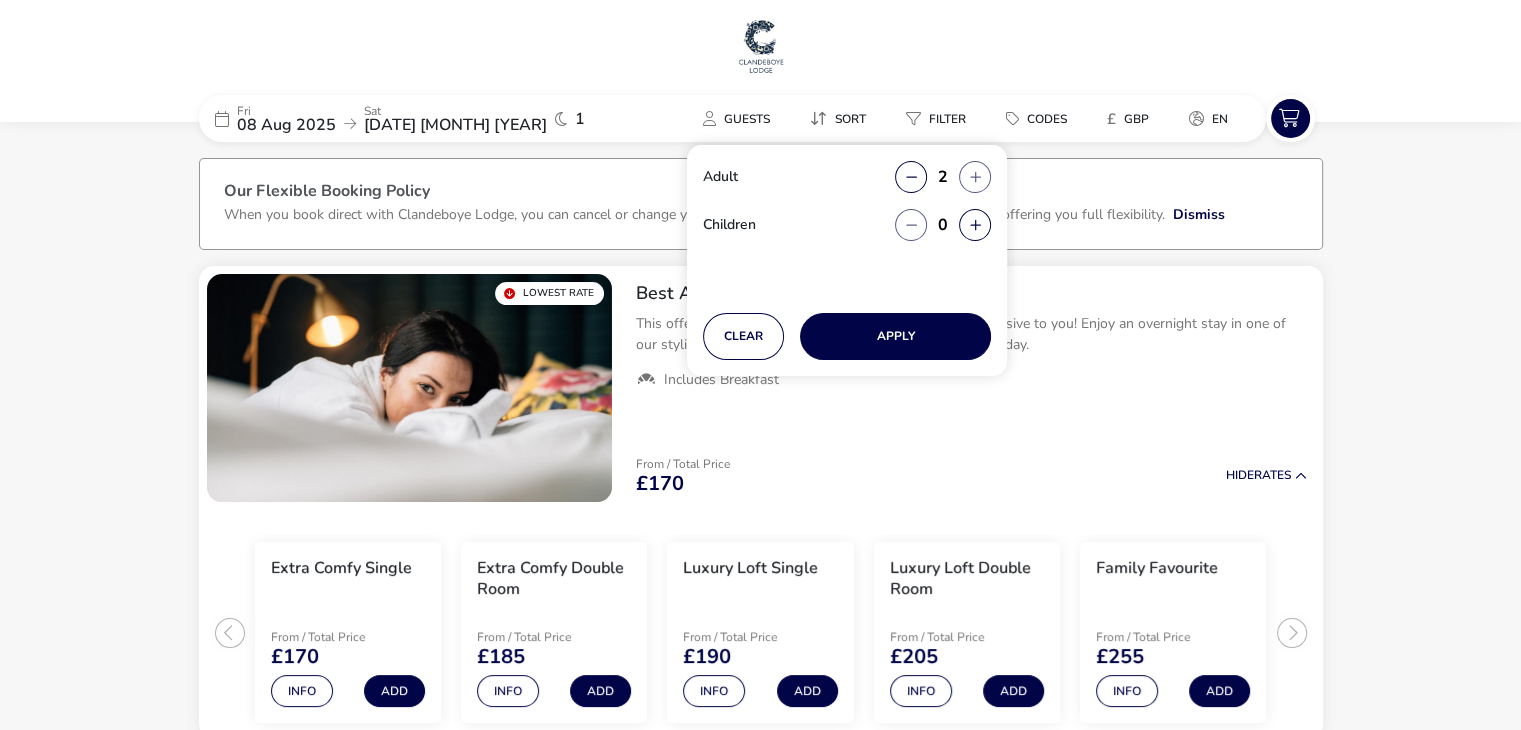 click on "Fri 08 Aug 2025 Sat 09 Aug 2025 1 Guests Sort Filter Codes £ GBP en  Adult  2  Children   0  Clear   Apply  Our Flexible Booking Policy When you book direct with Clandeboye Lodge, you can cancel or change your booking for free up to 72 hours before arrival, offering you full flexibility.   Dismiss   Lowest Rate  Best Available B&B Rate Guaranteed This offer is not available on any other website and is exclusive to you! Enjoy an overnight stay in one of our stylish rooms with a freshly cooked breakfast the next day.    Includes Breakfast  From / Total Price  £170 Hide   Rates   Extra Comfy Single   From / Total Price  £170  Info   Add   Extra Comfy Double Room   From / Total Price  £185  Info   Add   Luxury Loft Single   From / Total Price  £190  Info   Add   Luxury Loft Double Room   From / Total Price  £205  Info   Add   Family Favourite   From / Total Price  £255  Info   Add   Book Direct Benefits  Best Rate Guaranteed Save money by booking direct with us Free Cancellation Preferential Check-in" 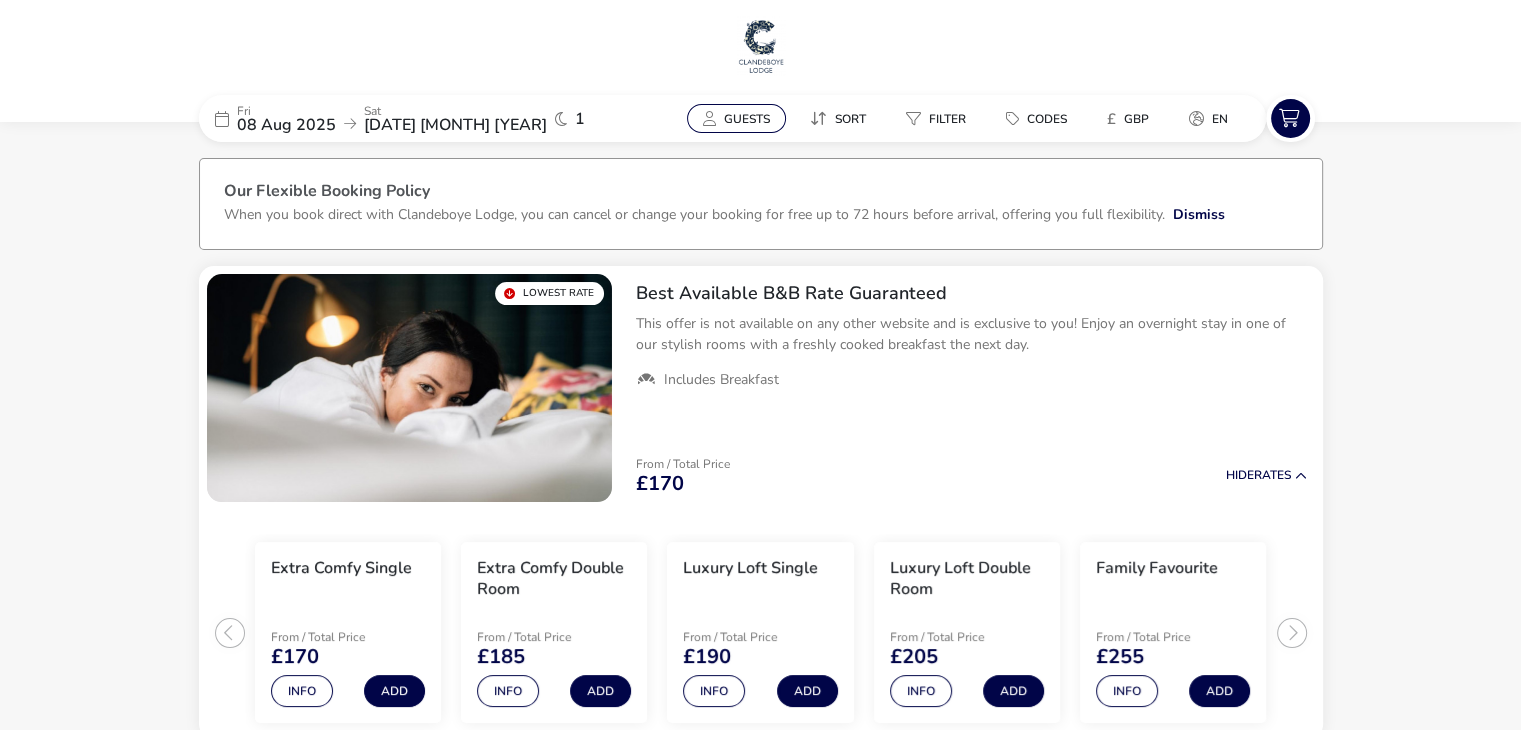 click on "Guests" at bounding box center [747, 119] 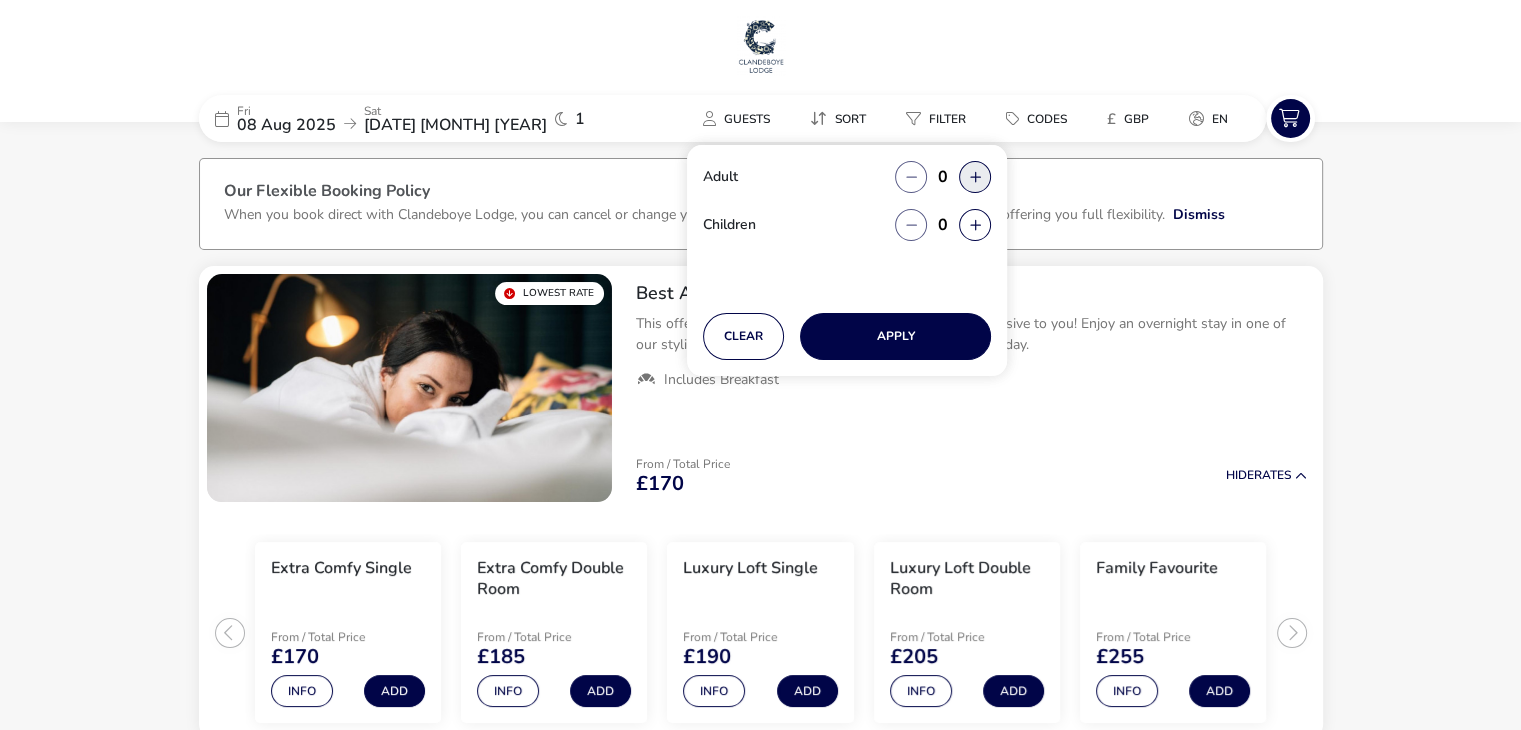 click at bounding box center (975, 177) 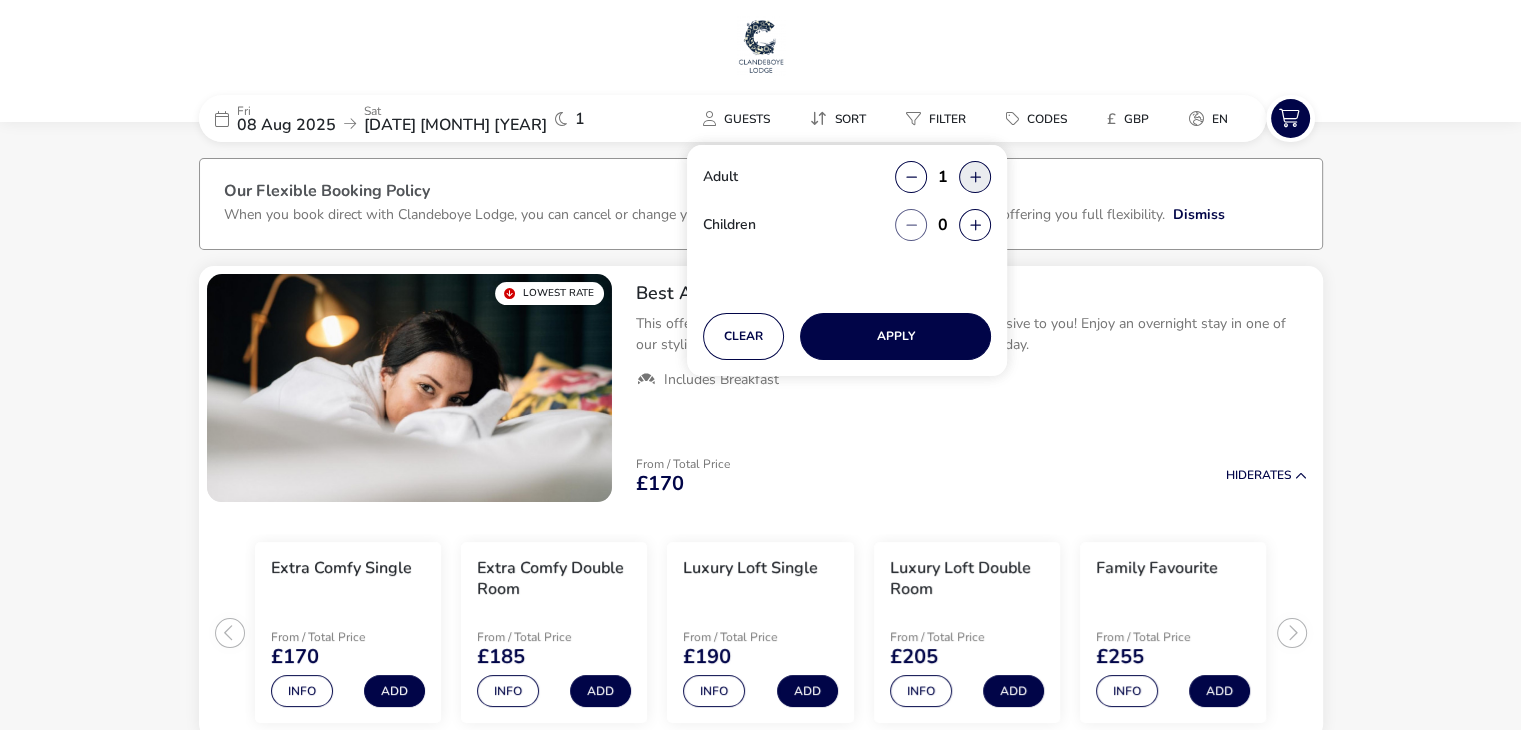 click at bounding box center [975, 177] 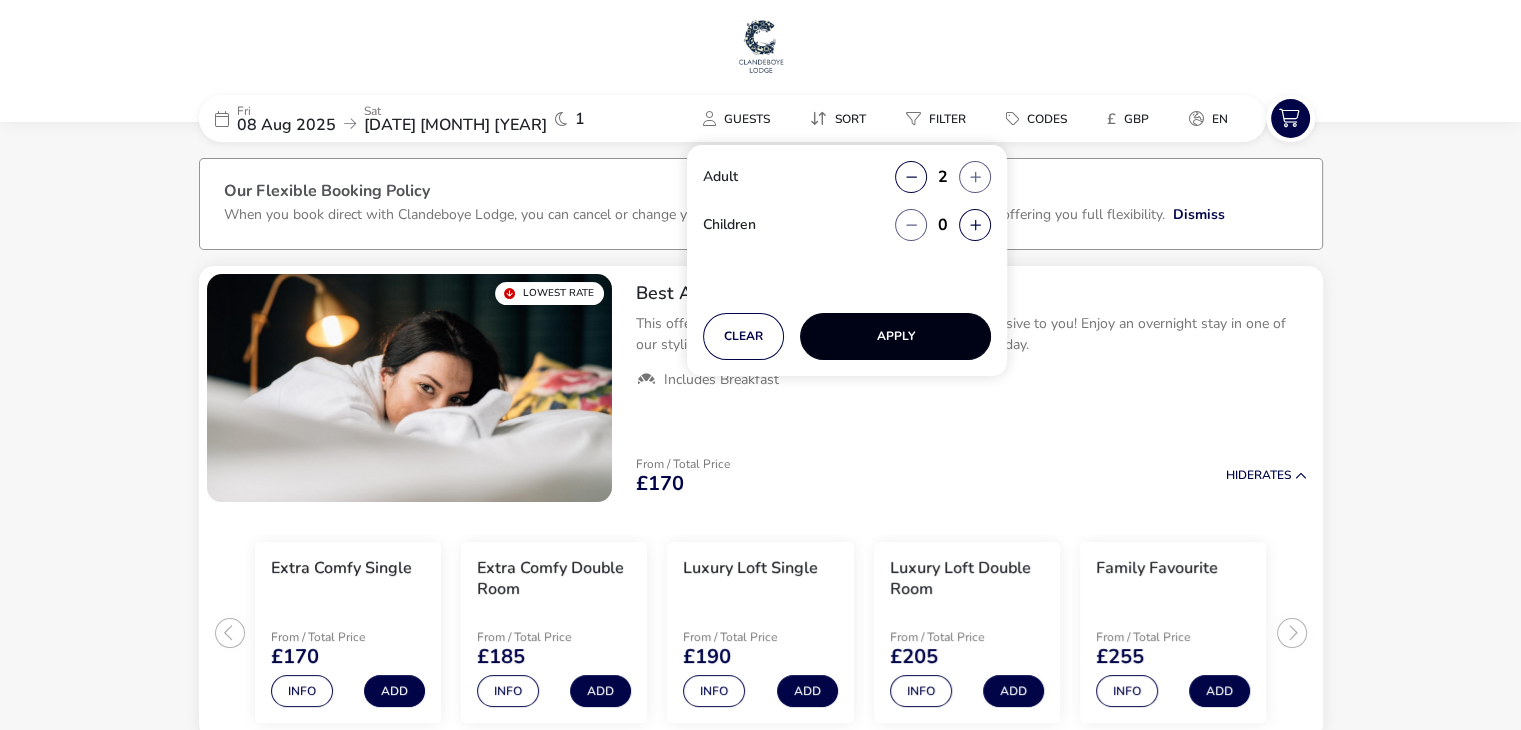 click on "Apply" at bounding box center (895, 336) 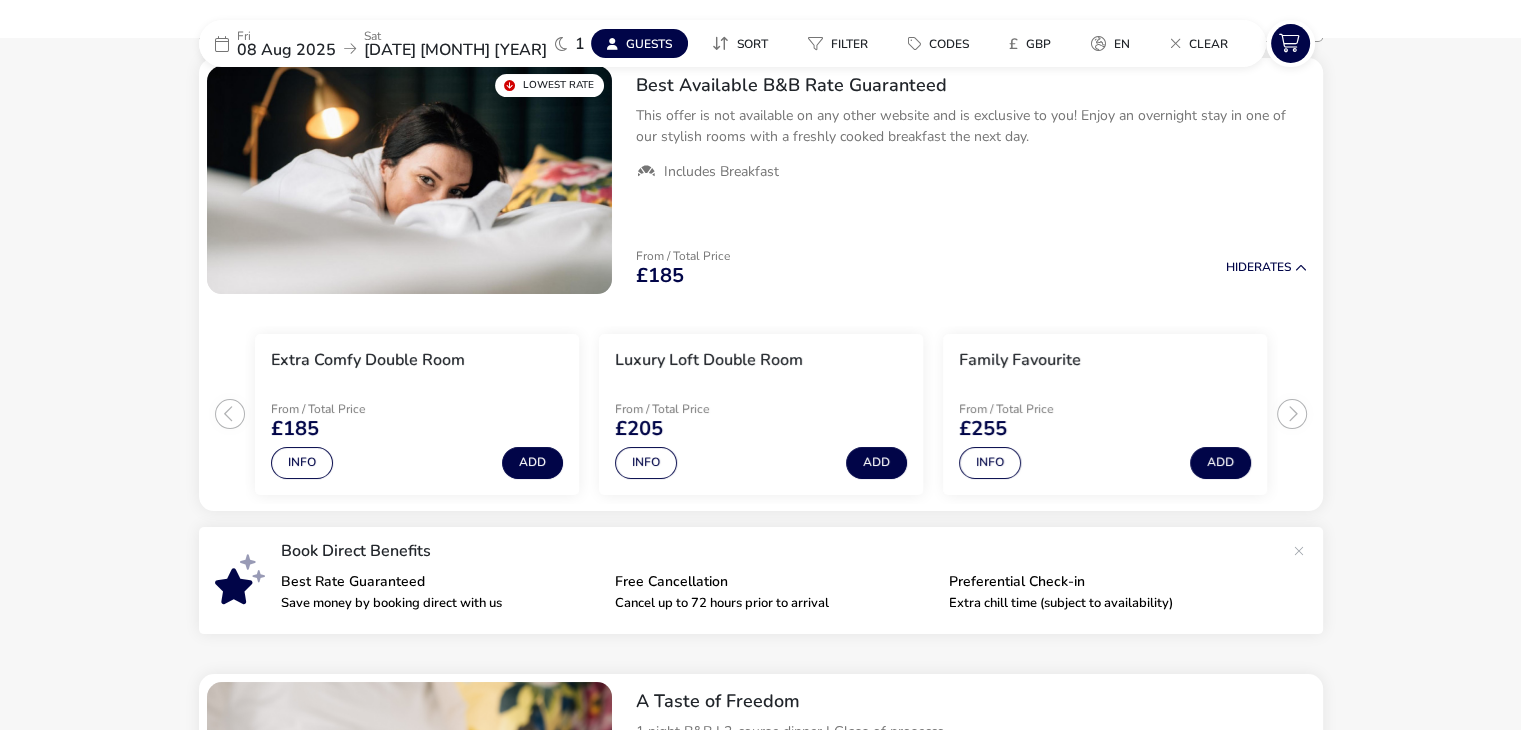 scroll, scrollTop: 133, scrollLeft: 0, axis: vertical 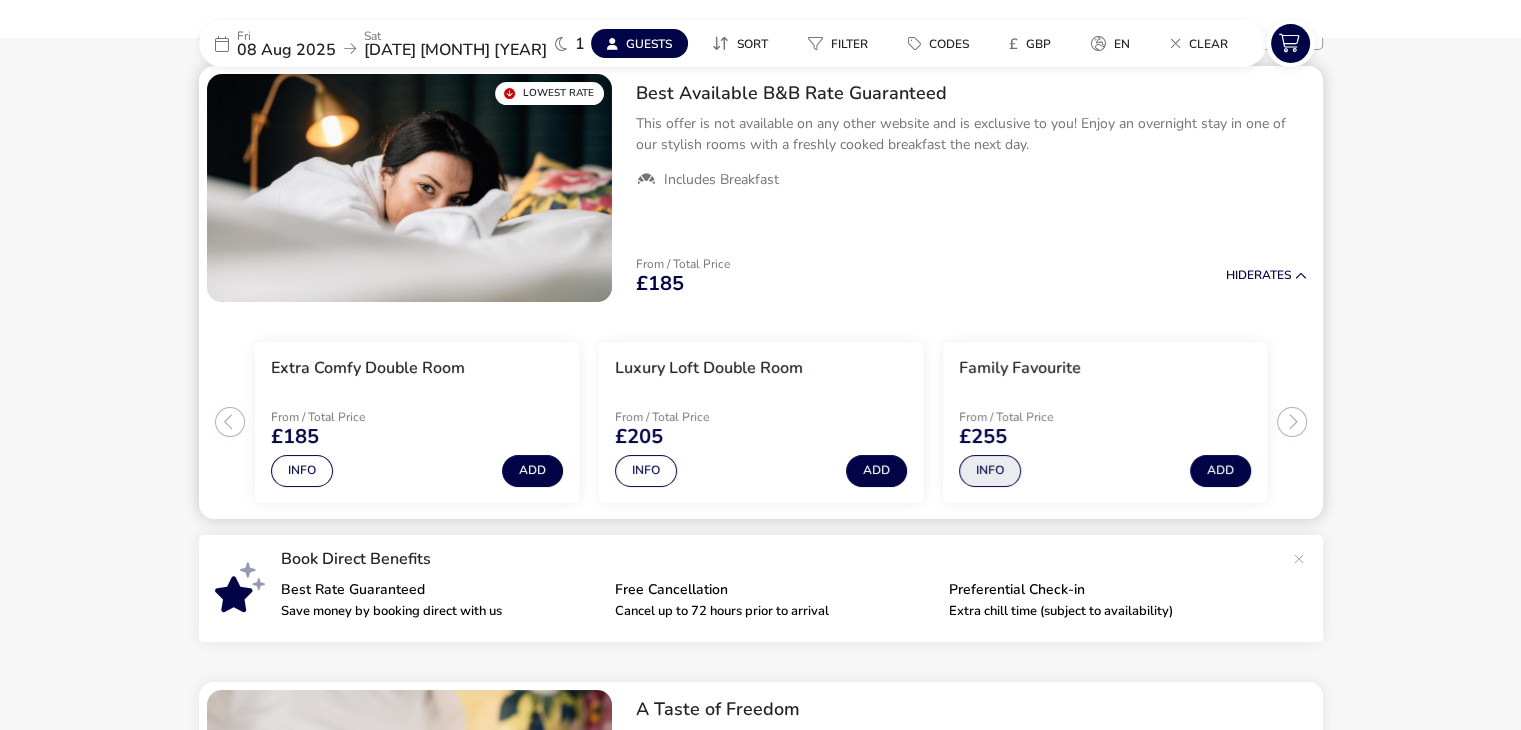 click on "Info" at bounding box center [990, 471] 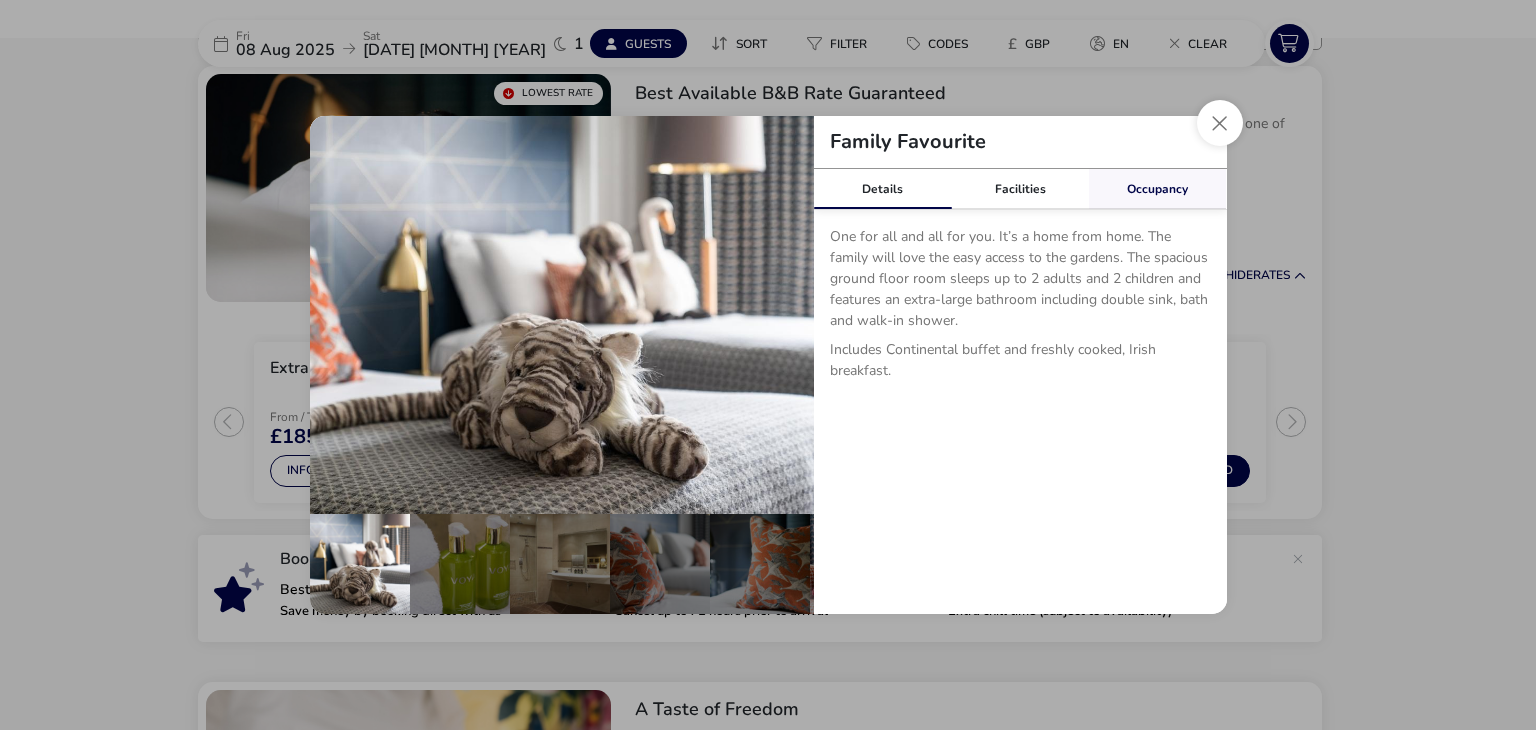 click on "Occupancy" at bounding box center (1158, 189) 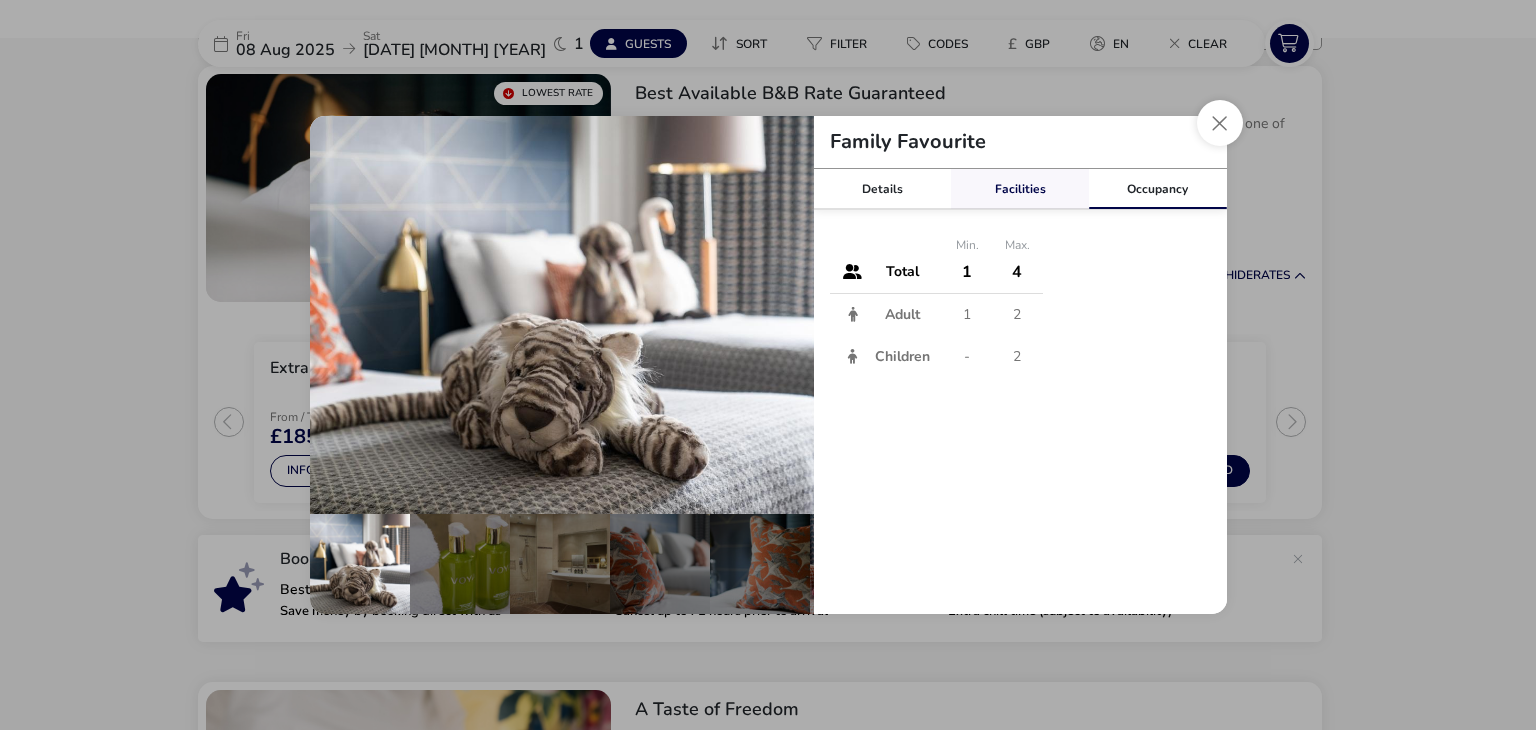 click on "Facilities" at bounding box center [1020, 189] 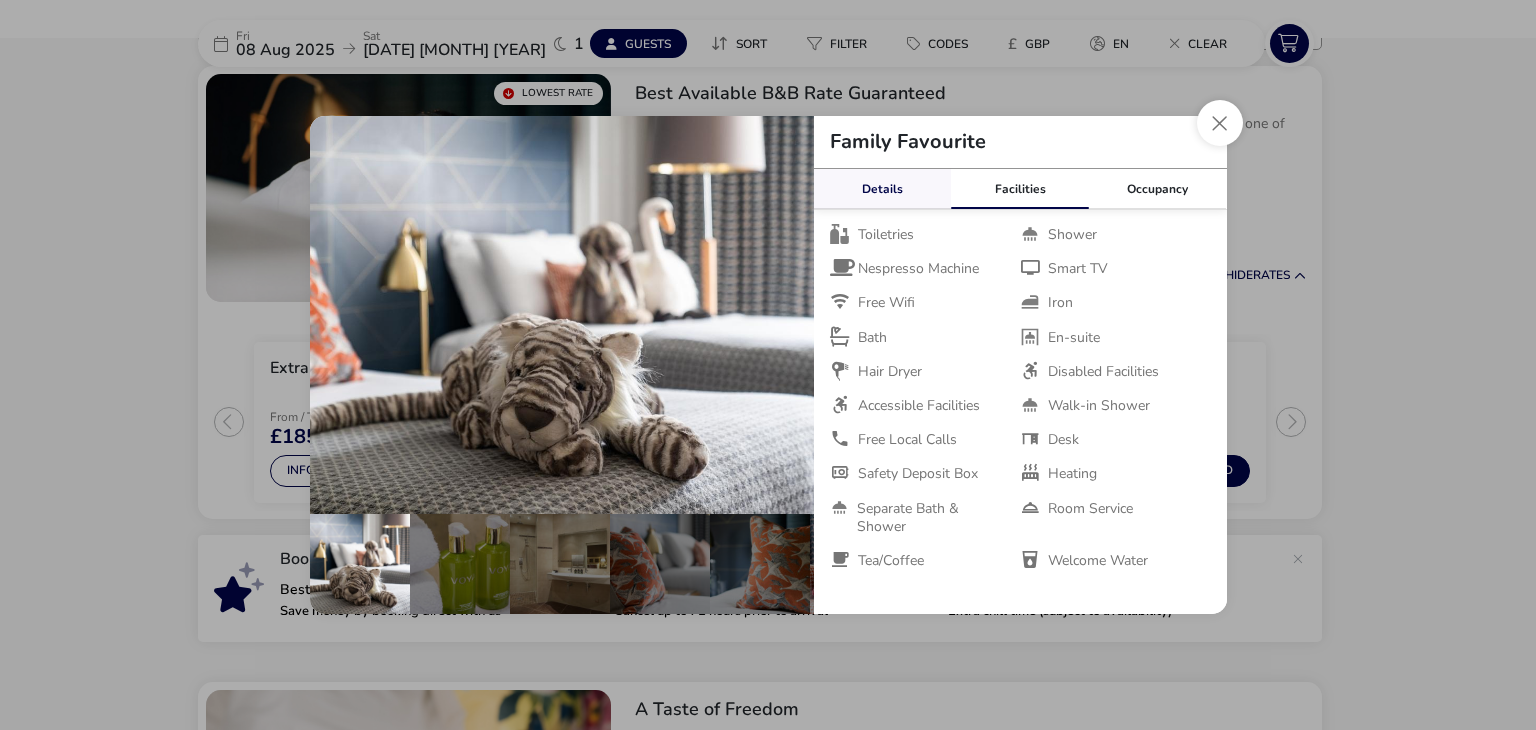 click on "Details" at bounding box center [883, 189] 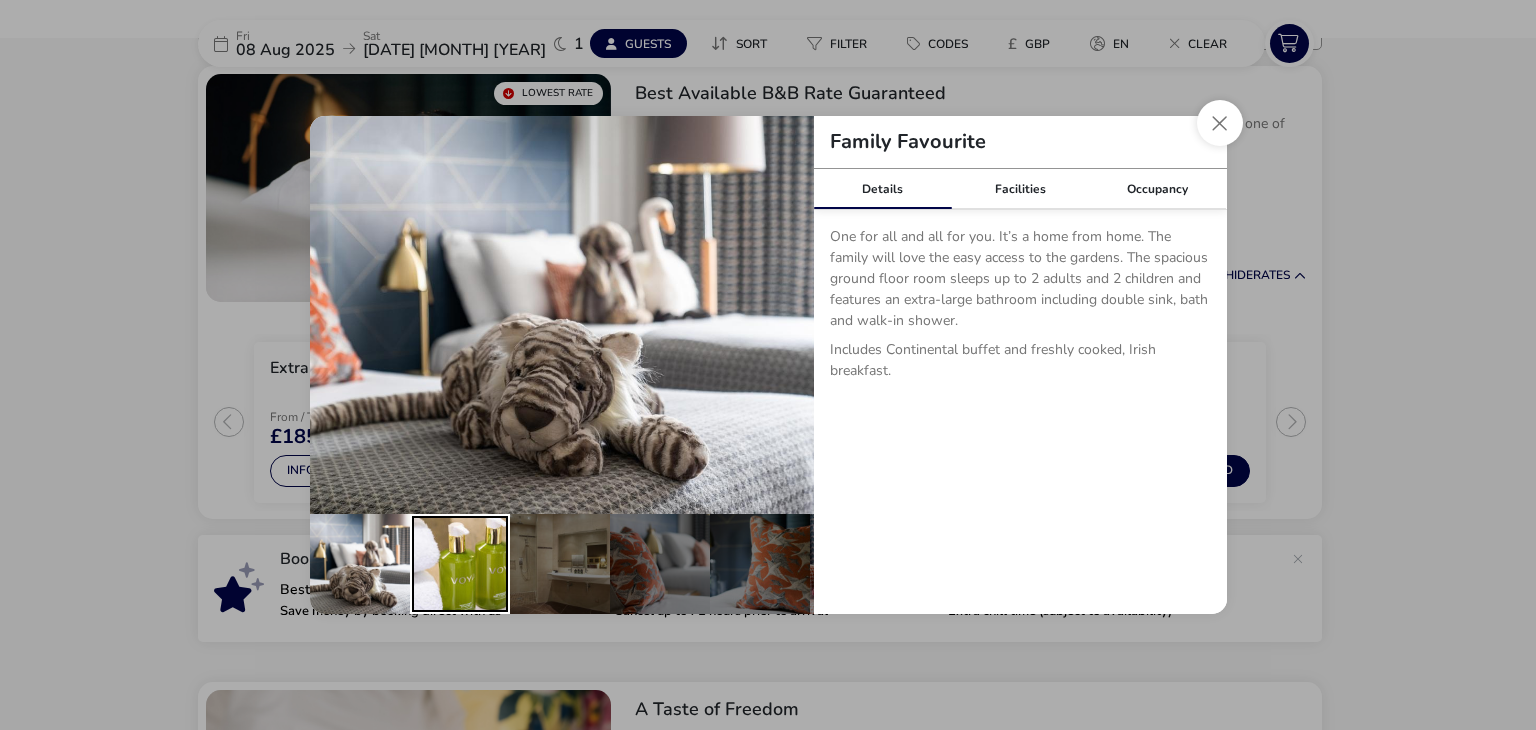 click at bounding box center [460, 564] 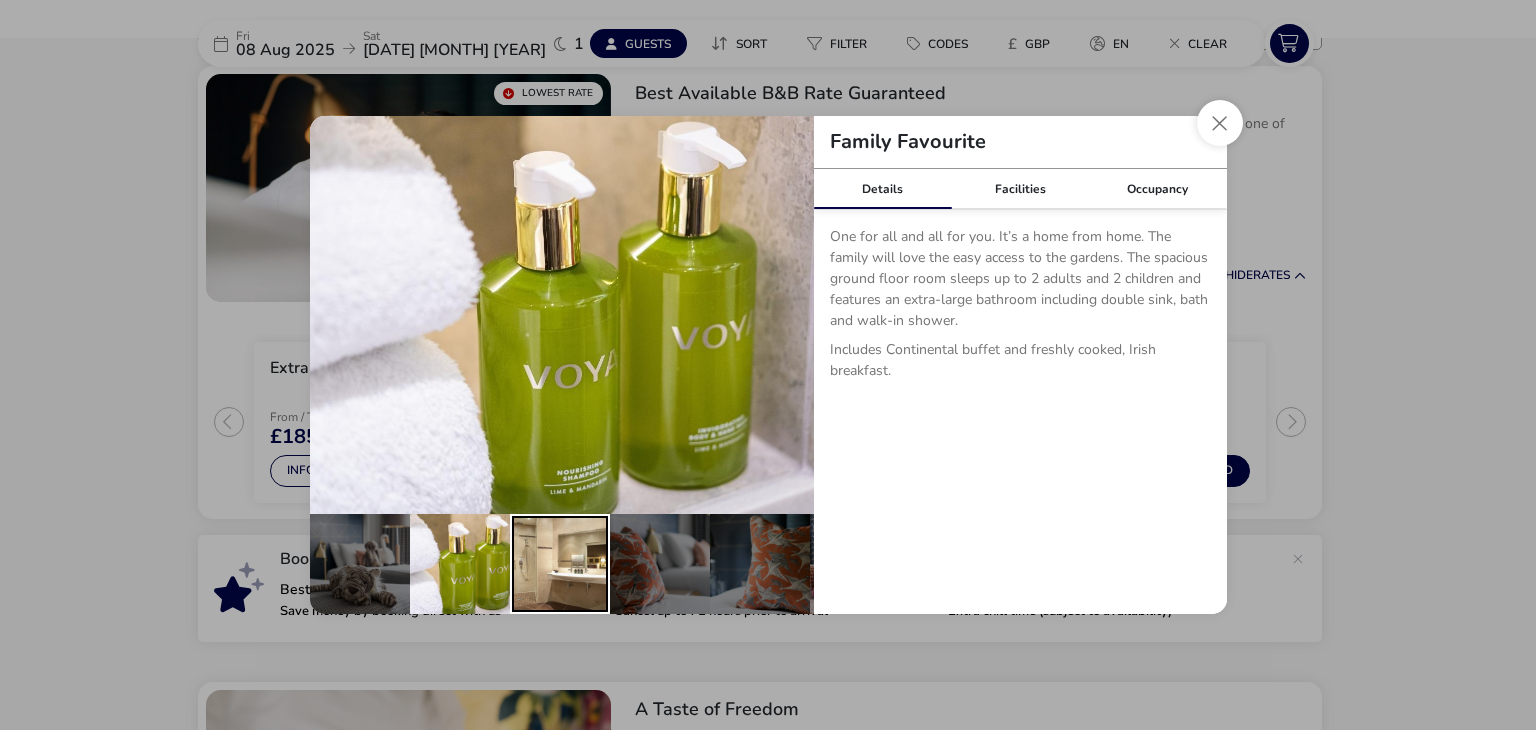 click at bounding box center (560, 564) 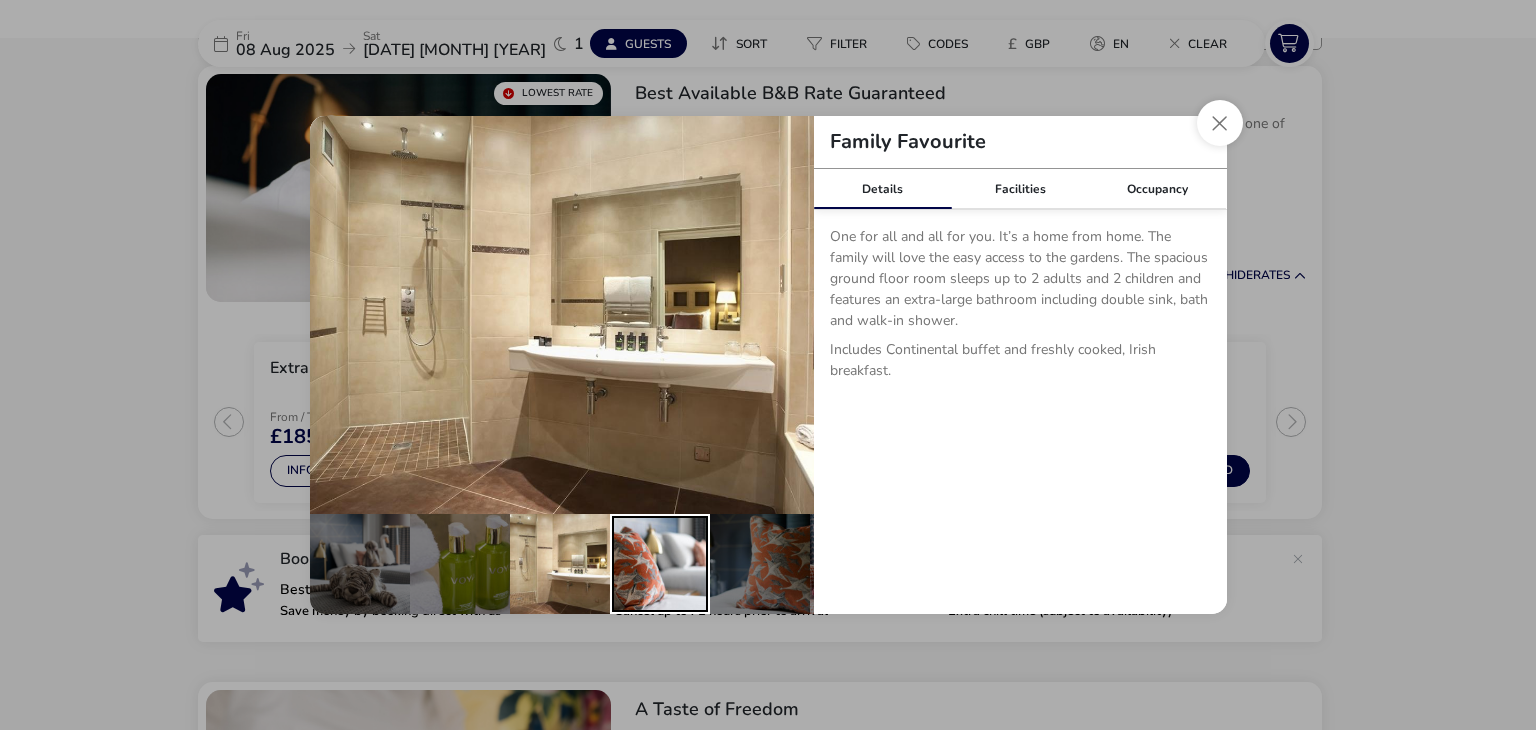 click at bounding box center [660, 564] 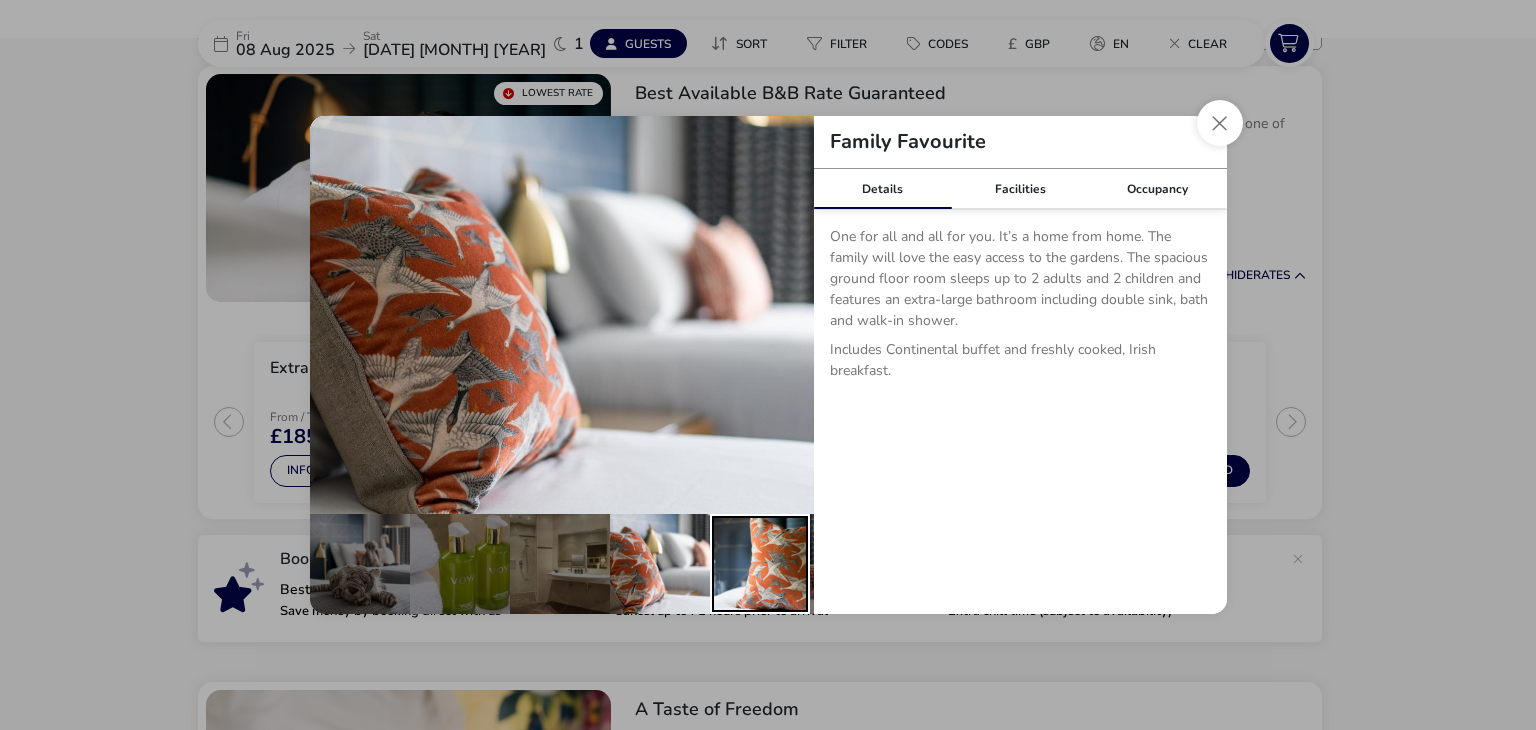 click at bounding box center (760, 564) 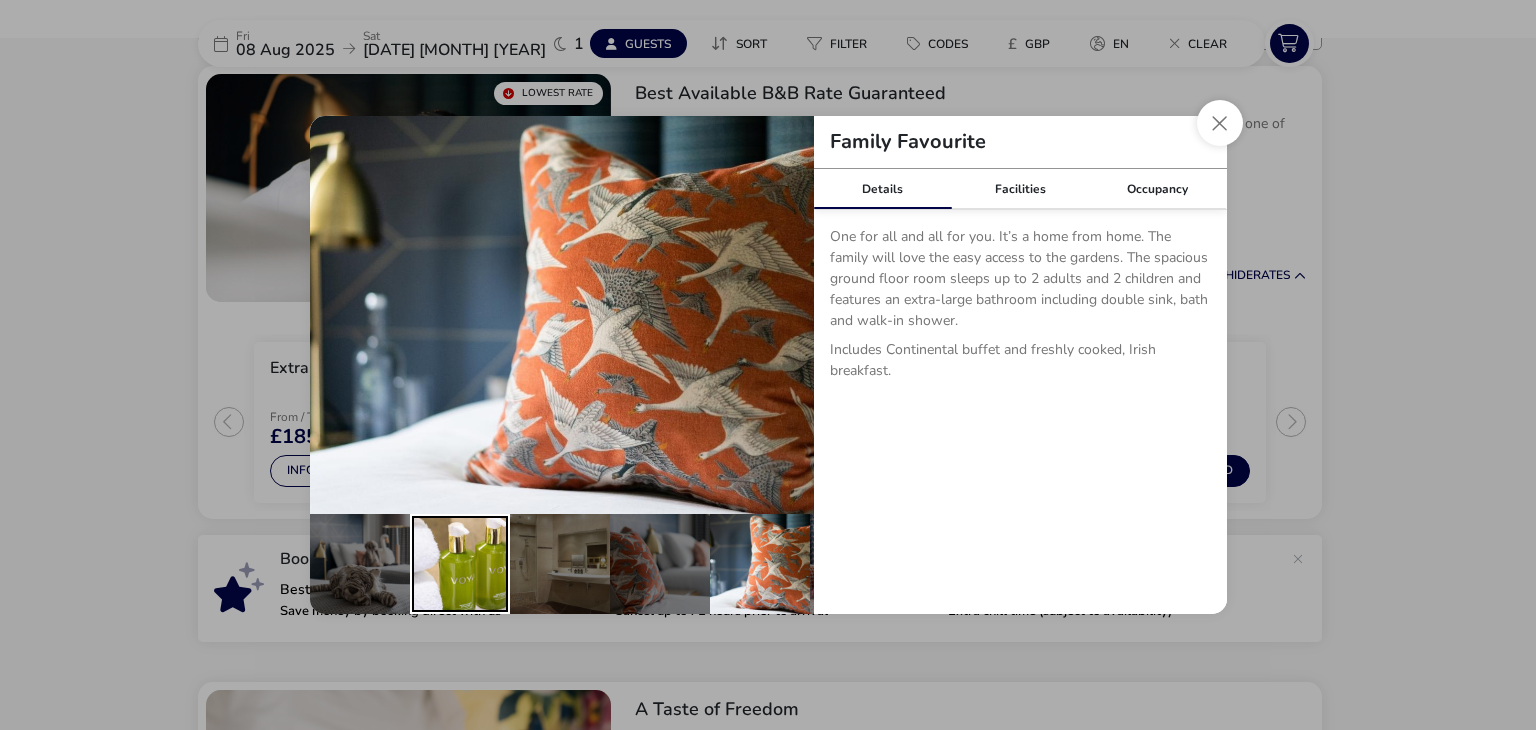 click at bounding box center [460, 564] 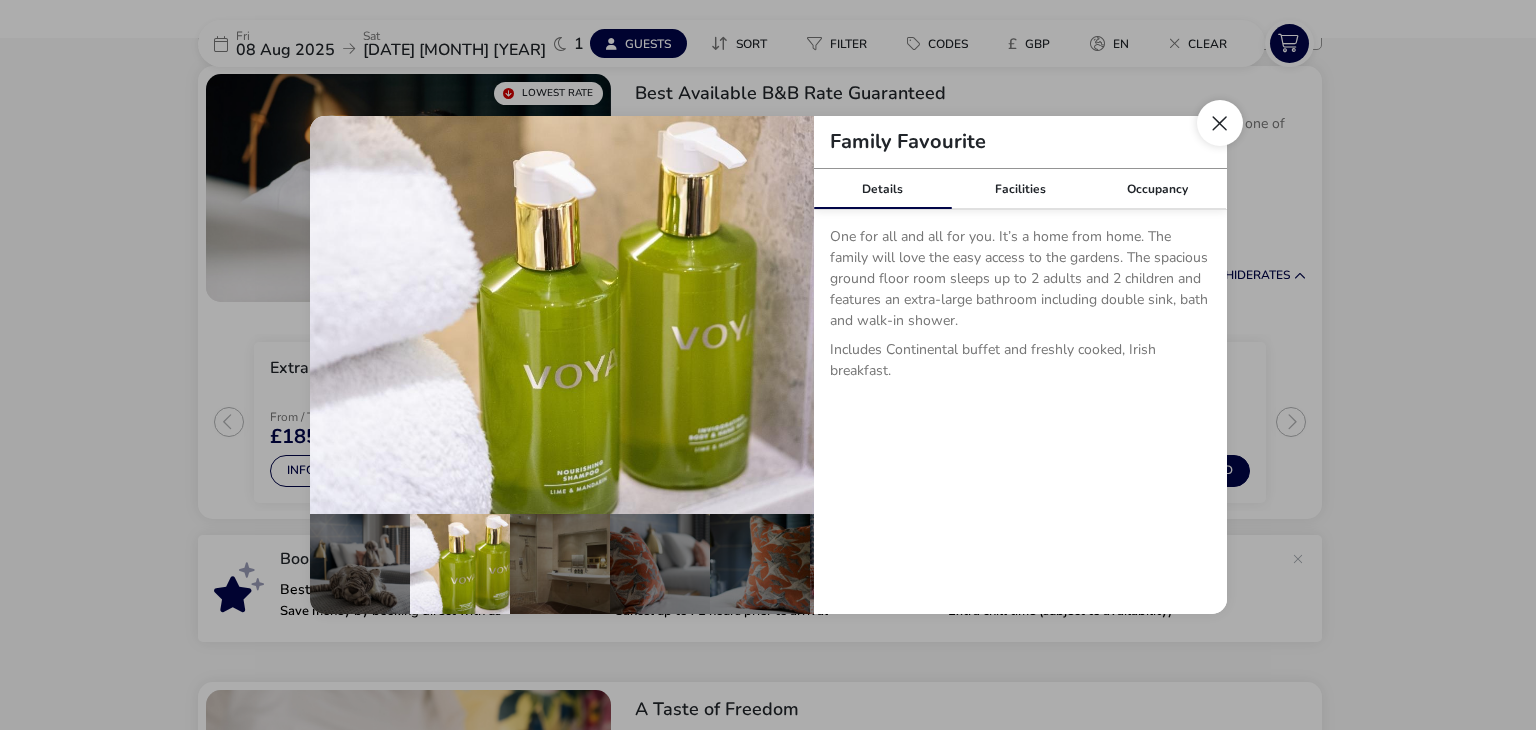 click at bounding box center (1220, 123) 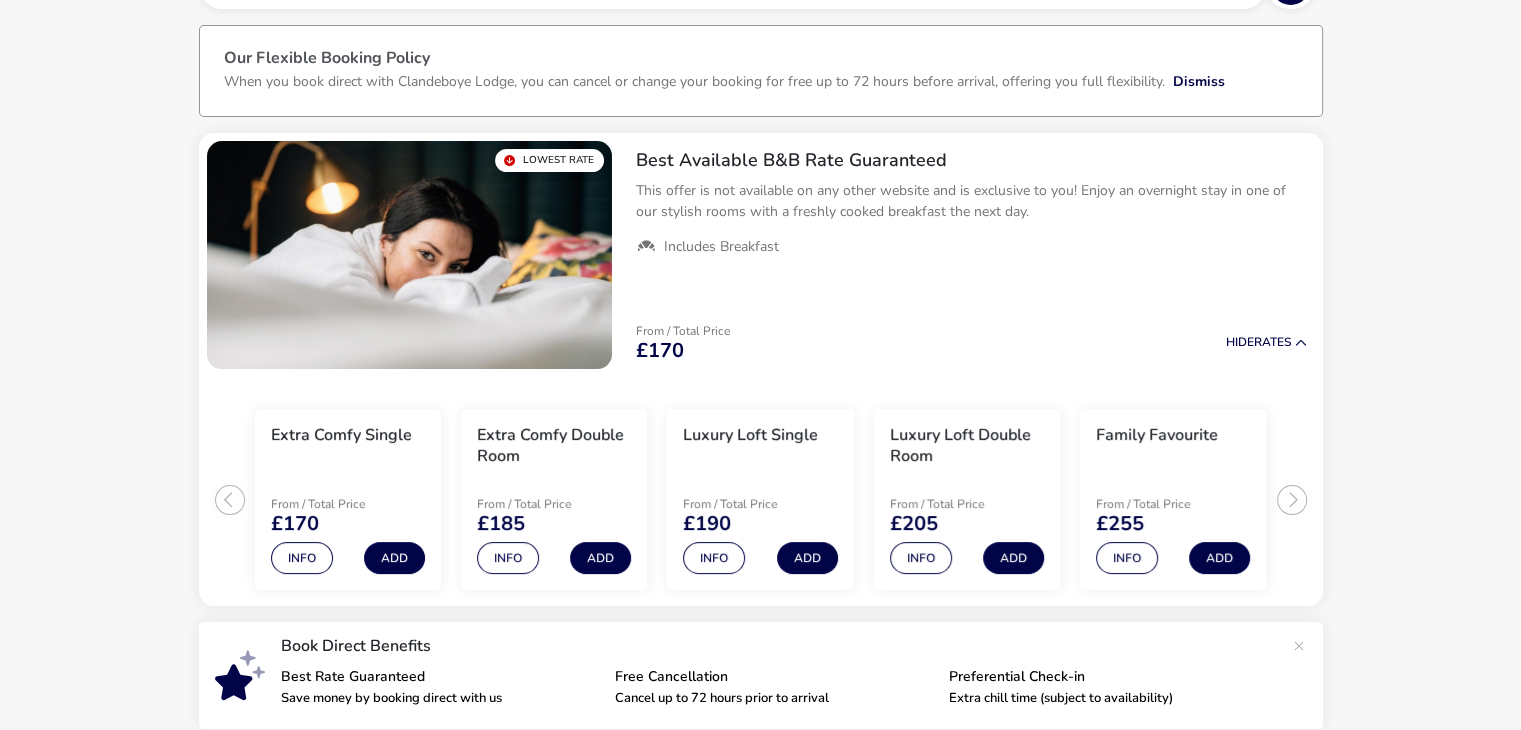 scroll, scrollTop: 0, scrollLeft: 0, axis: both 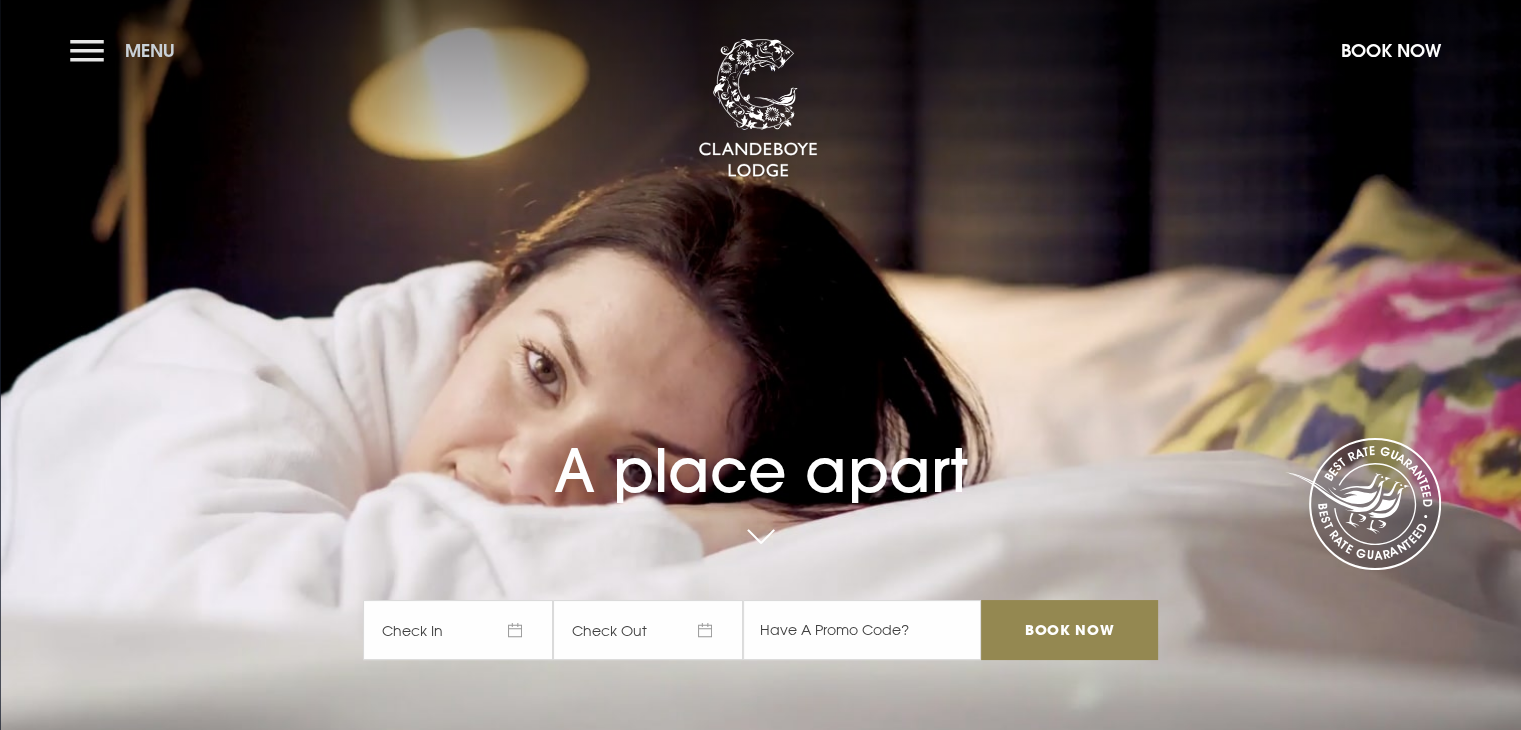 click on "Menu" at bounding box center (150, 50) 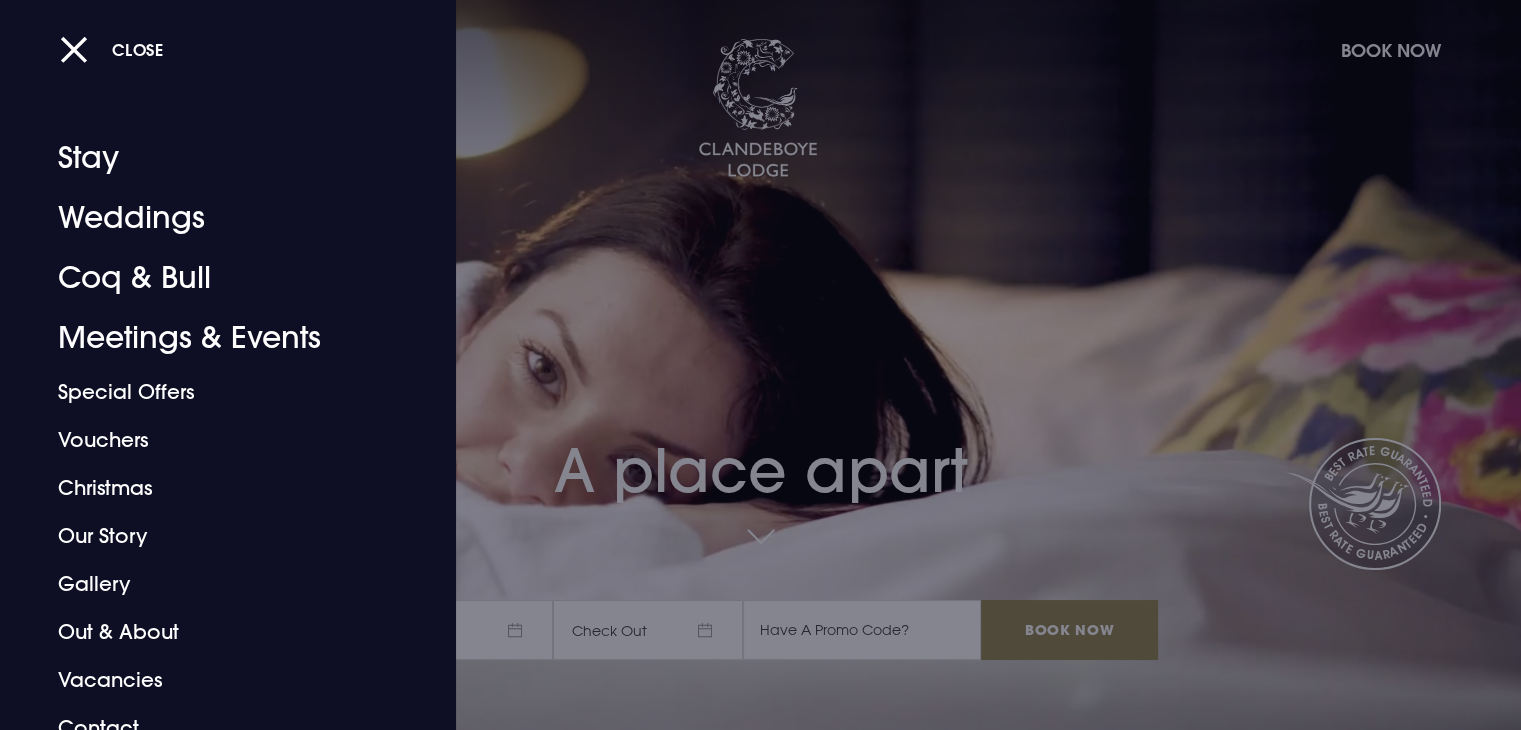 scroll, scrollTop: 22, scrollLeft: 0, axis: vertical 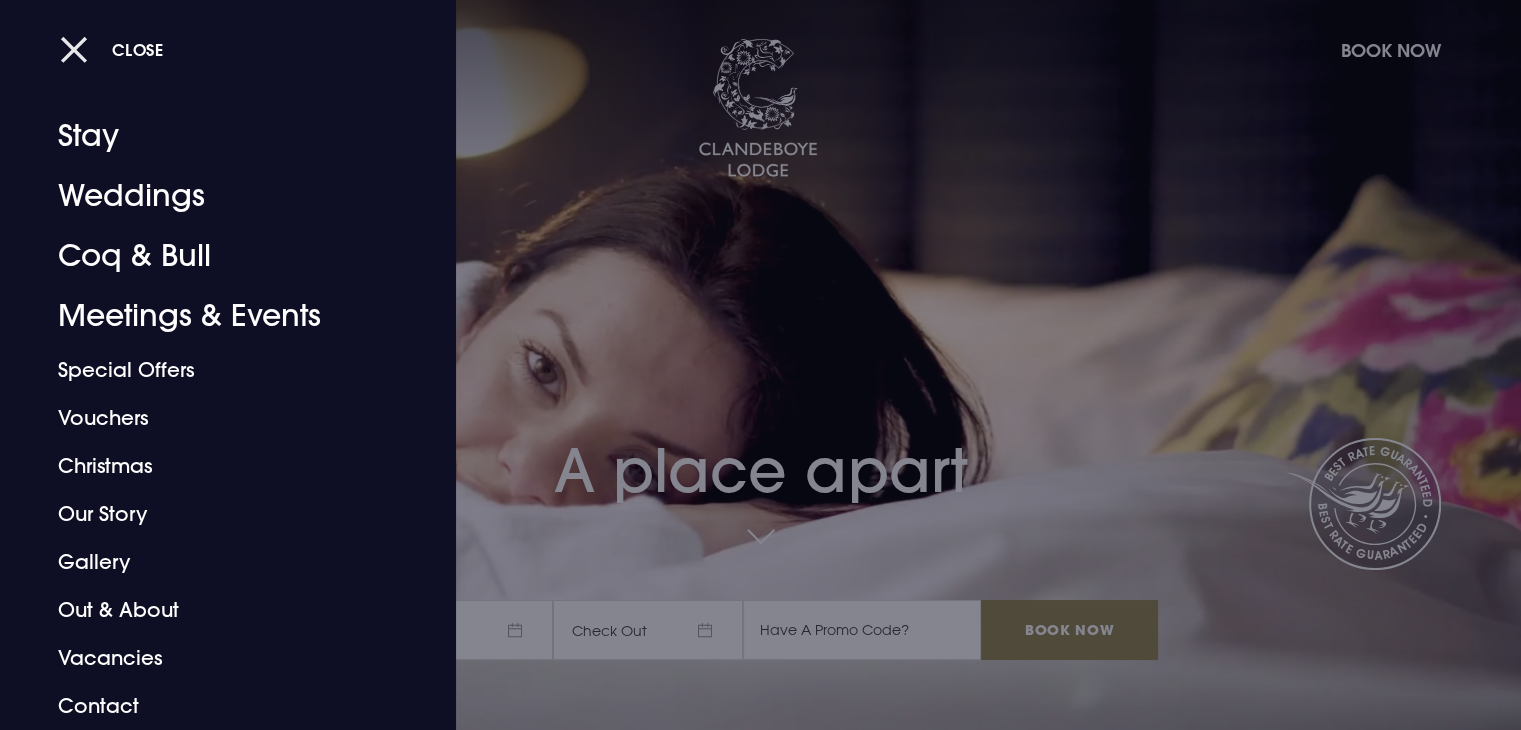 click on "Close" at bounding box center [112, 49] 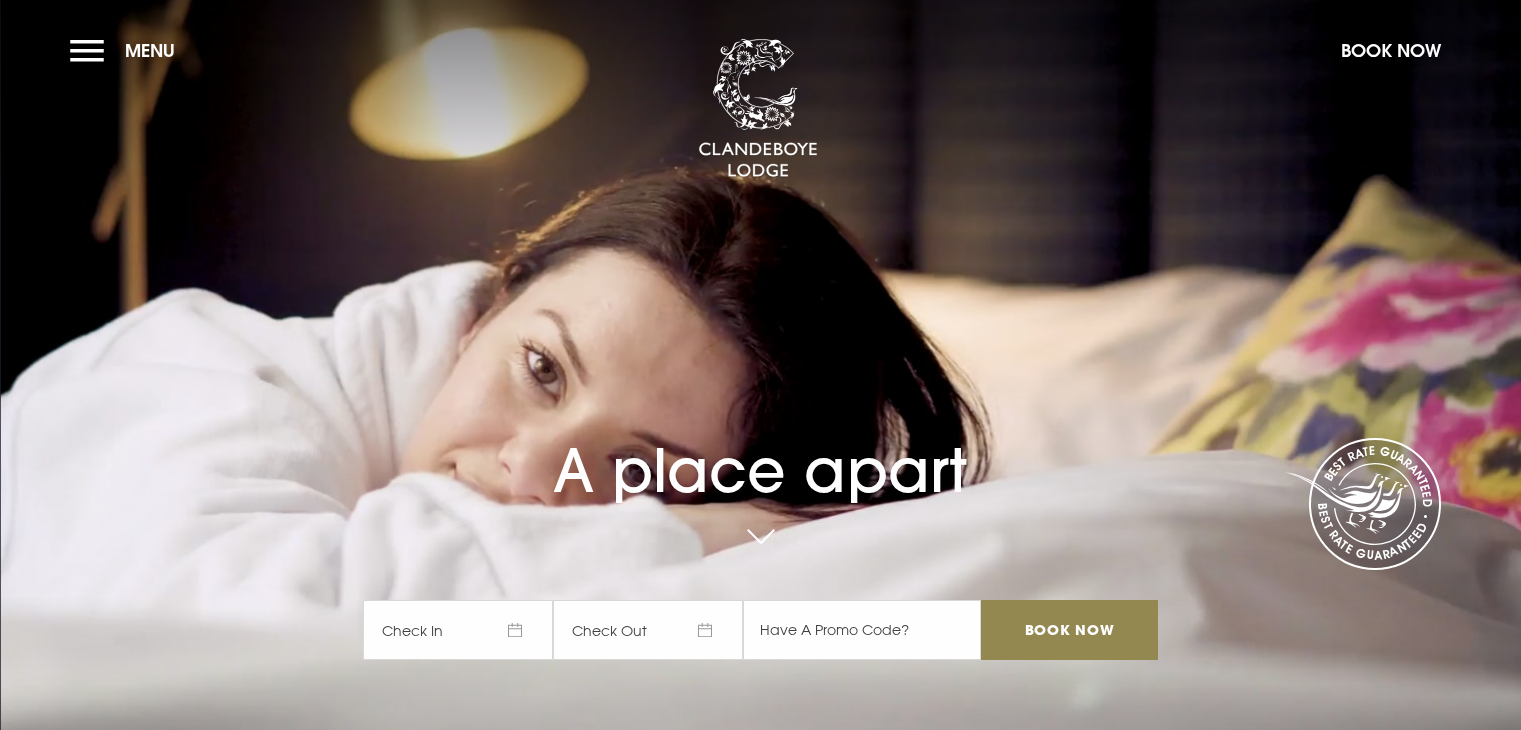 scroll, scrollTop: 0, scrollLeft: 0, axis: both 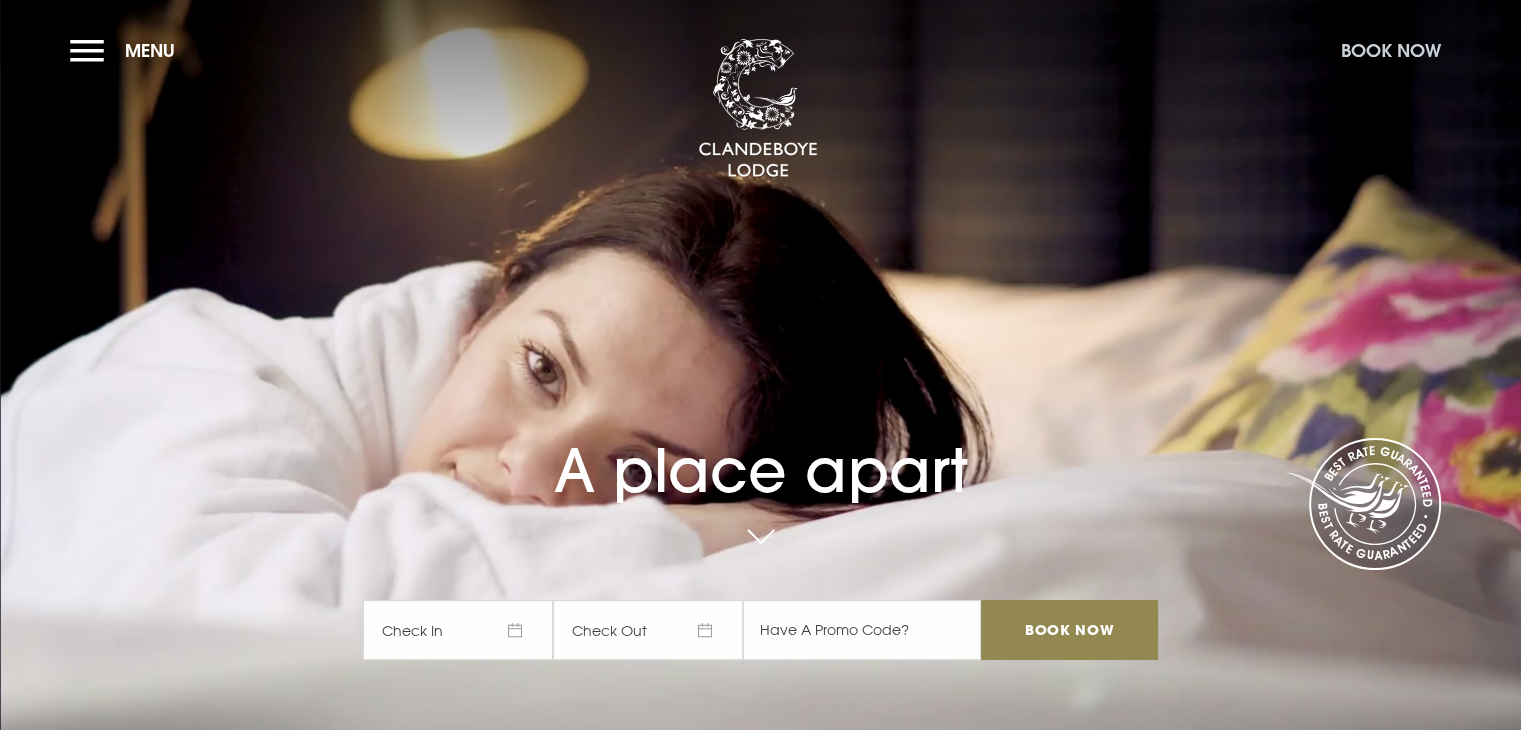 click on "Book Now" at bounding box center [1391, 50] 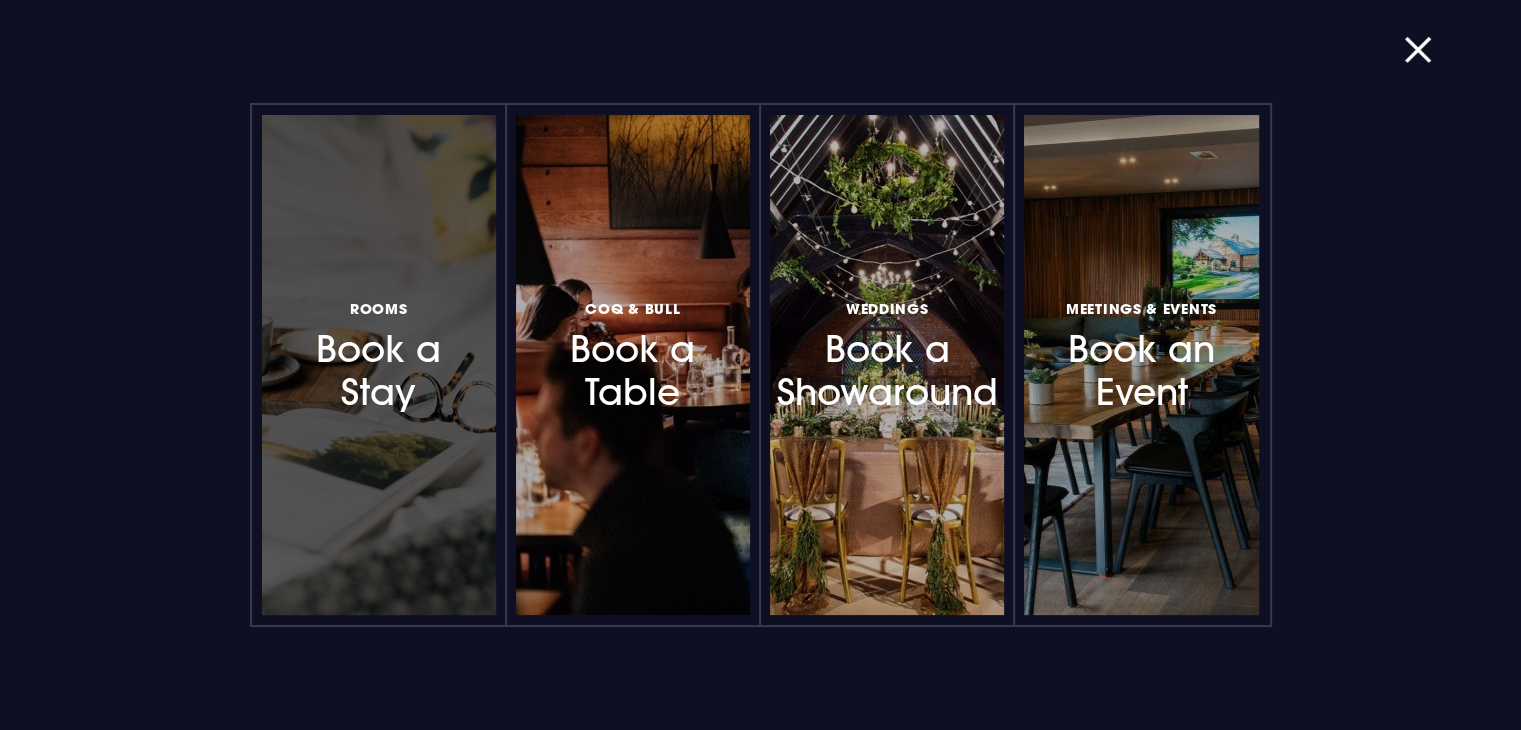 click on "Rooms
Book a Stay" at bounding box center [379, 354] 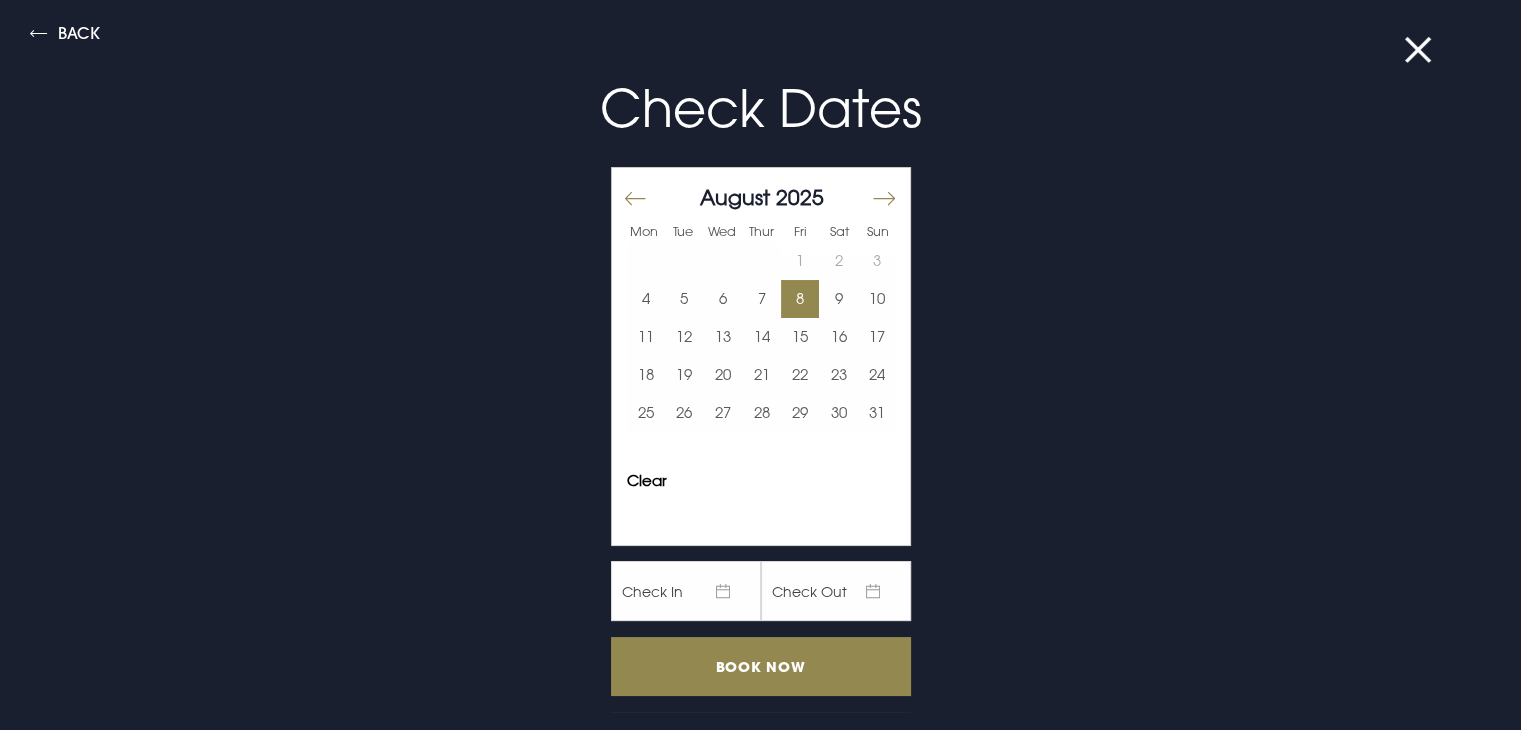click on "8" at bounding box center [800, 299] 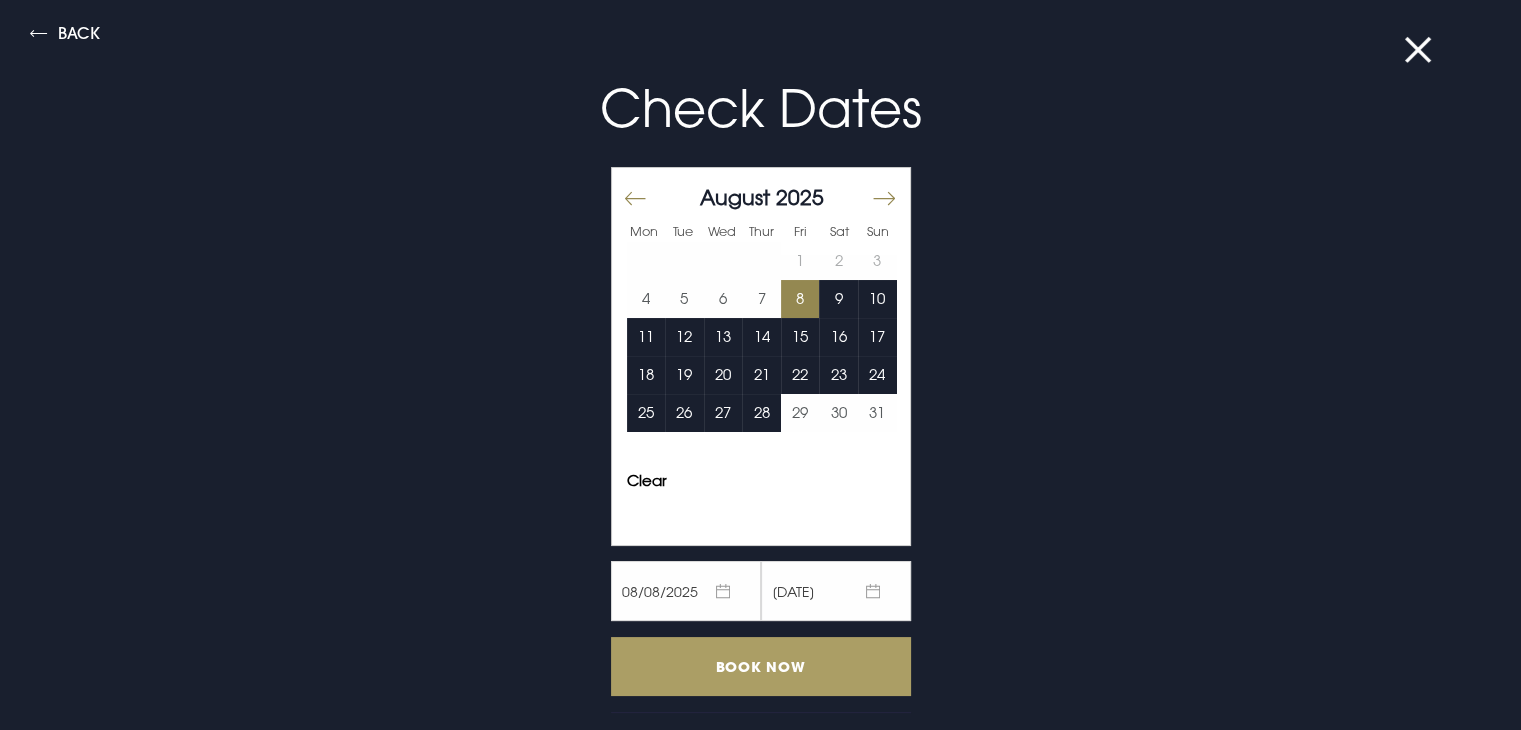 click on "Book Now" at bounding box center [761, 666] 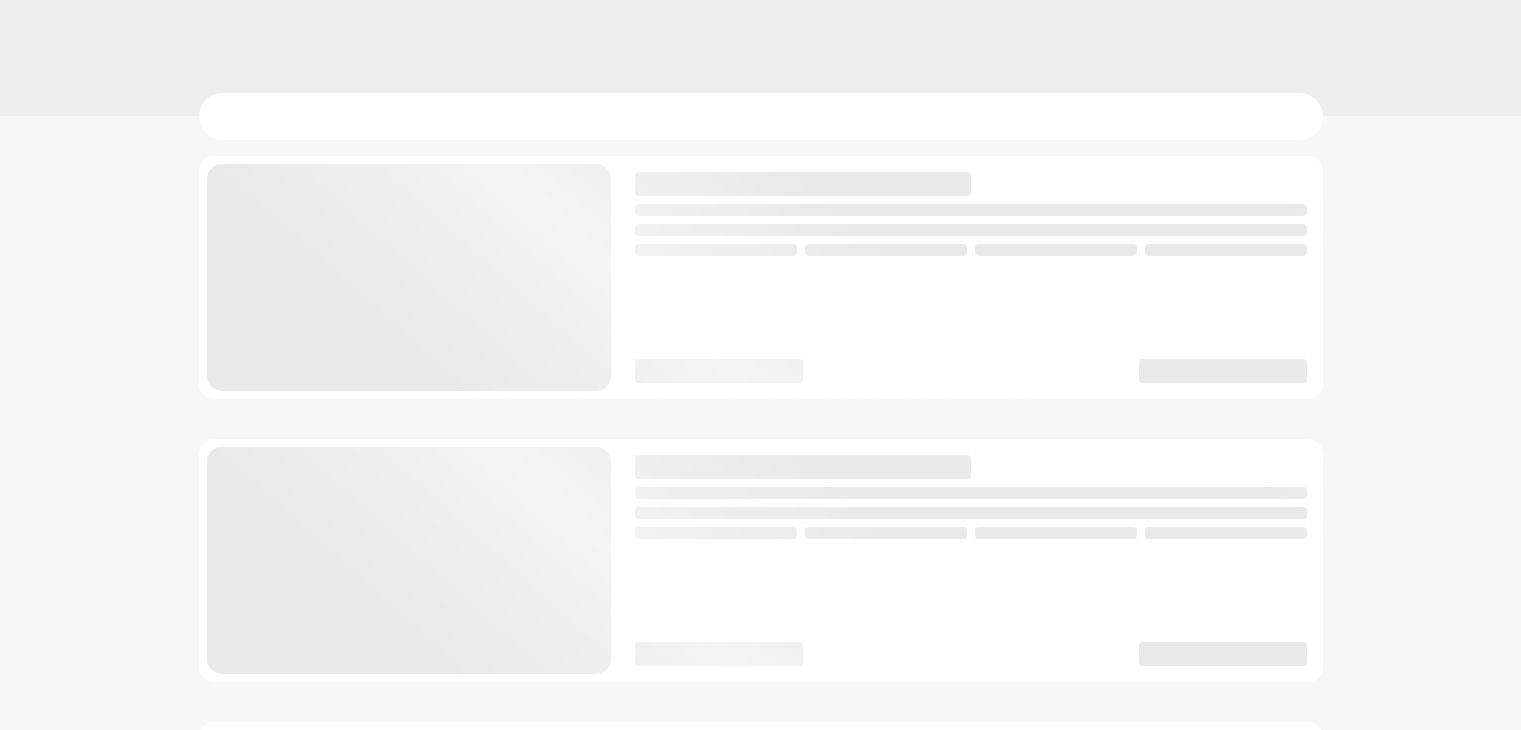 scroll, scrollTop: 0, scrollLeft: 0, axis: both 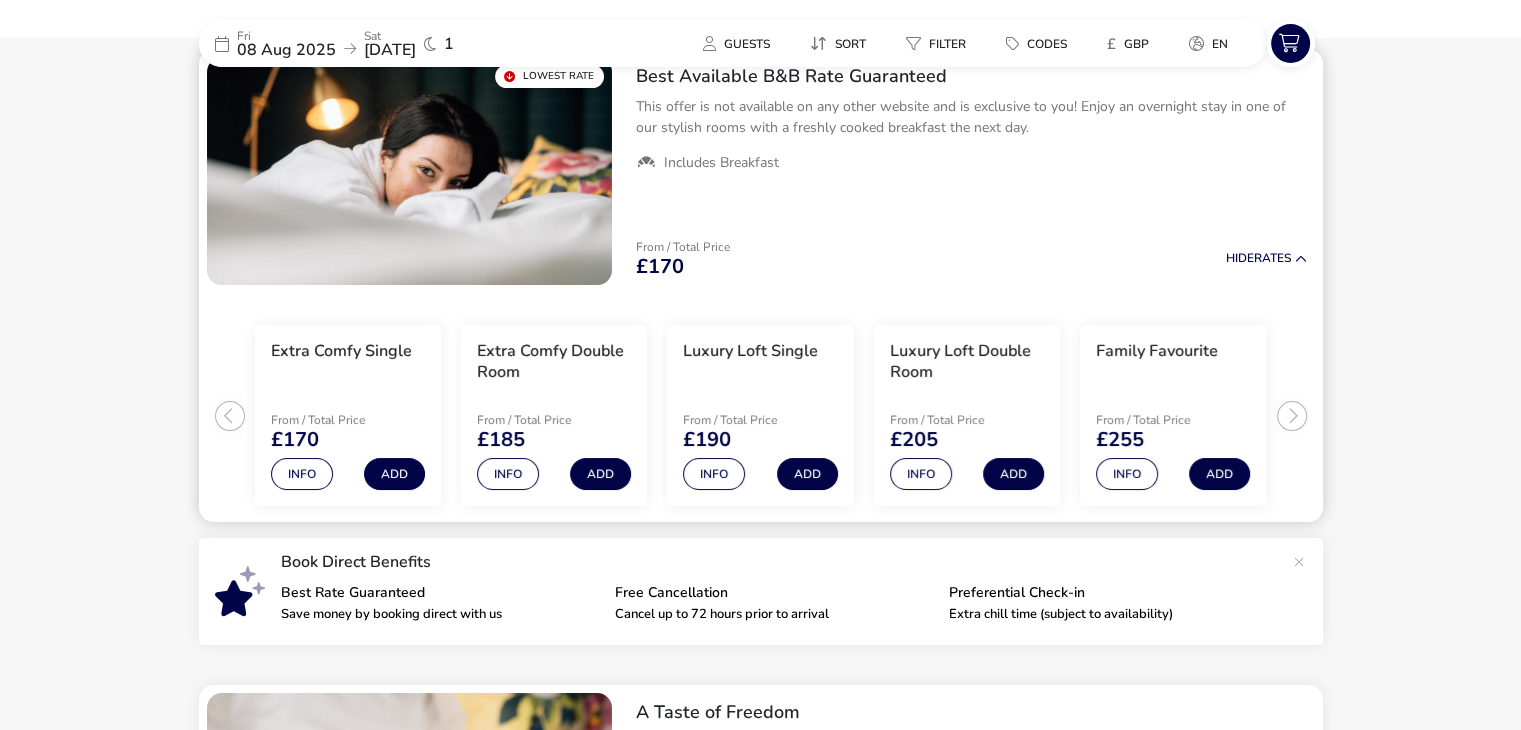 click on "Extra Comfy Single   From / Total Price  £170  Info   Add   Extra Comfy Double Room   From / Total Price  £185  Info   Add   Luxury Loft Single   From / Total Price  £190  Info   Add   Luxury Loft Double Room   From / Total Price  £205  Info   Add   Family Favourite   From / Total Price  £255  Info   Add" at bounding box center (761, 408) 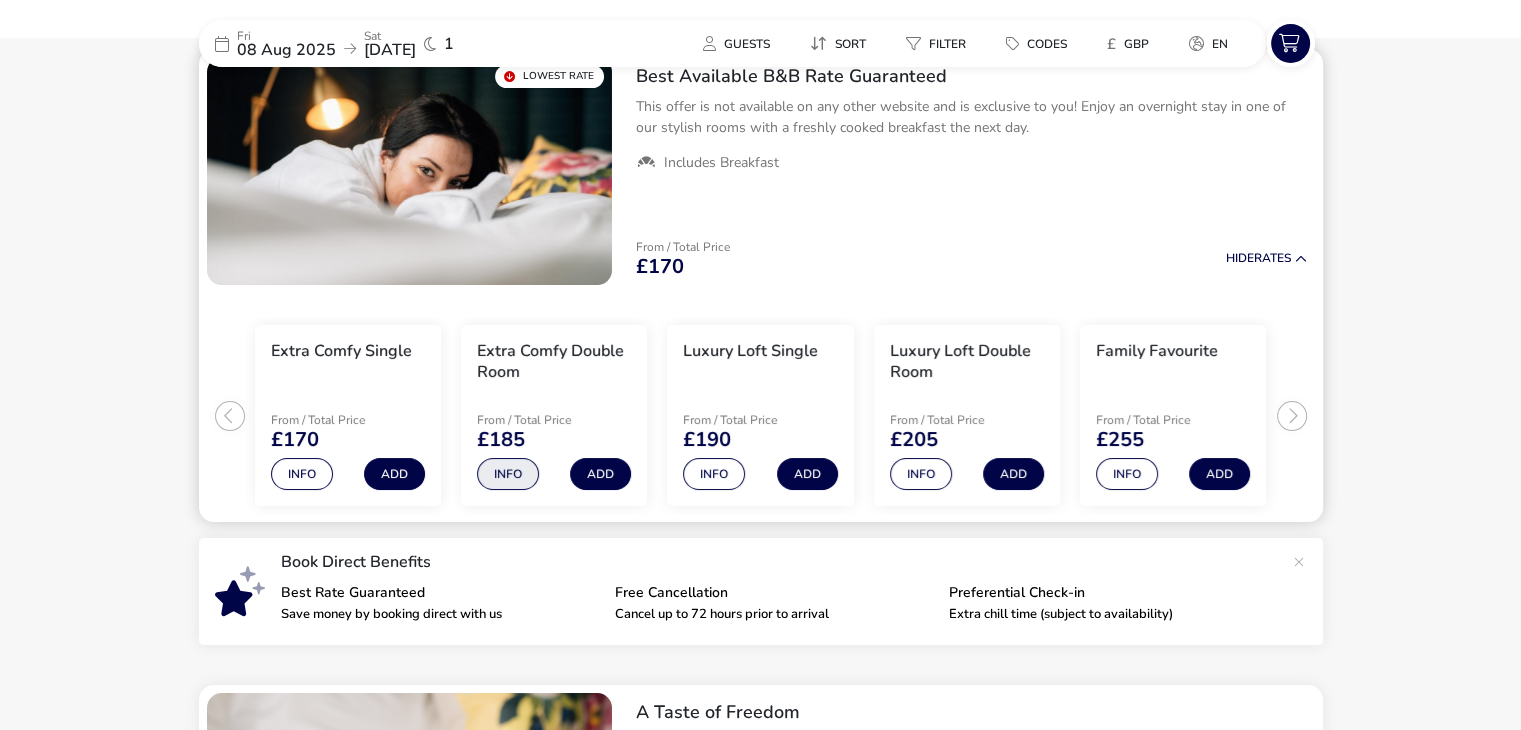 click on "Info" at bounding box center [508, 474] 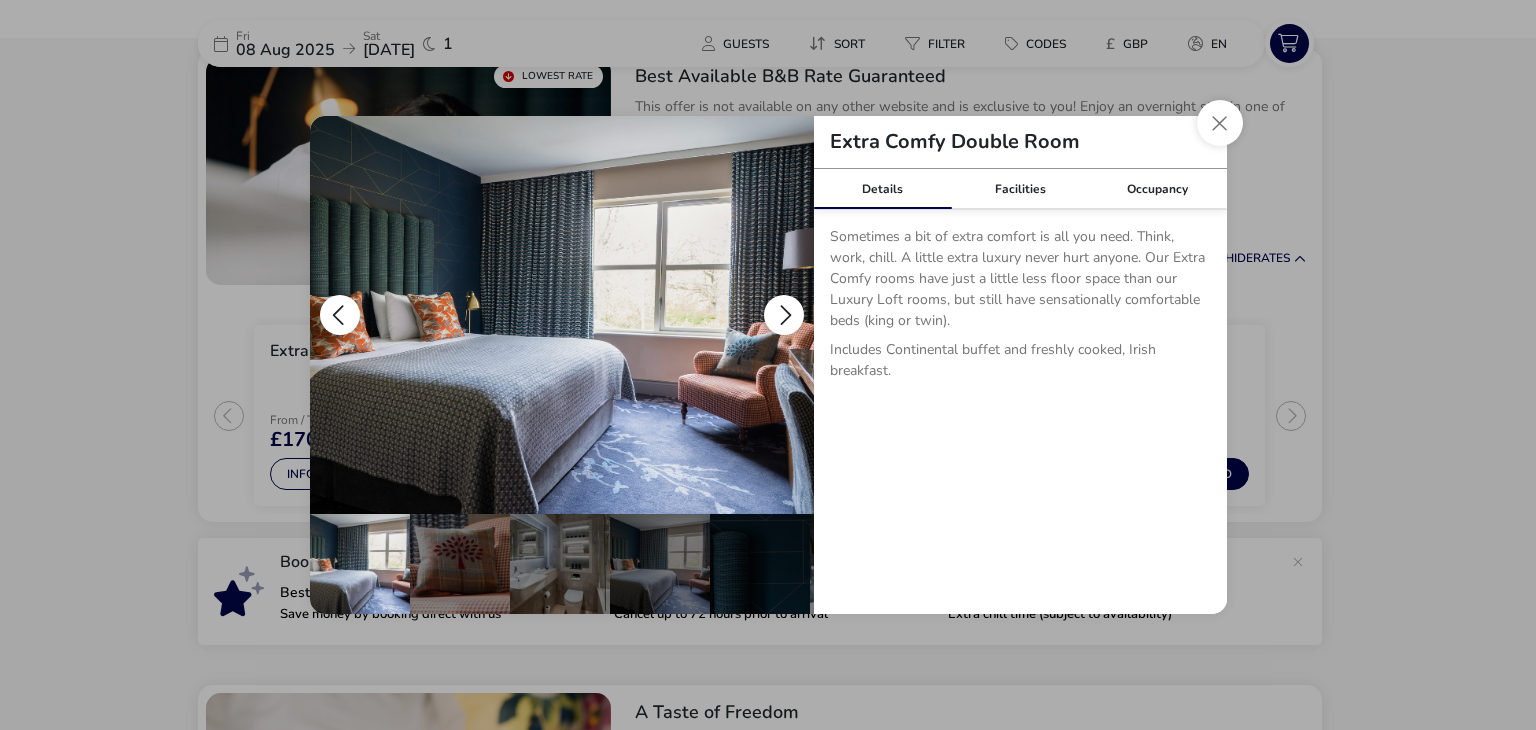 click at bounding box center (784, 315) 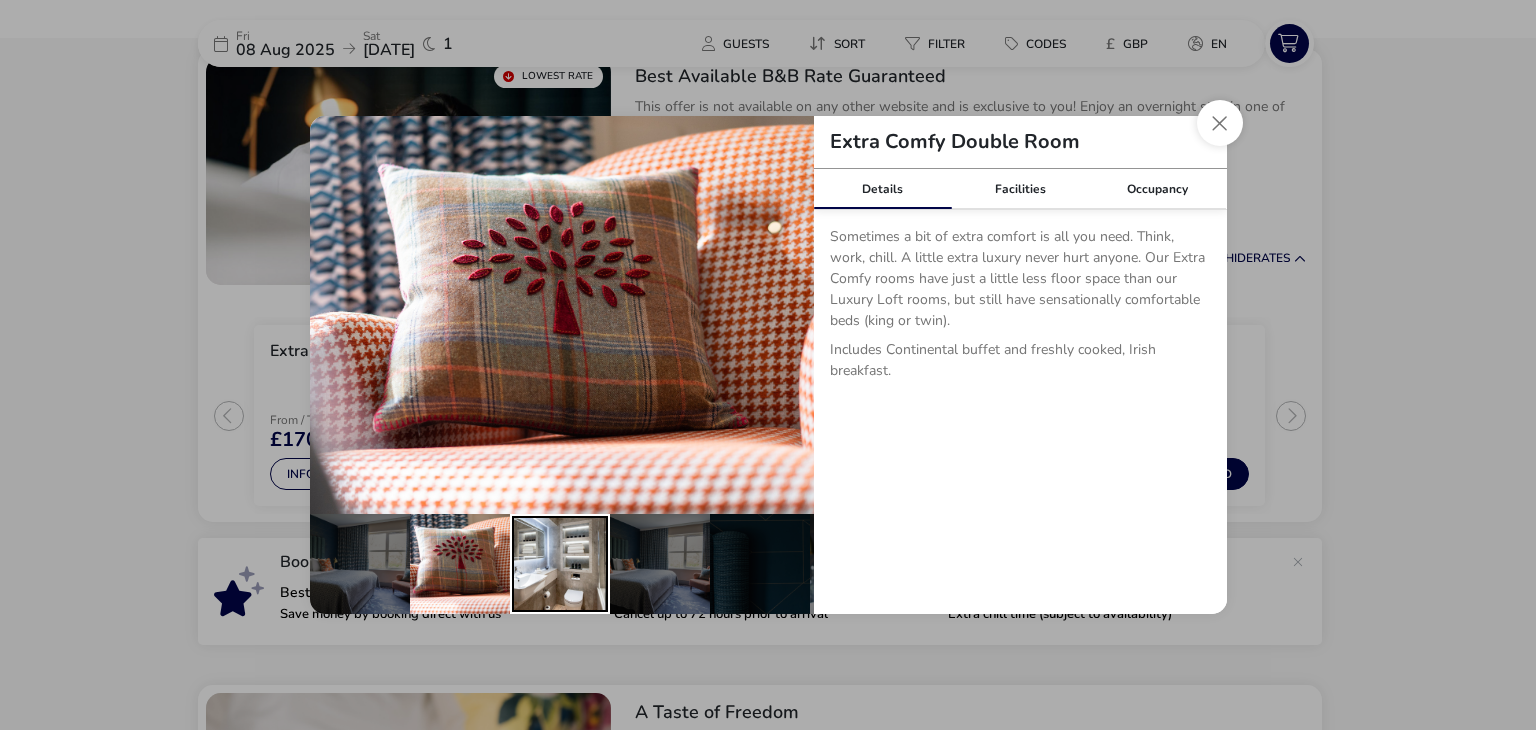 click at bounding box center (560, 564) 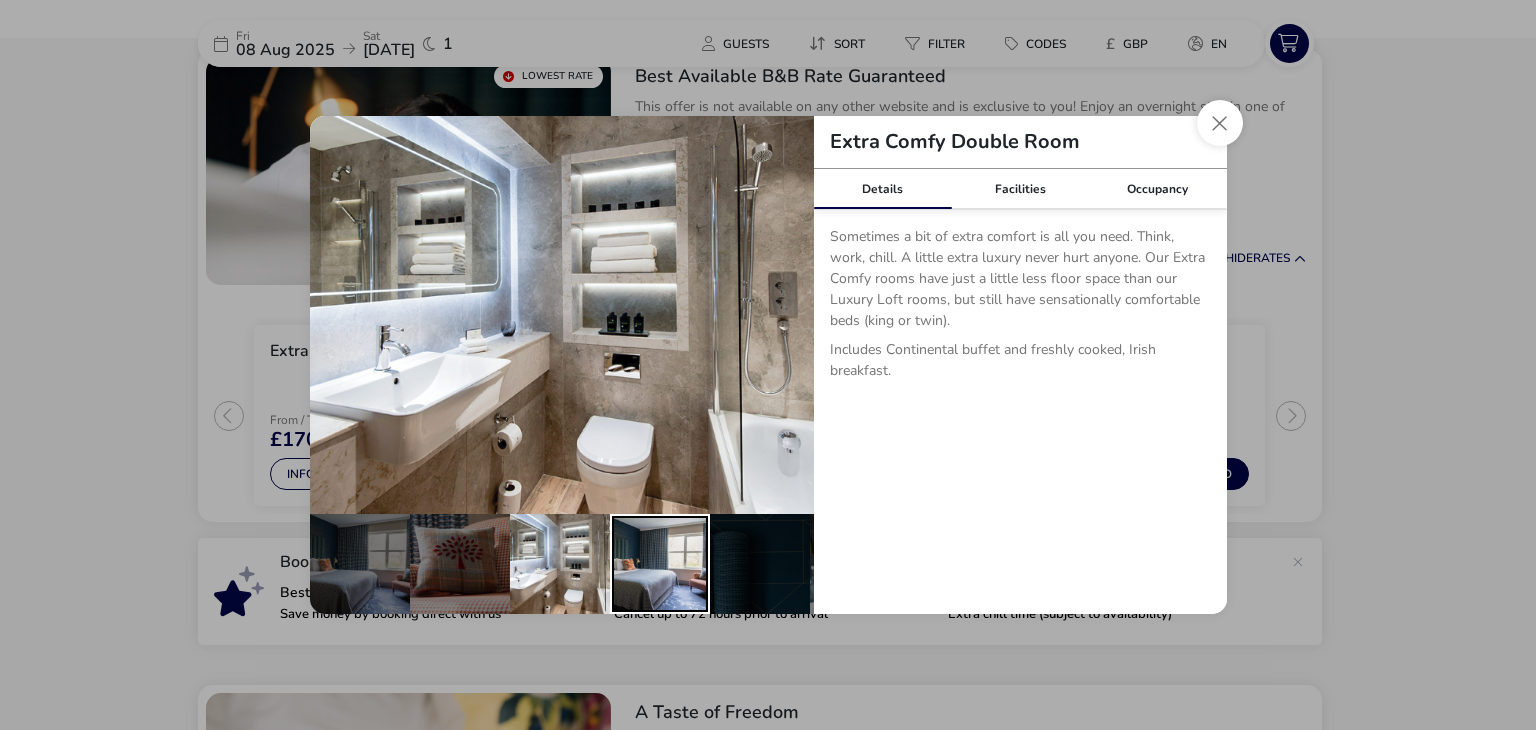 click at bounding box center (660, 564) 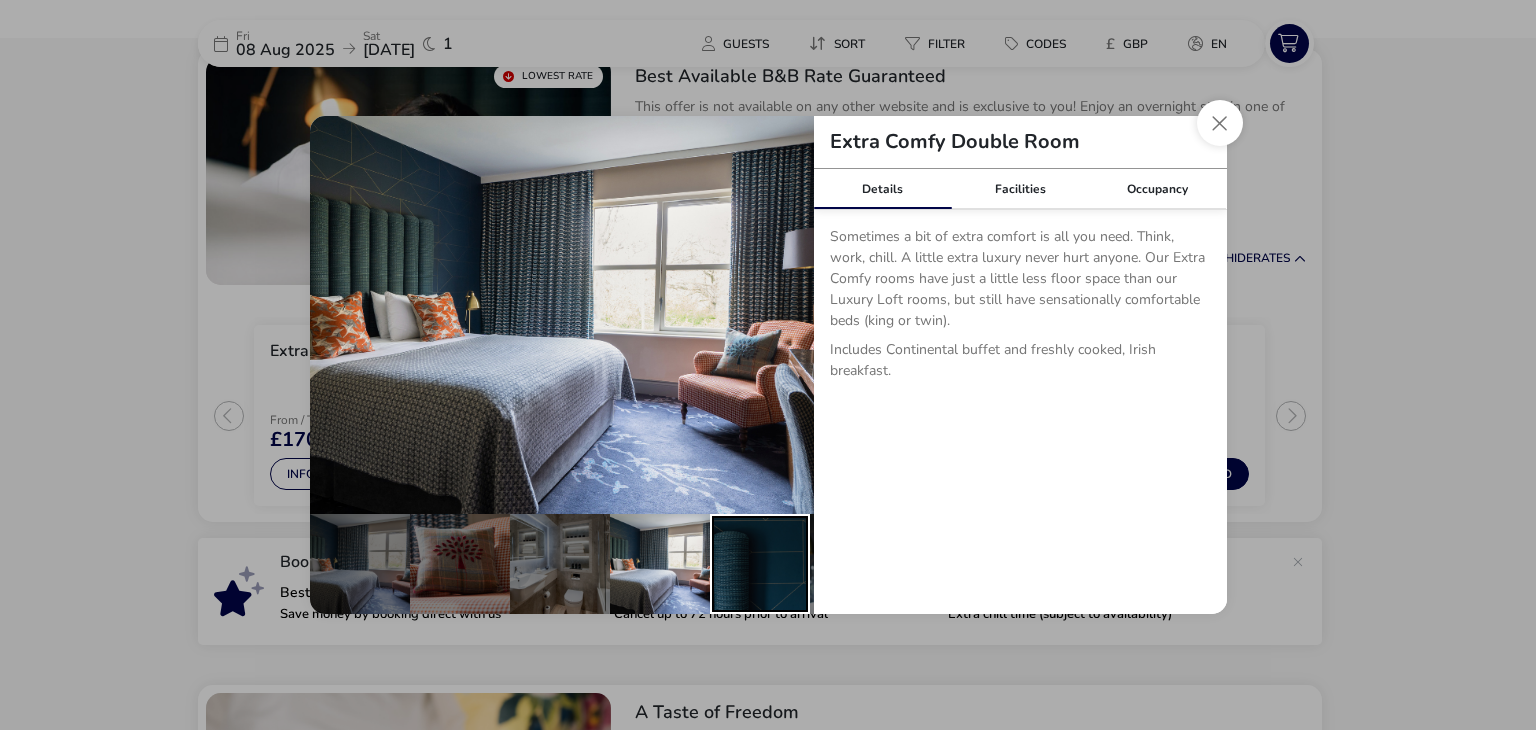 click at bounding box center [760, 564] 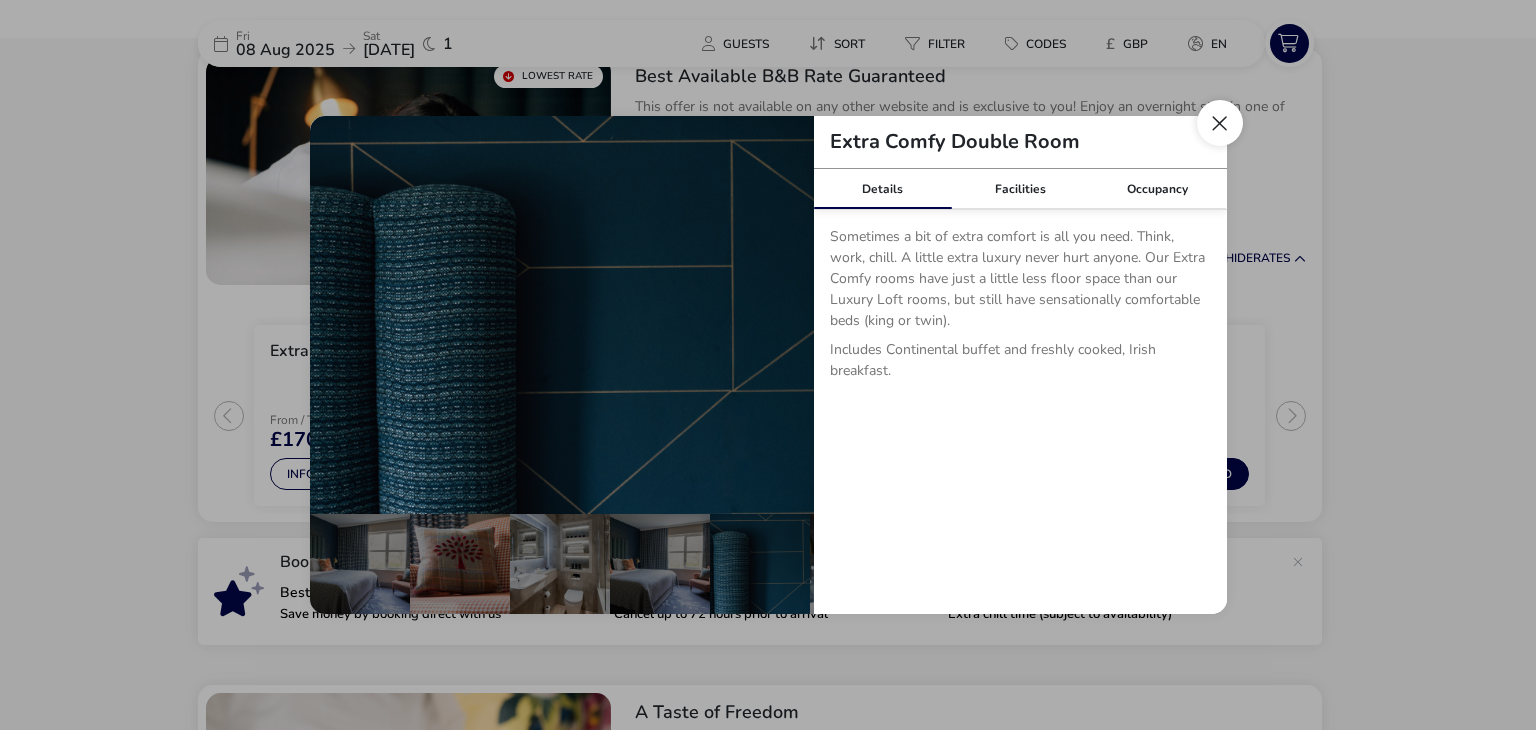 click at bounding box center [1220, 123] 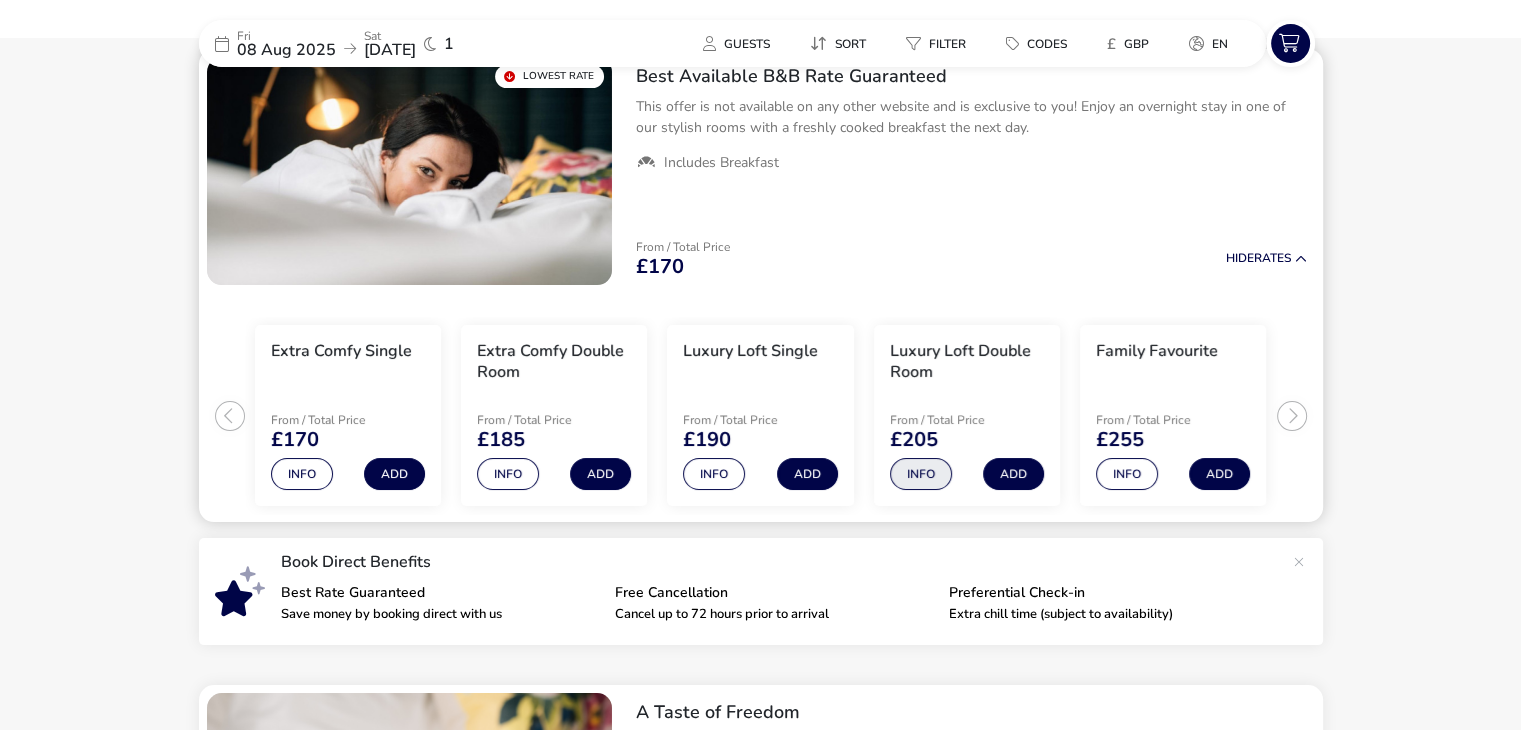 click on "Info" at bounding box center (921, 474) 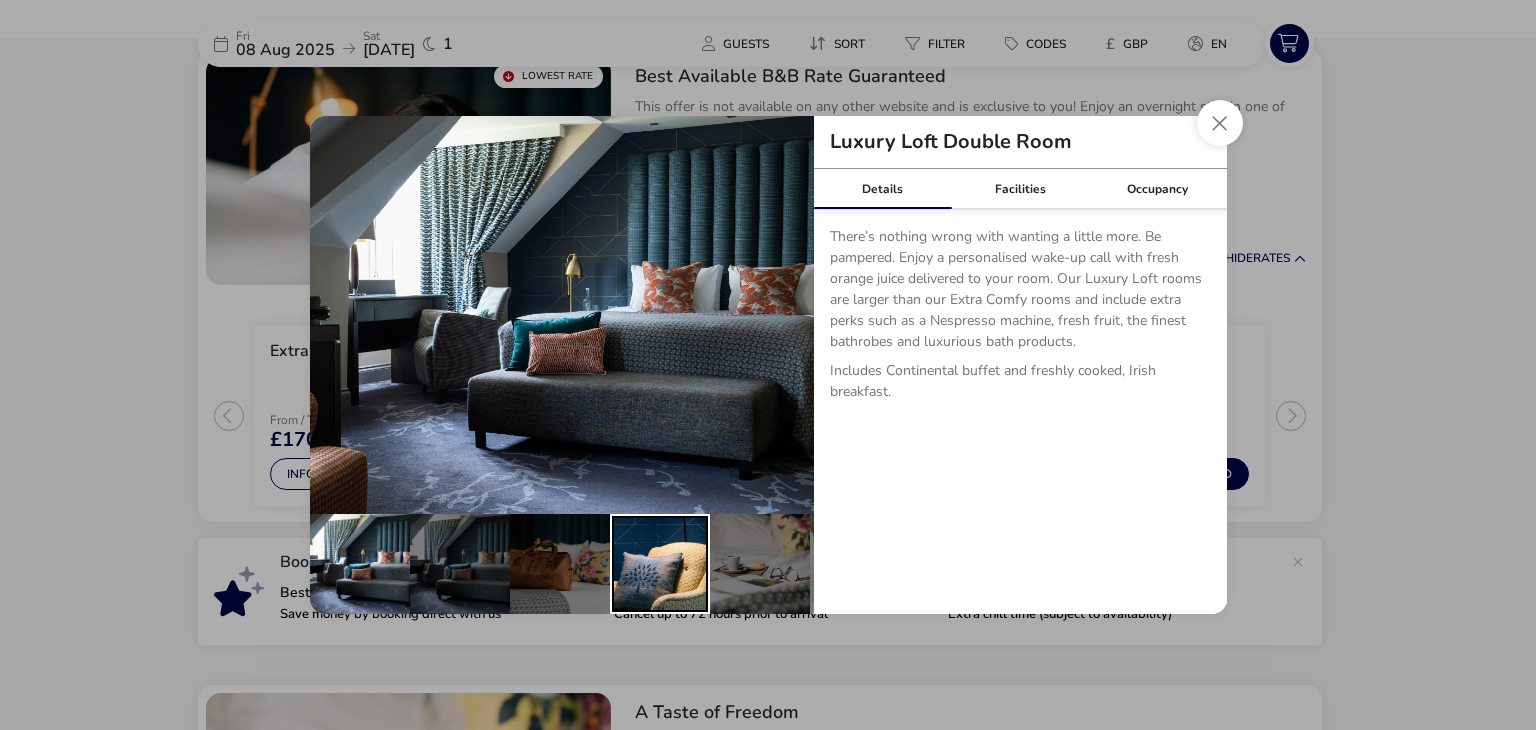 click at bounding box center (660, 564) 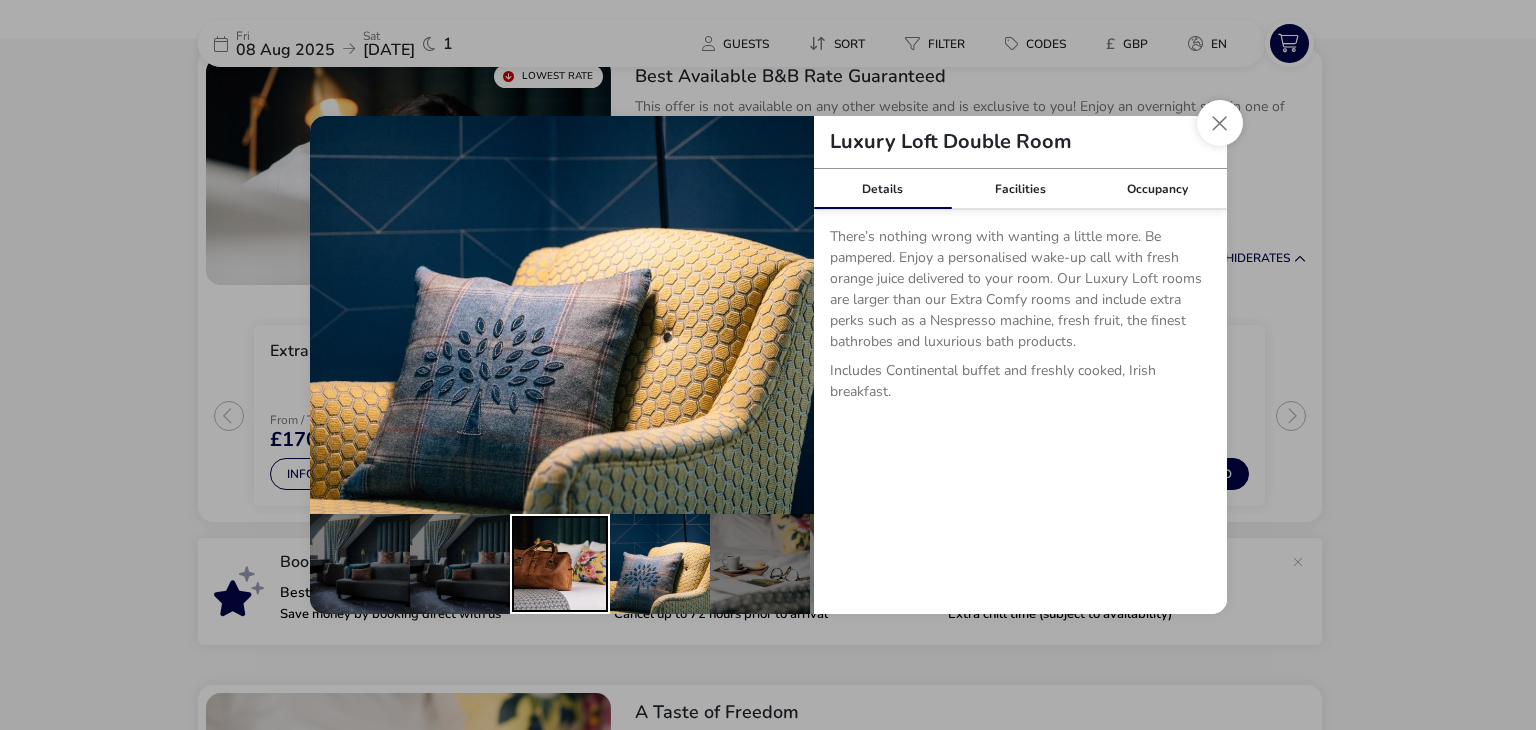 click at bounding box center [560, 564] 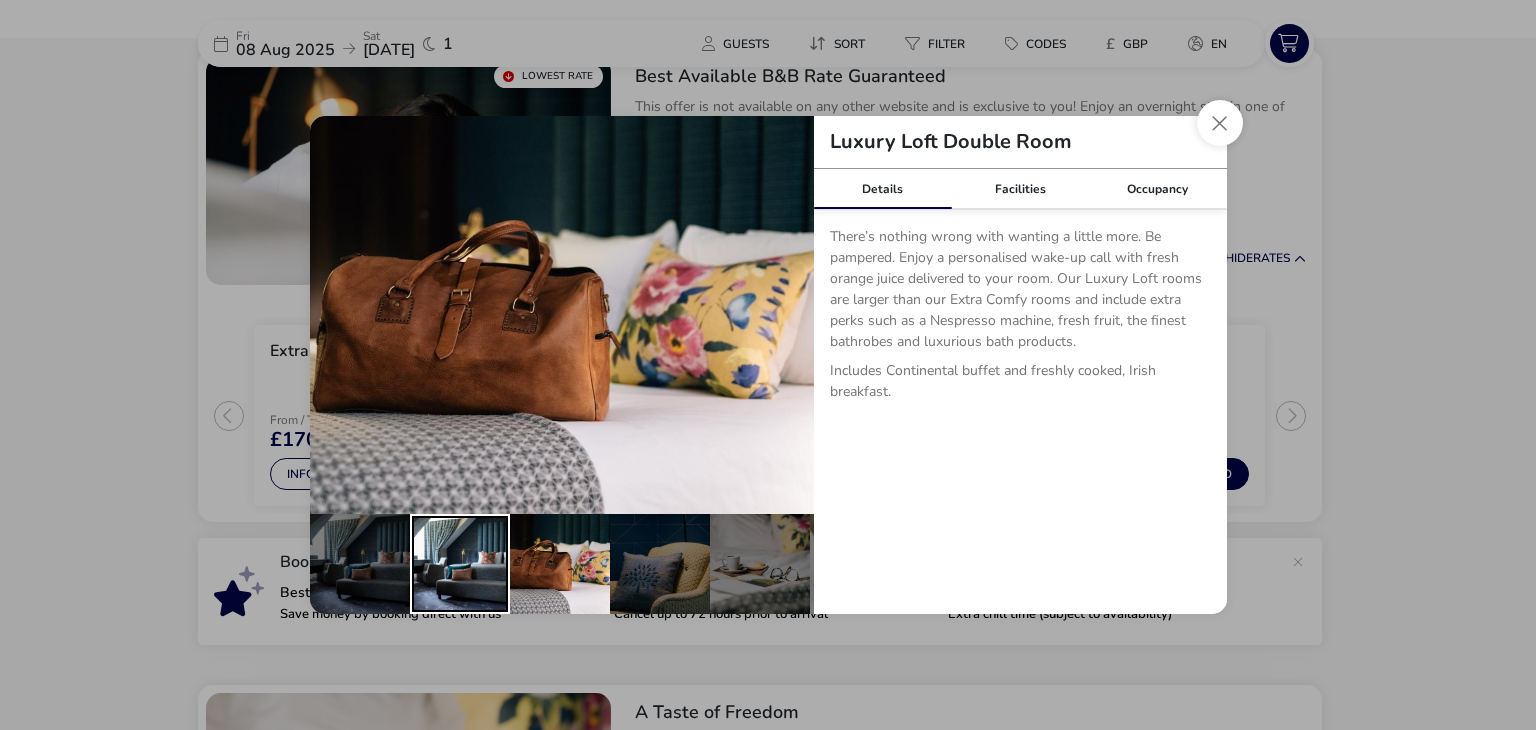 click at bounding box center [460, 564] 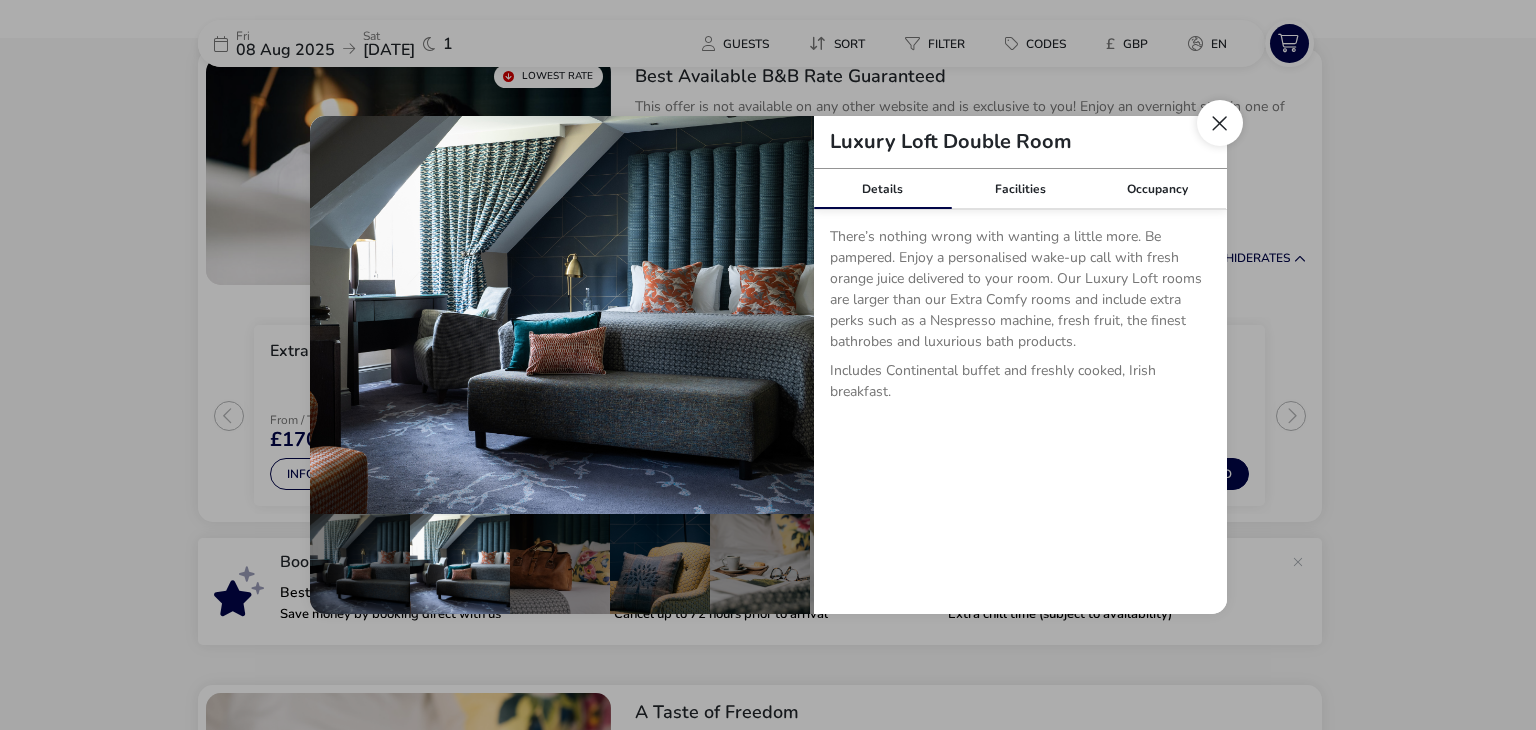 click at bounding box center (1220, 123) 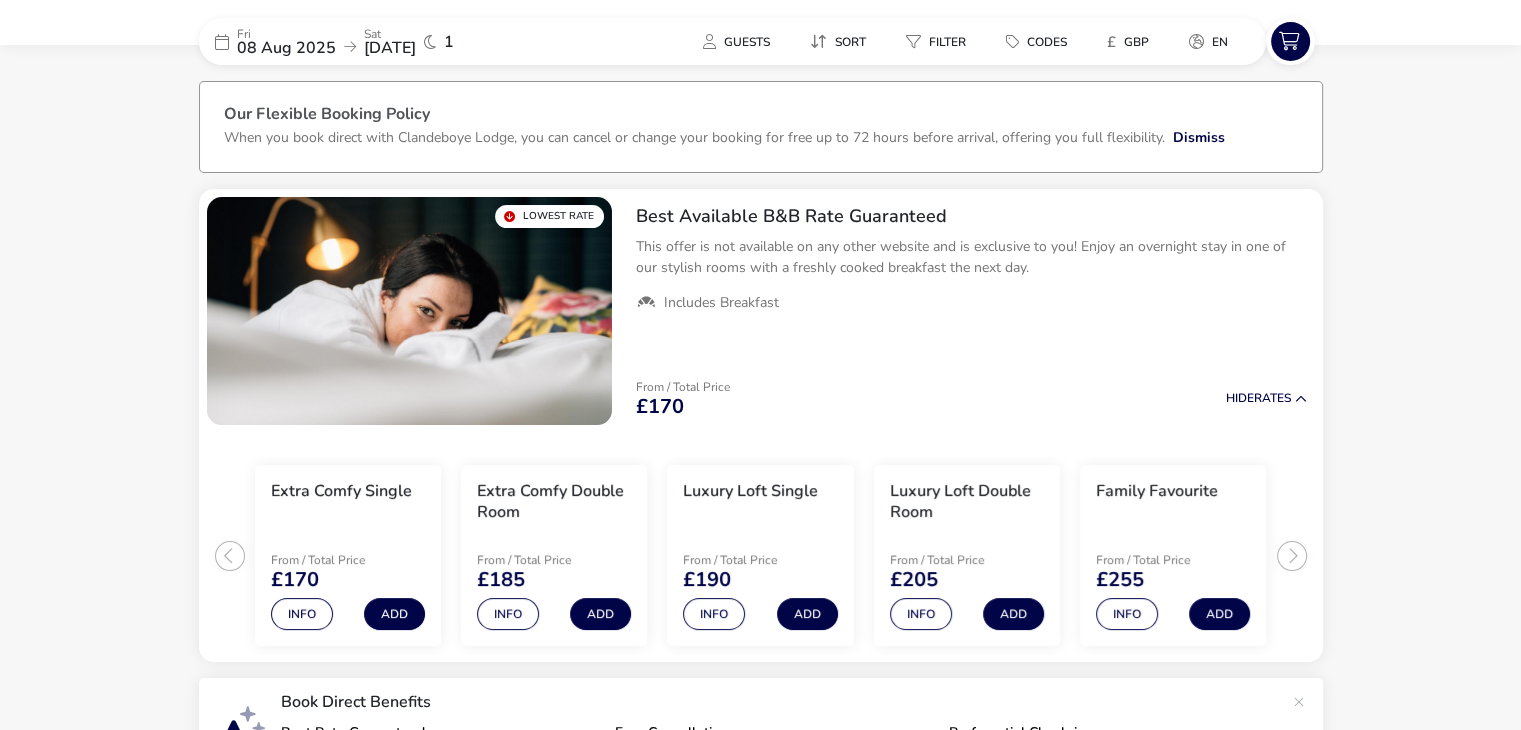 scroll, scrollTop: 70, scrollLeft: 0, axis: vertical 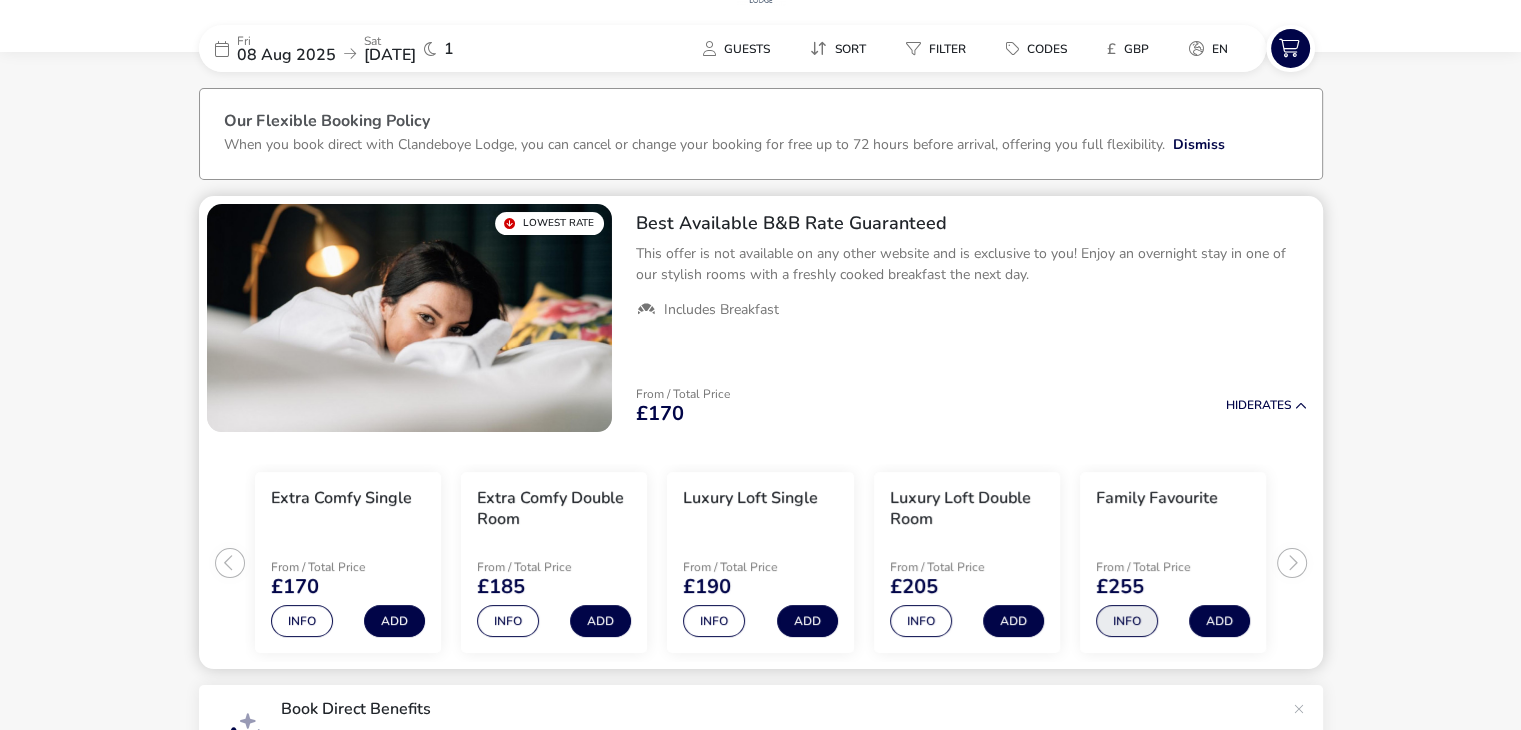 click on "Info" at bounding box center [1127, 621] 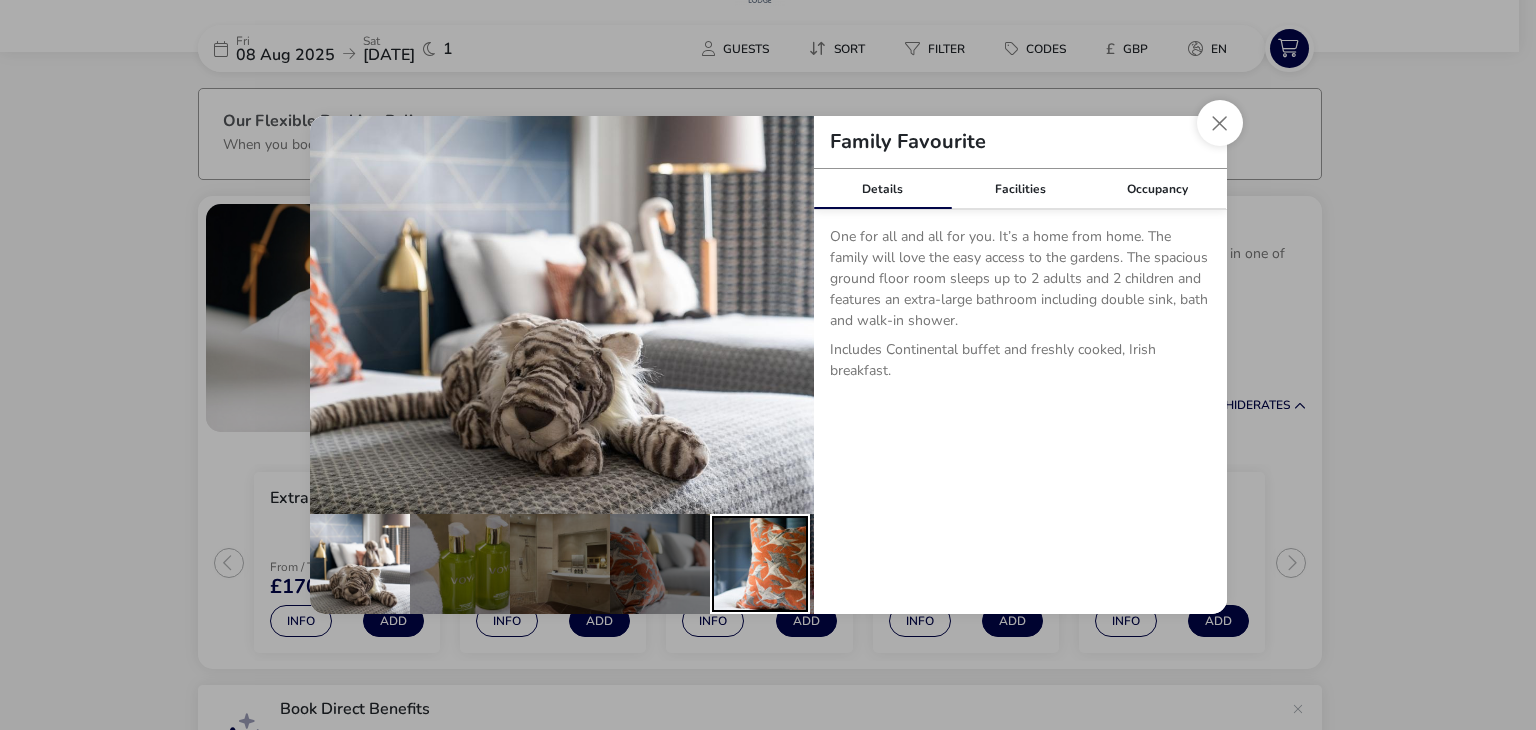 click at bounding box center [760, 564] 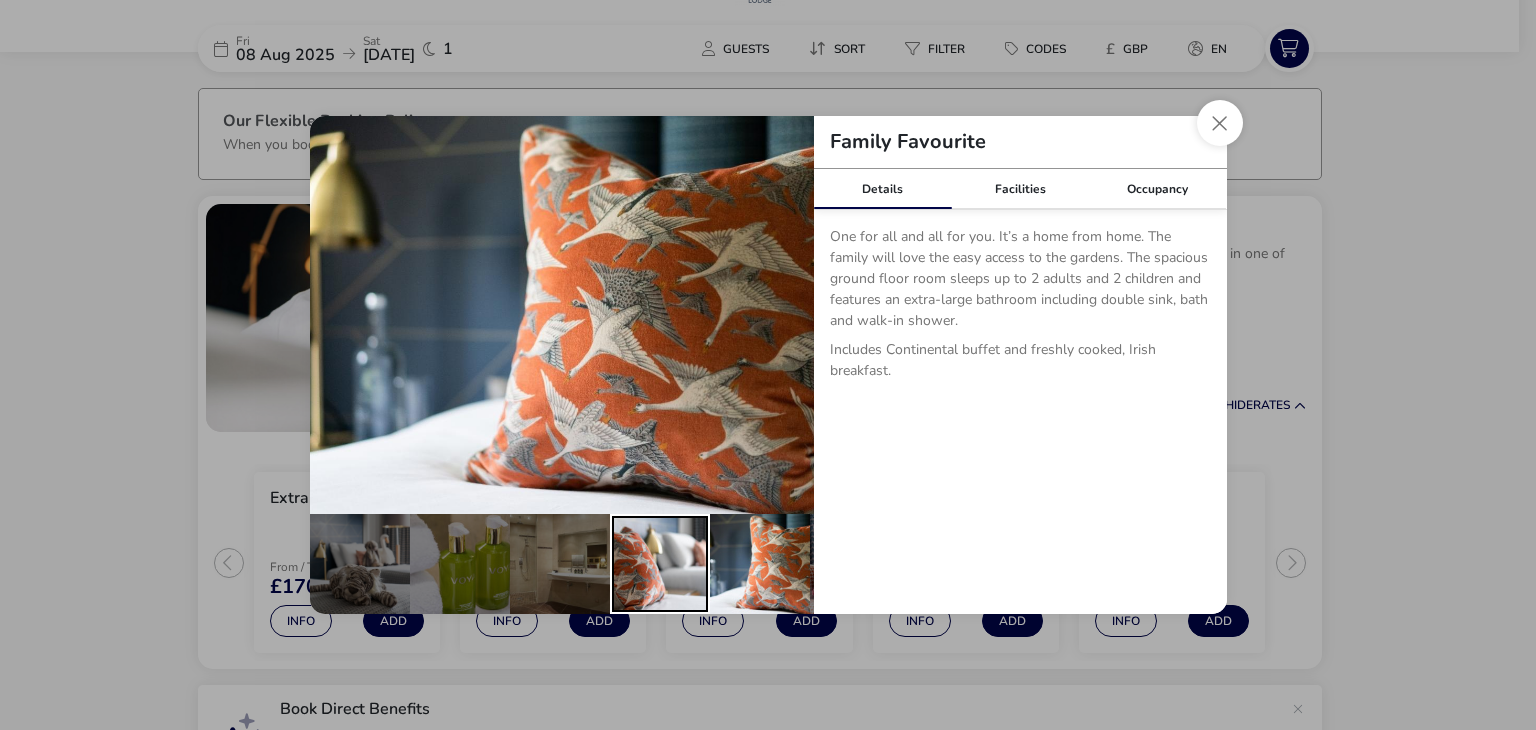 click at bounding box center (660, 564) 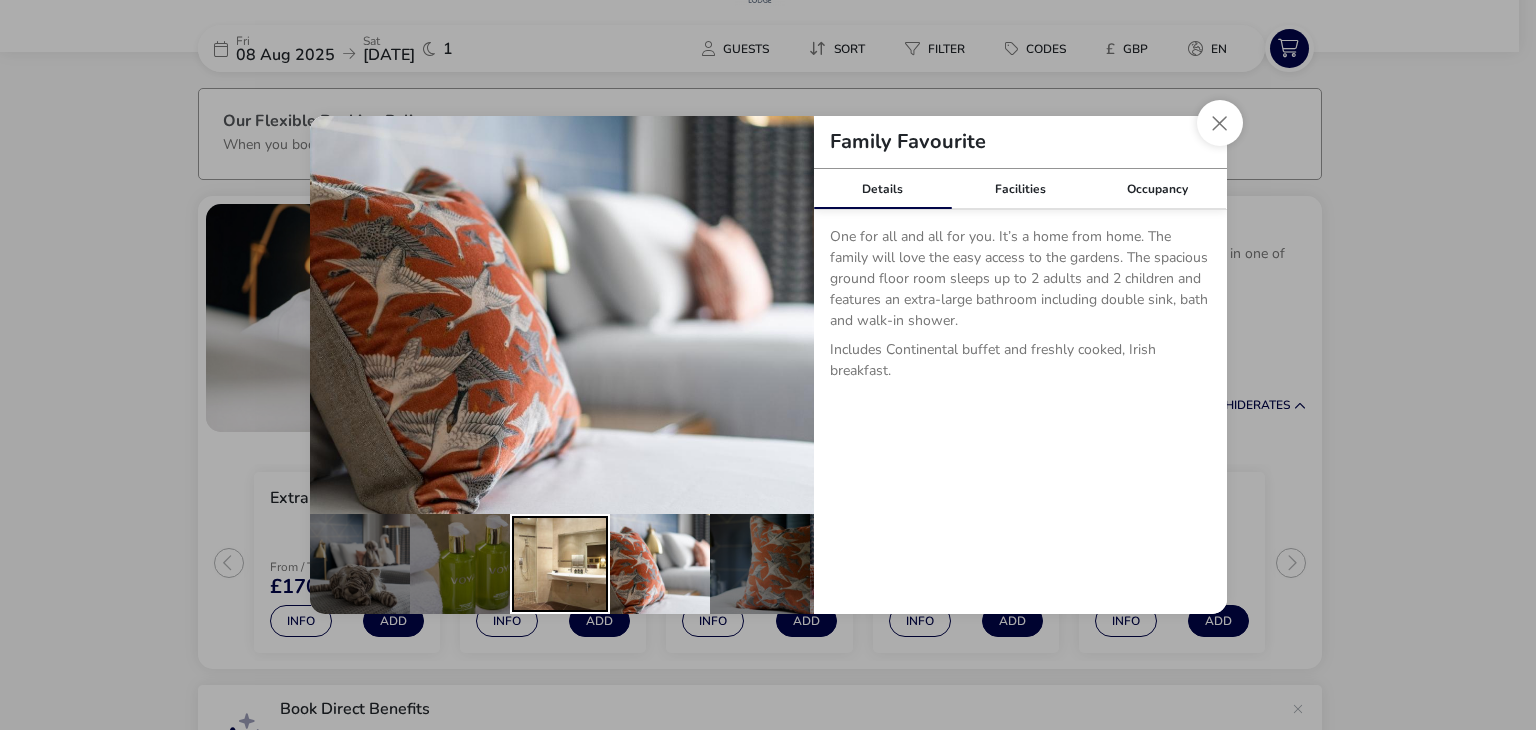 click at bounding box center [560, 564] 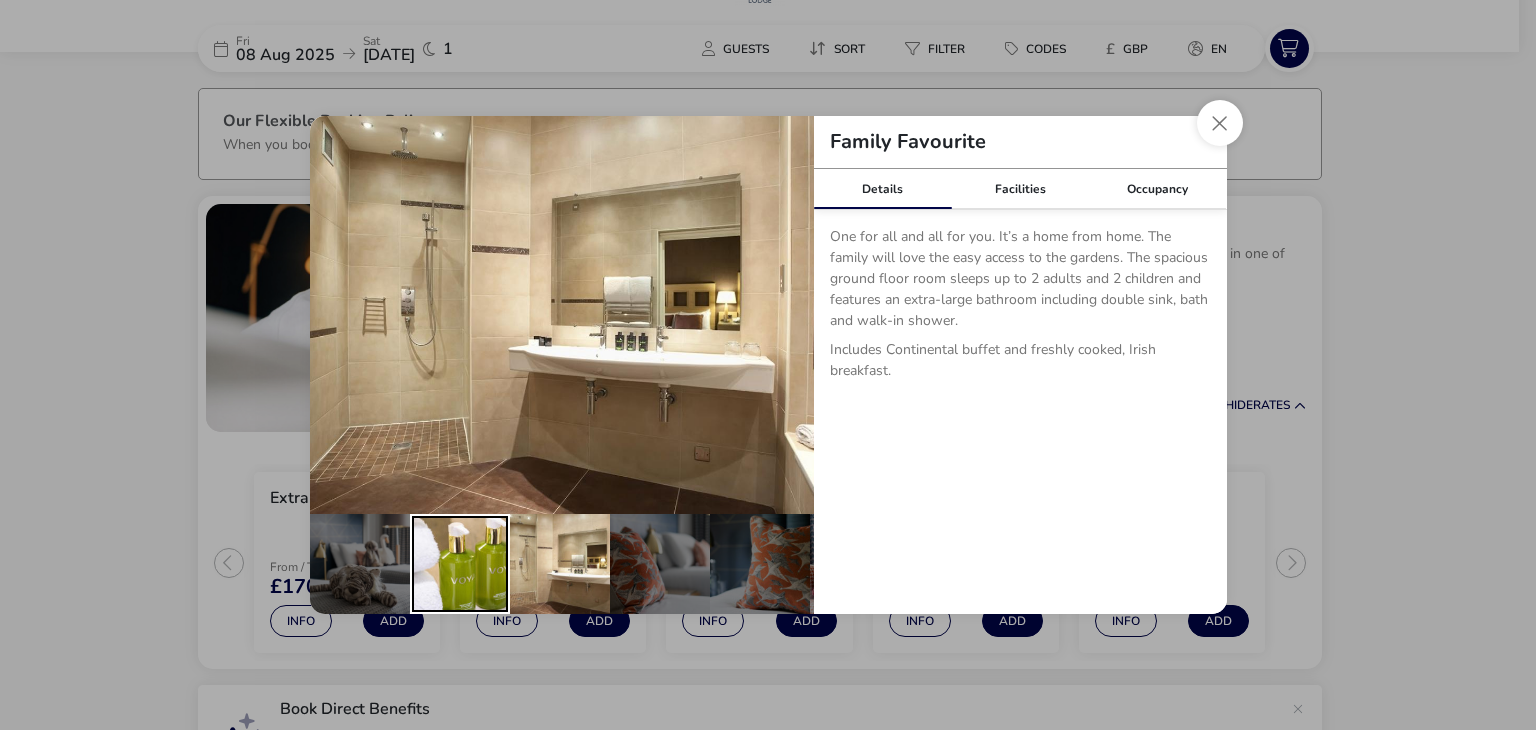 click at bounding box center (460, 564) 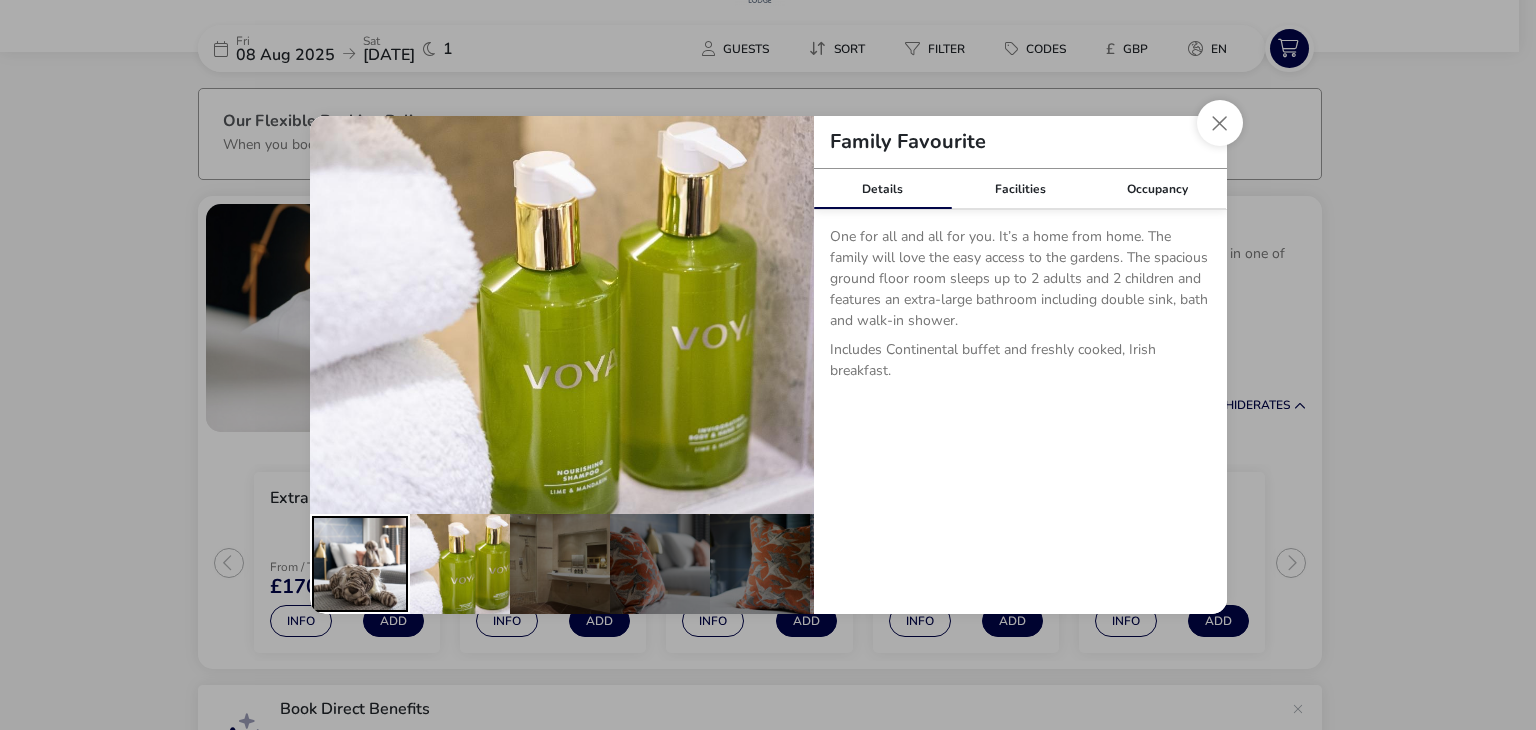 click at bounding box center (360, 564) 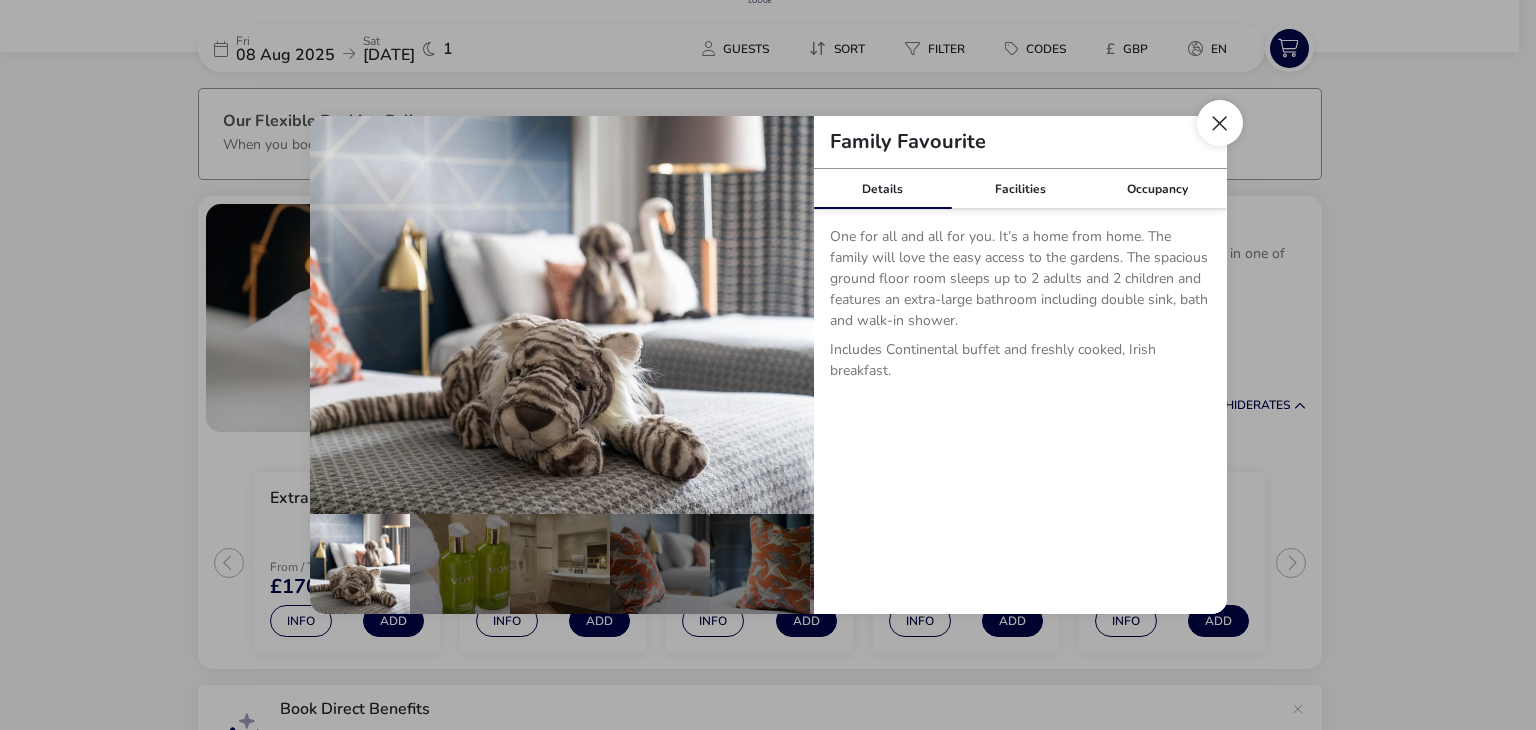 click at bounding box center (1220, 123) 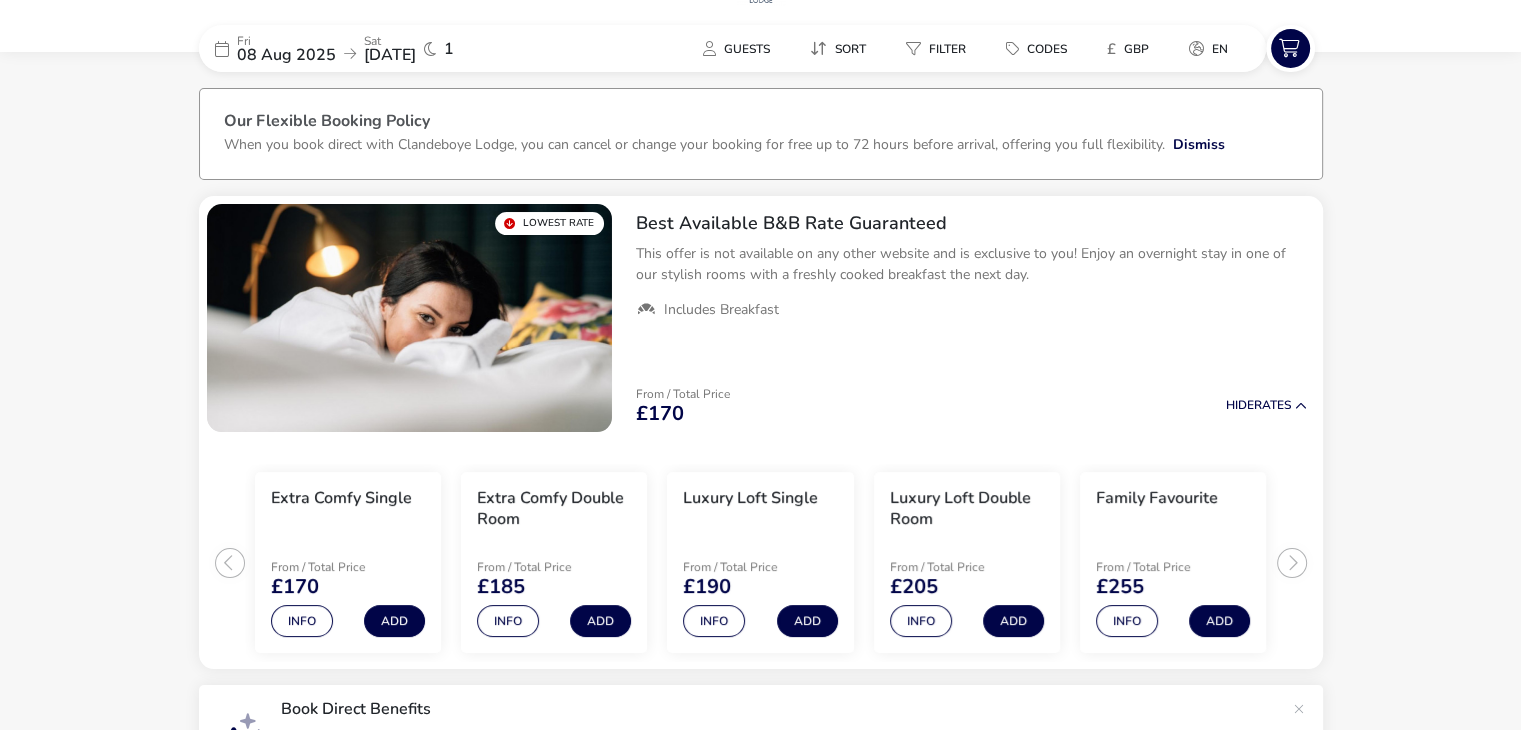 scroll, scrollTop: 0, scrollLeft: 0, axis: both 